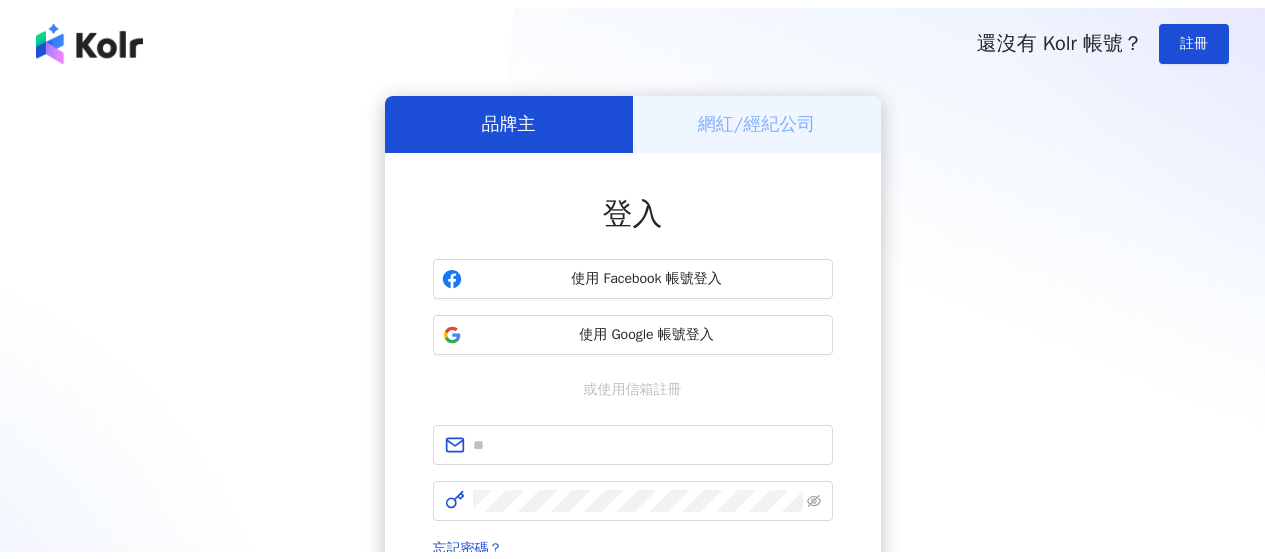 scroll, scrollTop: 0, scrollLeft: 0, axis: both 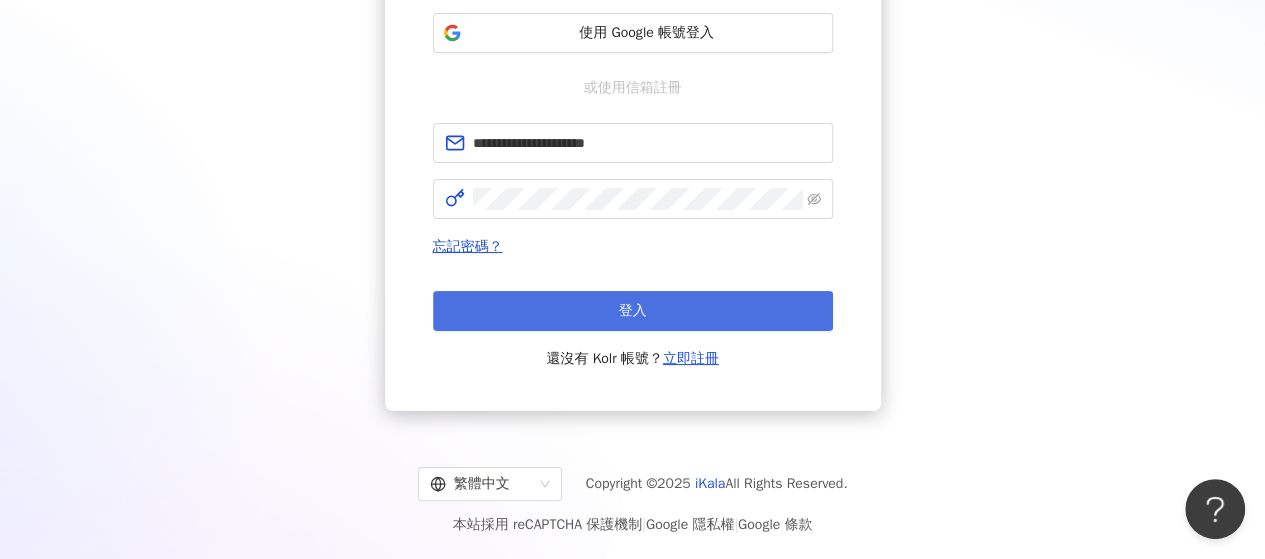 click on "登入" at bounding box center [633, 311] 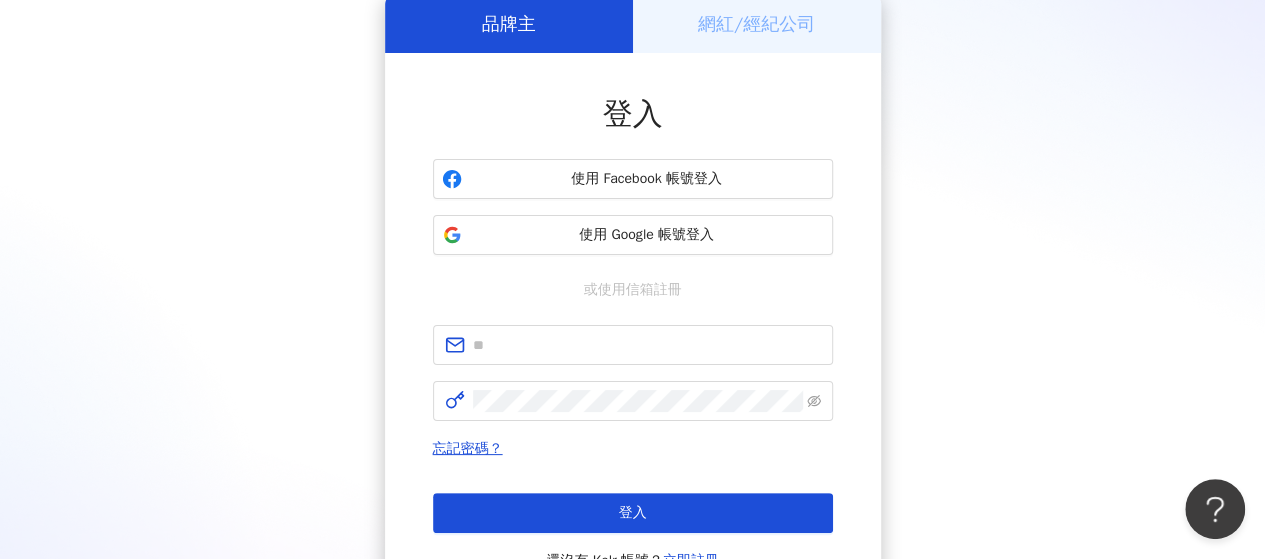 scroll, scrollTop: 294, scrollLeft: 0, axis: vertical 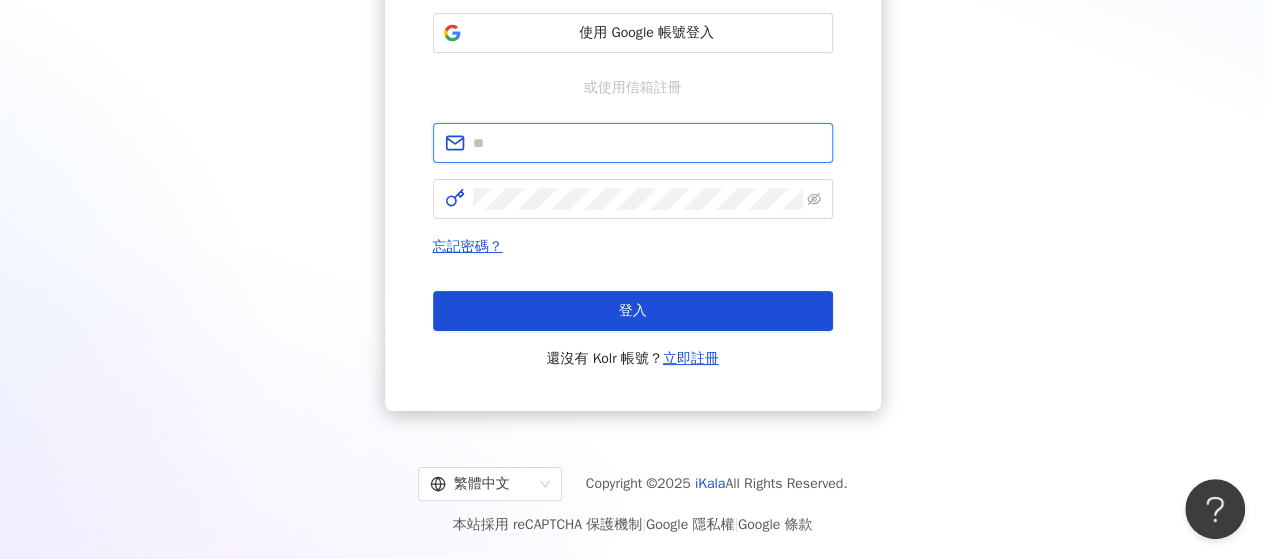 type on "**********" 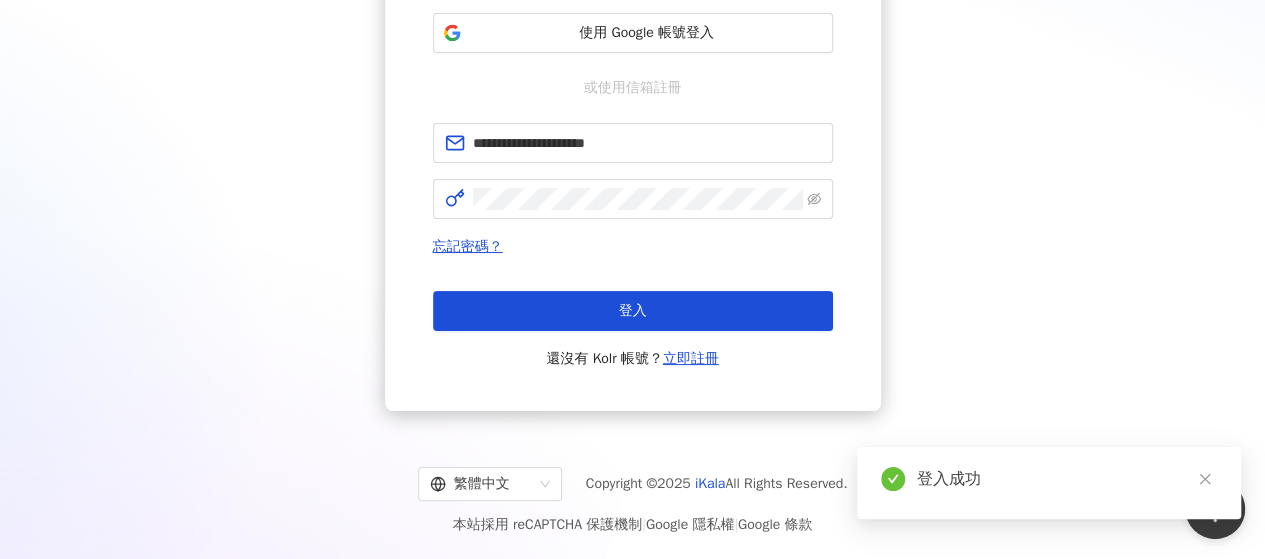 scroll, scrollTop: 0, scrollLeft: 0, axis: both 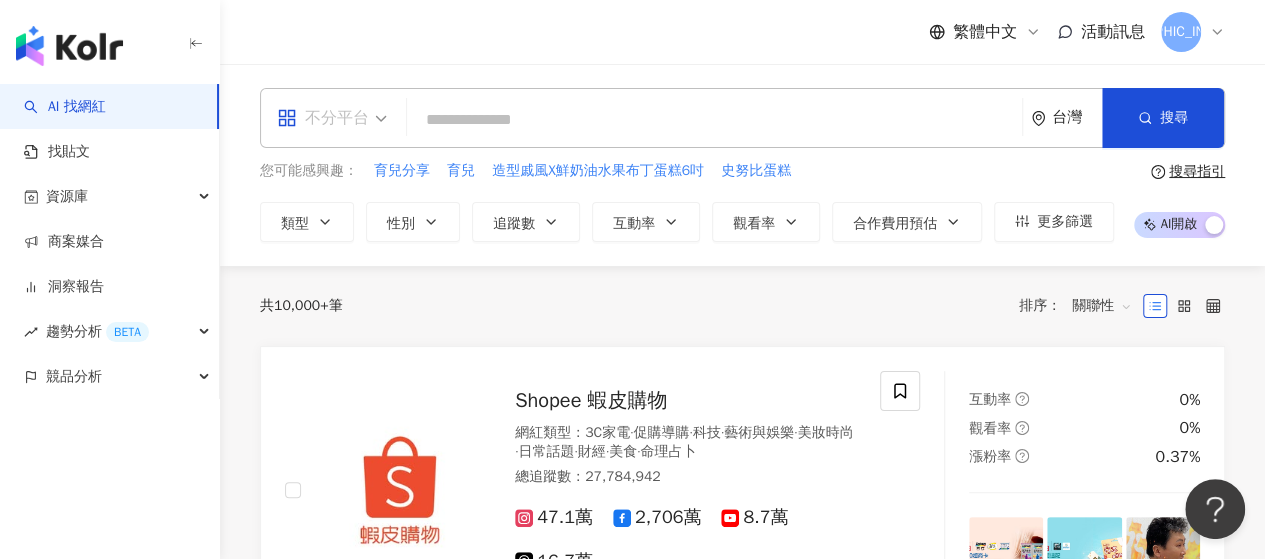 click on "不分平台" at bounding box center (323, 118) 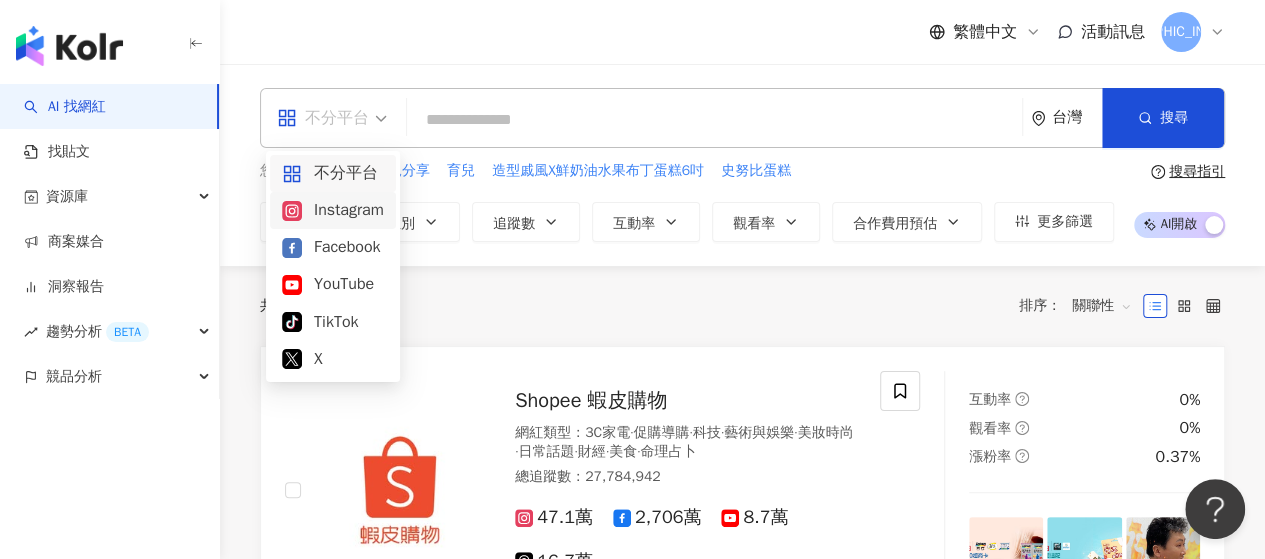 click on "Instagram" at bounding box center [333, 210] 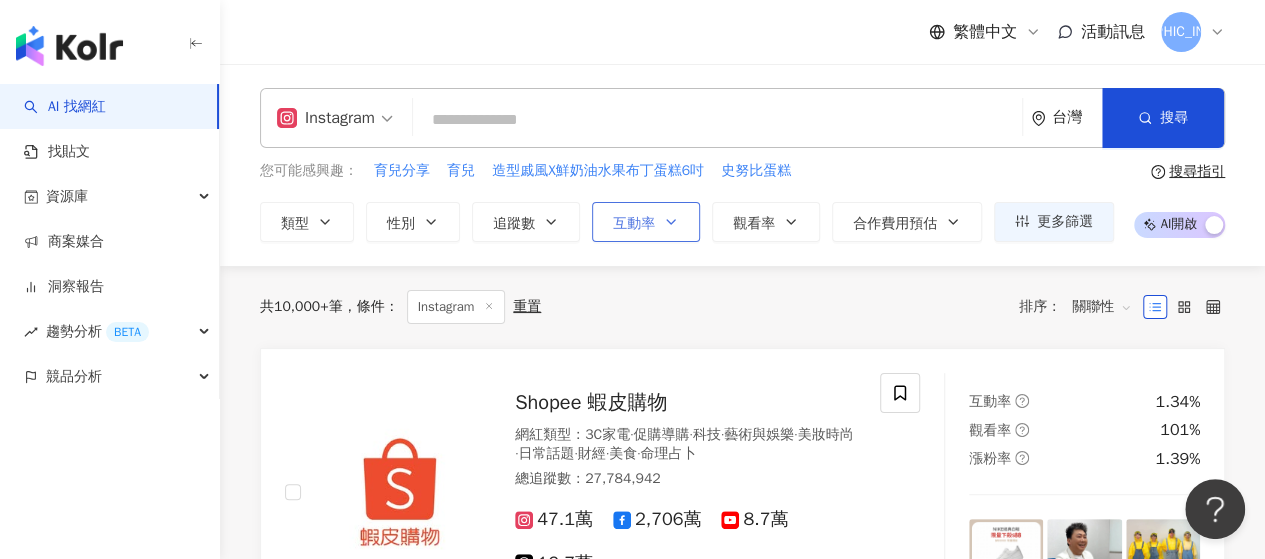 click on "互動率" at bounding box center (634, 224) 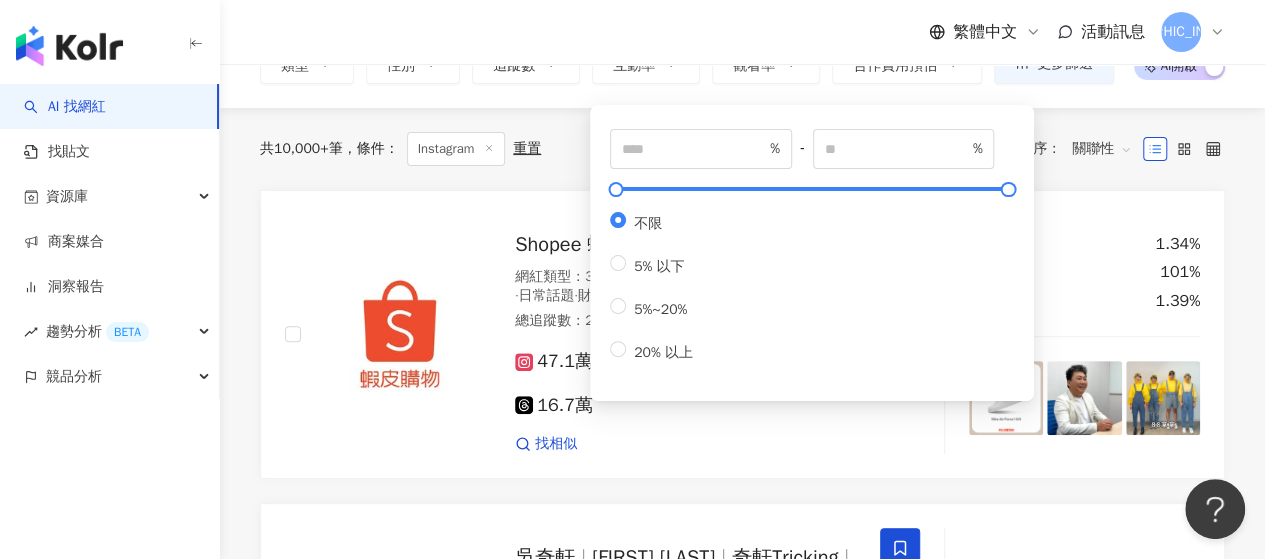 scroll, scrollTop: 200, scrollLeft: 0, axis: vertical 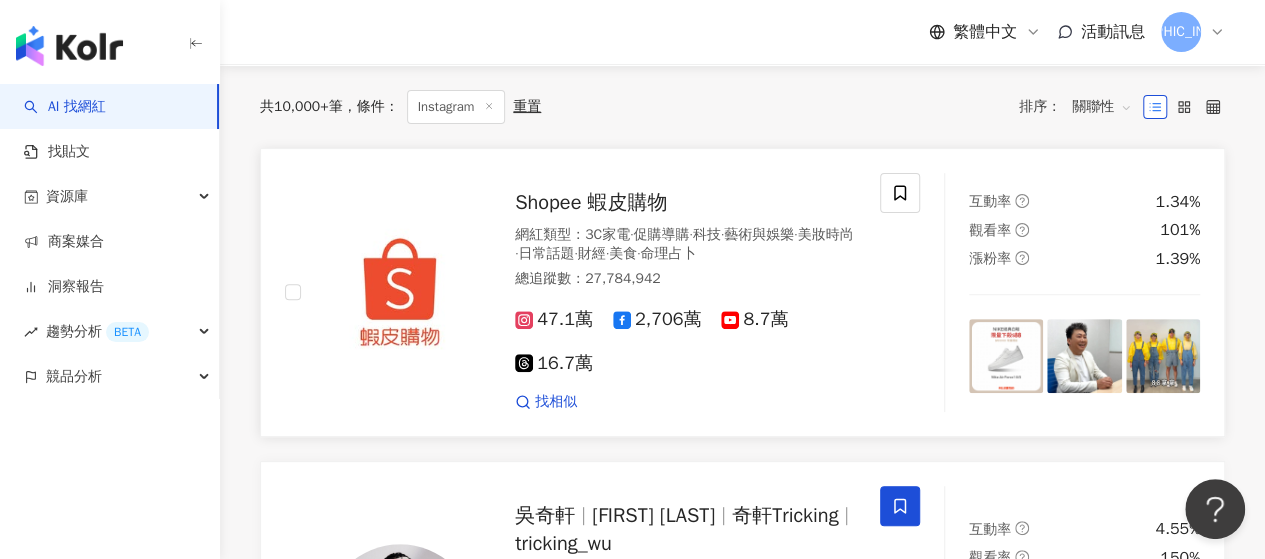 click on "Shopee 蝦皮購物 網紅類型 ： 3C家電  ·  促購導購  ·  科技  ·  藝術與娛樂  ·  美妝時尚  ·  日常話題  ·  財經  ·  美食  ·  命理占卜 總追蹤數 ： 27,784,942 47.1萬 2,706萬 8.7萬 16.7萬 找相似 互動率 1.34% 觀看率 101% 漲粉率 1.39%" at bounding box center [742, 292] 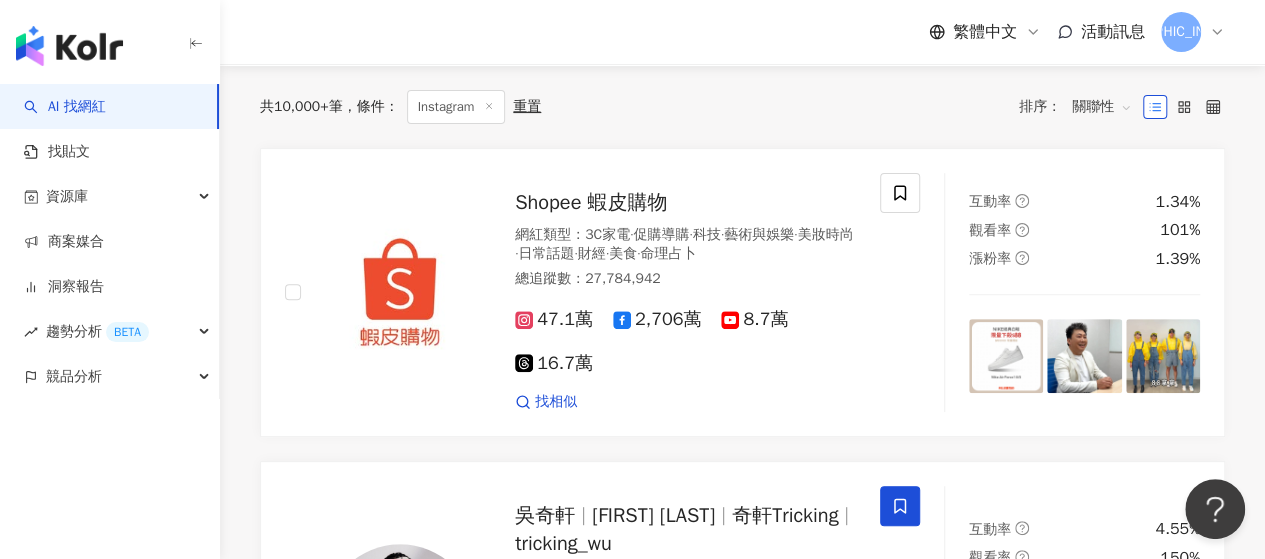 scroll, scrollTop: 0, scrollLeft: 0, axis: both 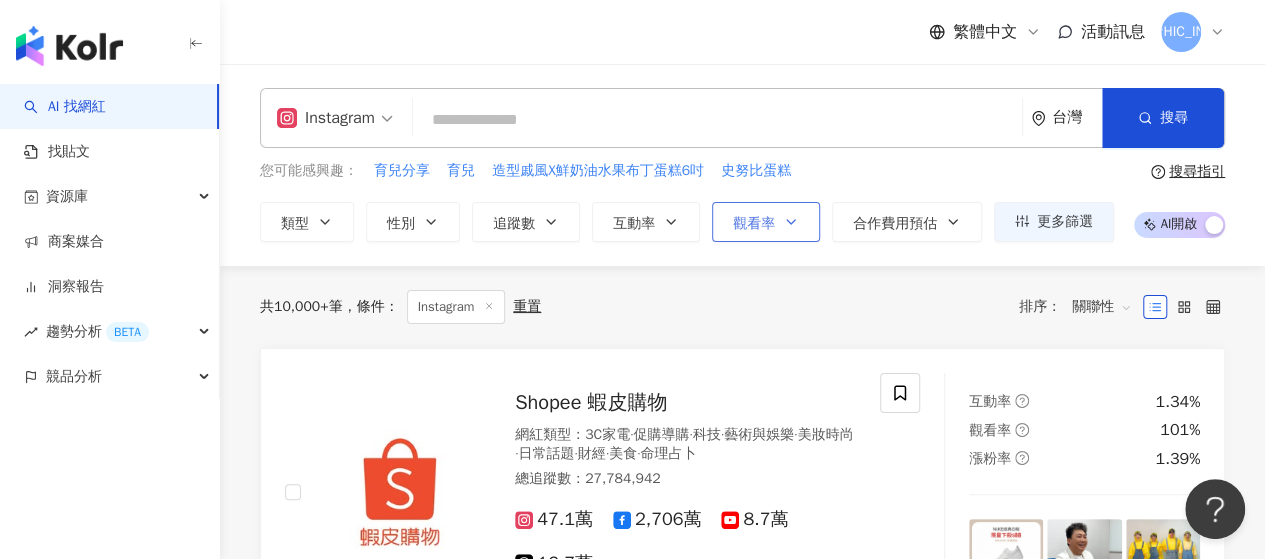 click on "觀看率" at bounding box center (754, 224) 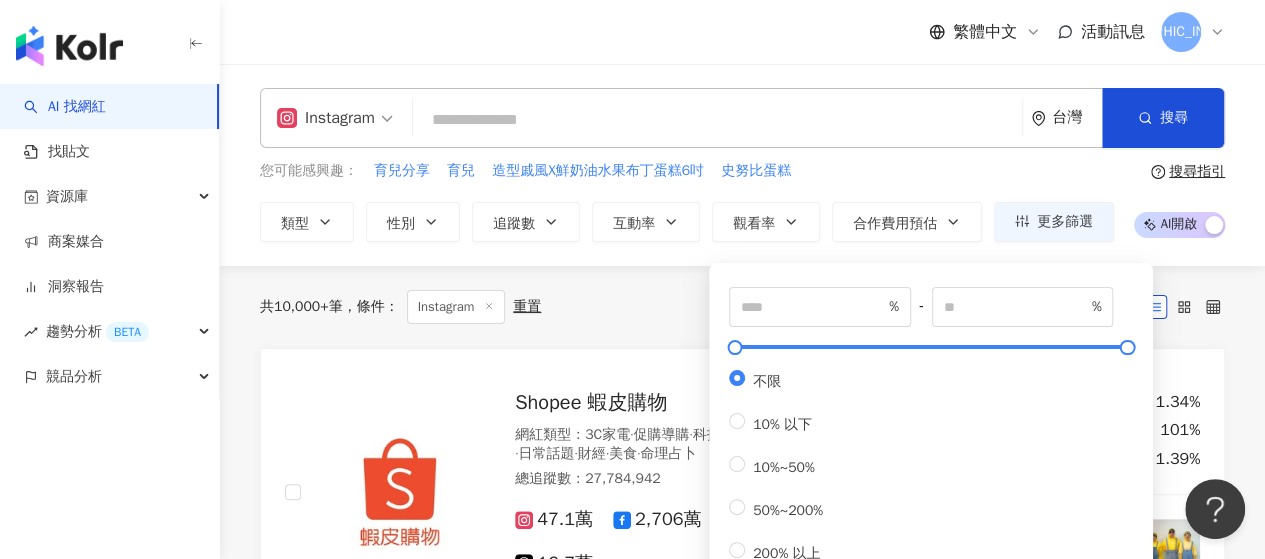 click on "共  10,000+  筆 條件 ： Instagram 重置 排序： 關聯性" at bounding box center (742, 307) 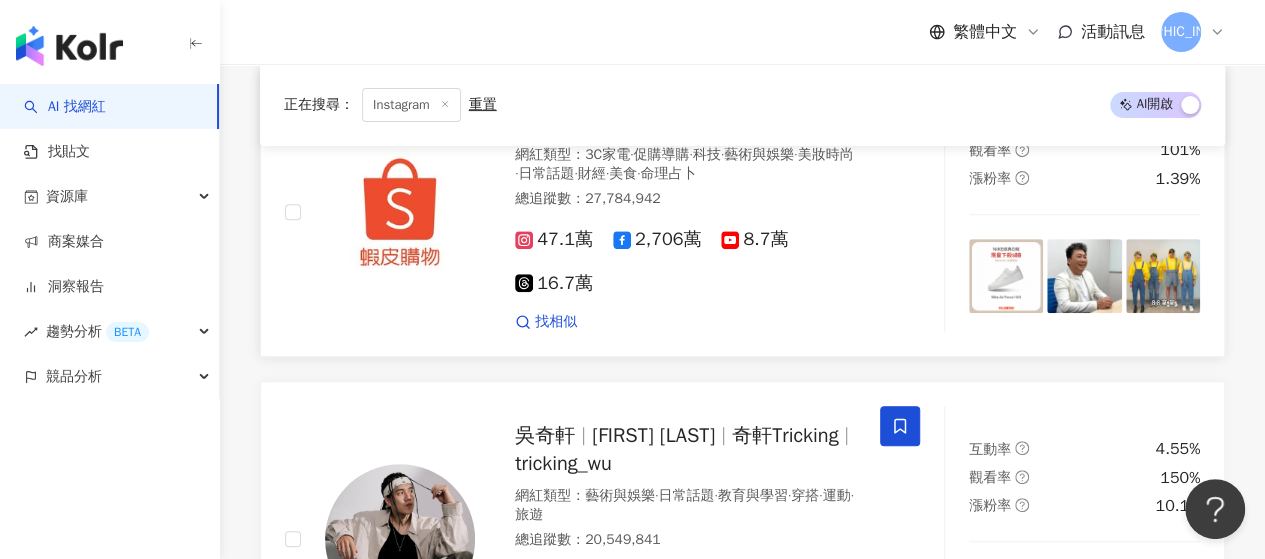 scroll, scrollTop: 0, scrollLeft: 0, axis: both 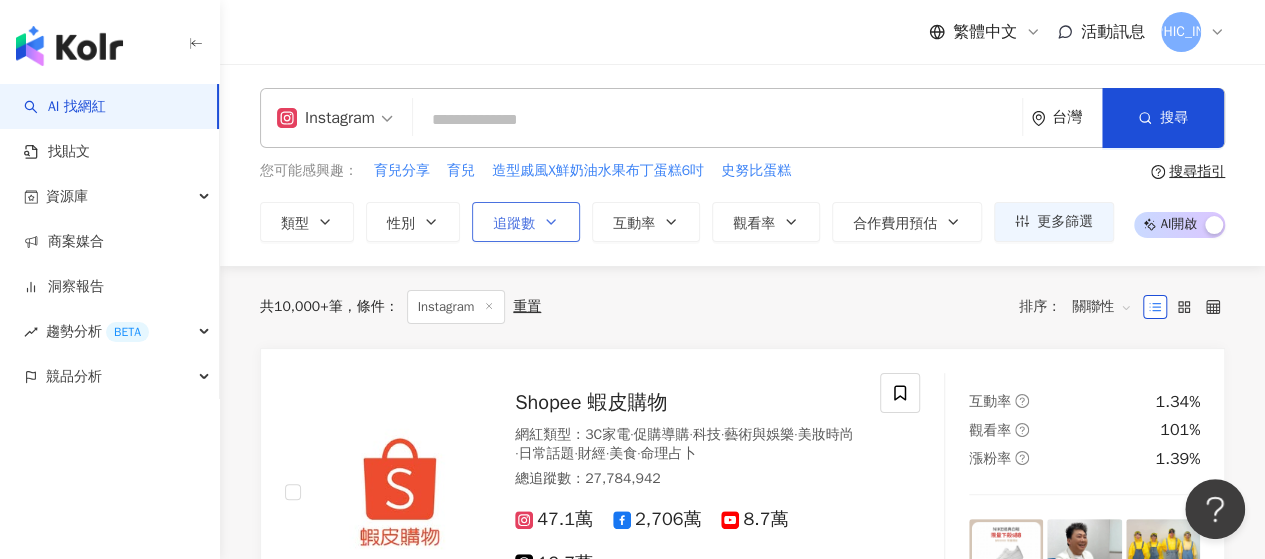 click on "追蹤數" at bounding box center (514, 224) 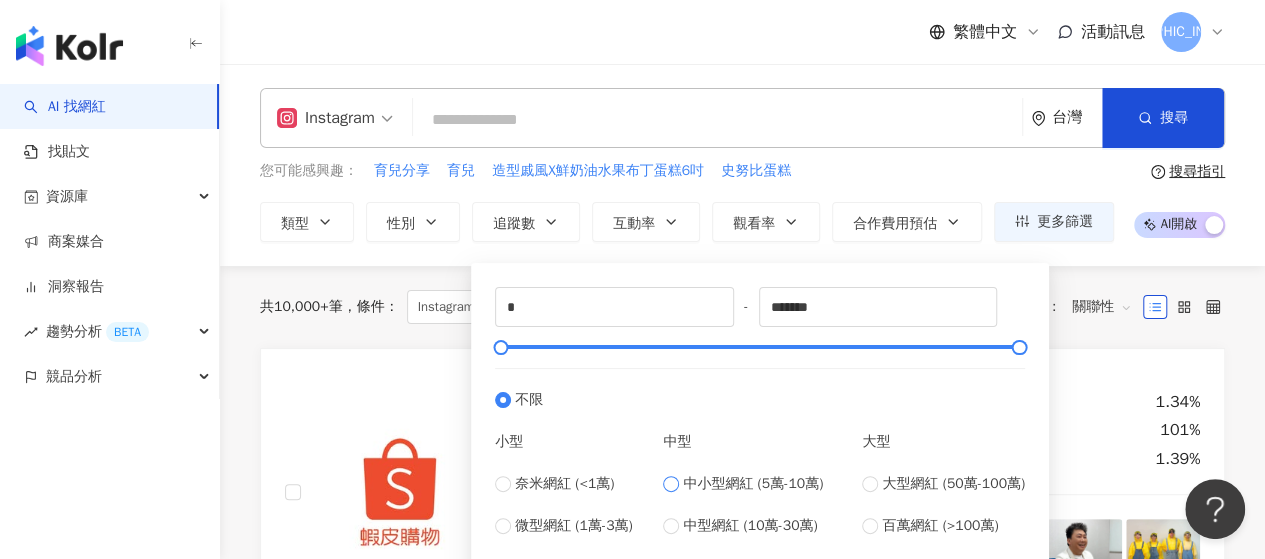 click on "中小型網紅 (5萬-10萬)" at bounding box center (753, 484) 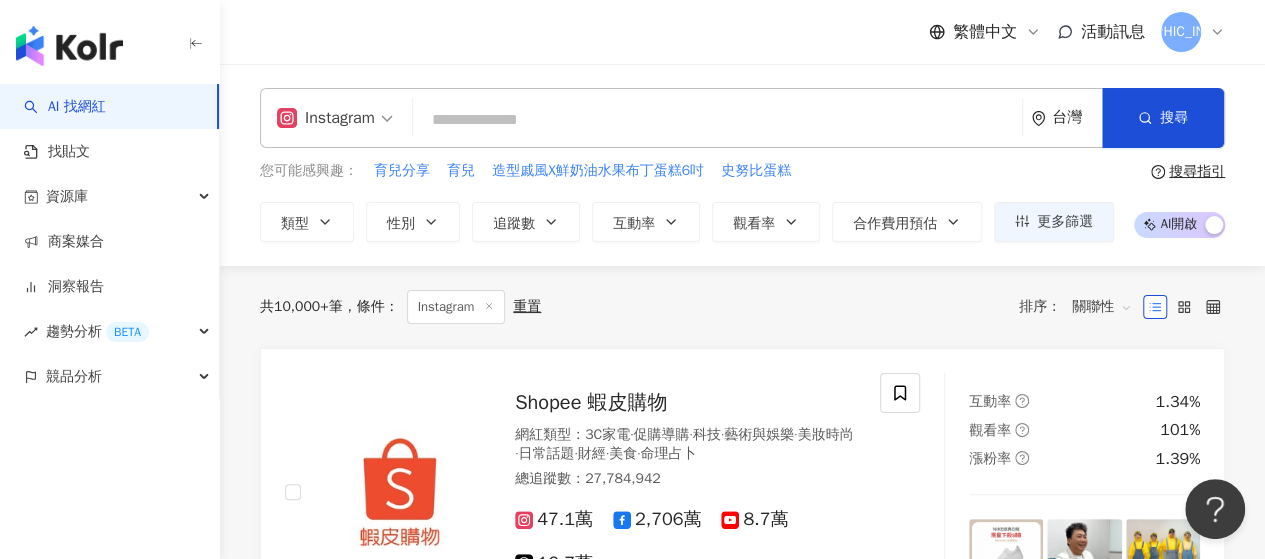 click on "共  10,000+  筆 條件 ： Instagram 重置 排序： 關聯性" at bounding box center [742, 307] 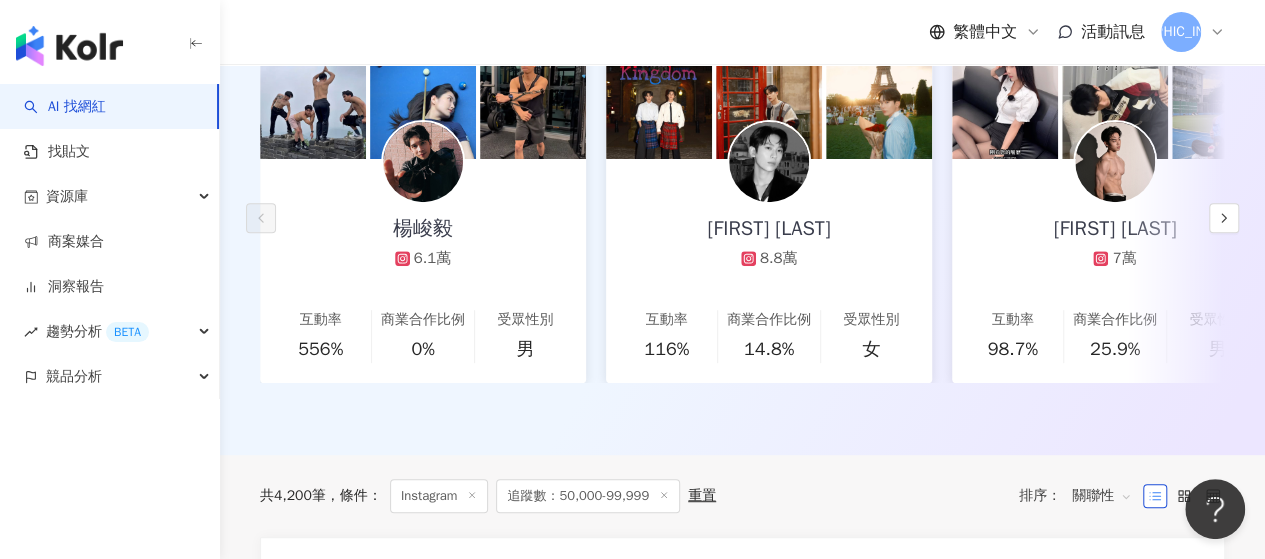 scroll, scrollTop: 700, scrollLeft: 0, axis: vertical 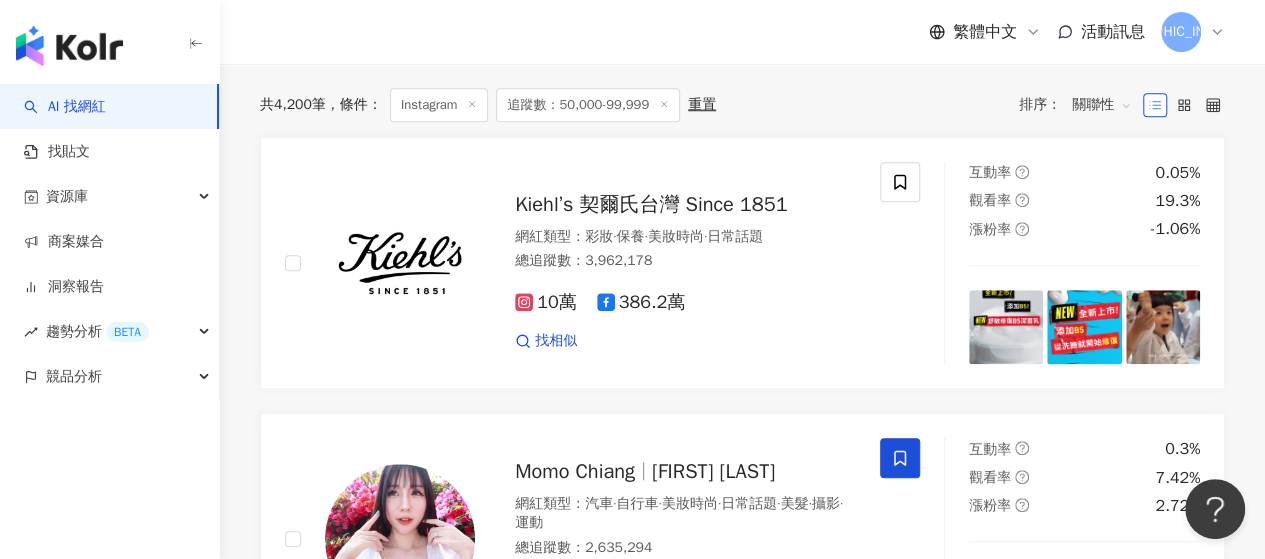 click on "關聯性" at bounding box center [1102, 105] 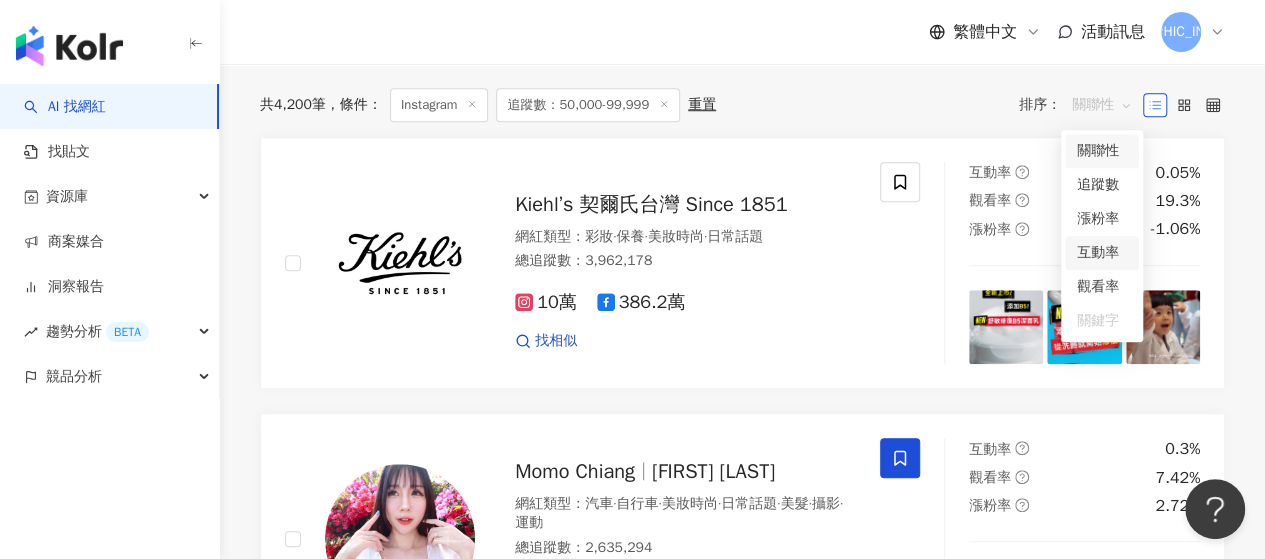 click on "互動率" at bounding box center (1102, 253) 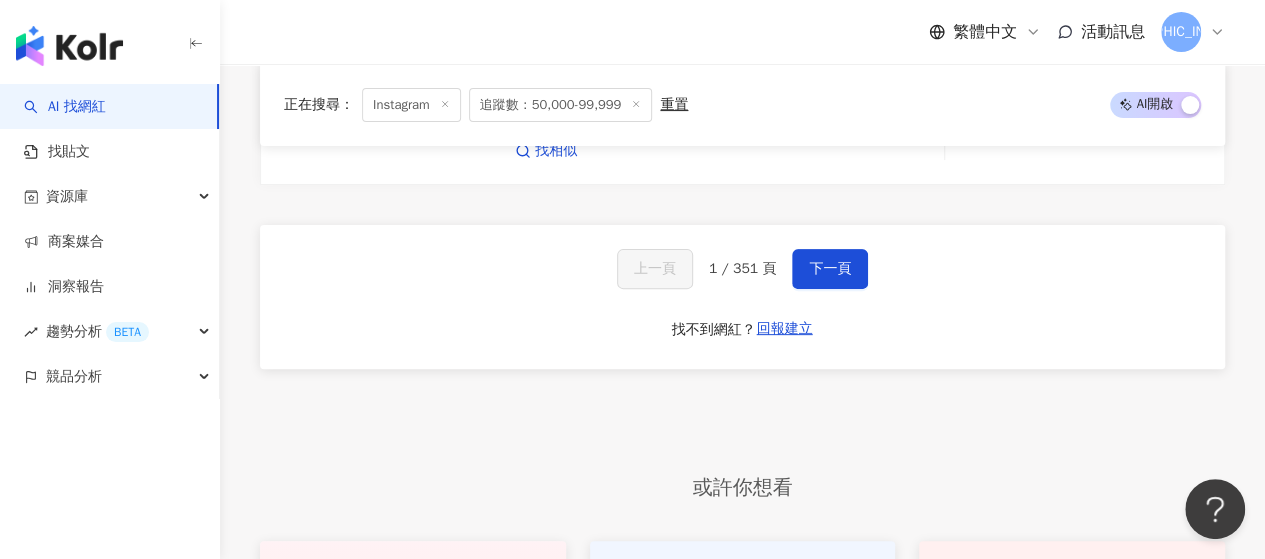 scroll, scrollTop: 3900, scrollLeft: 0, axis: vertical 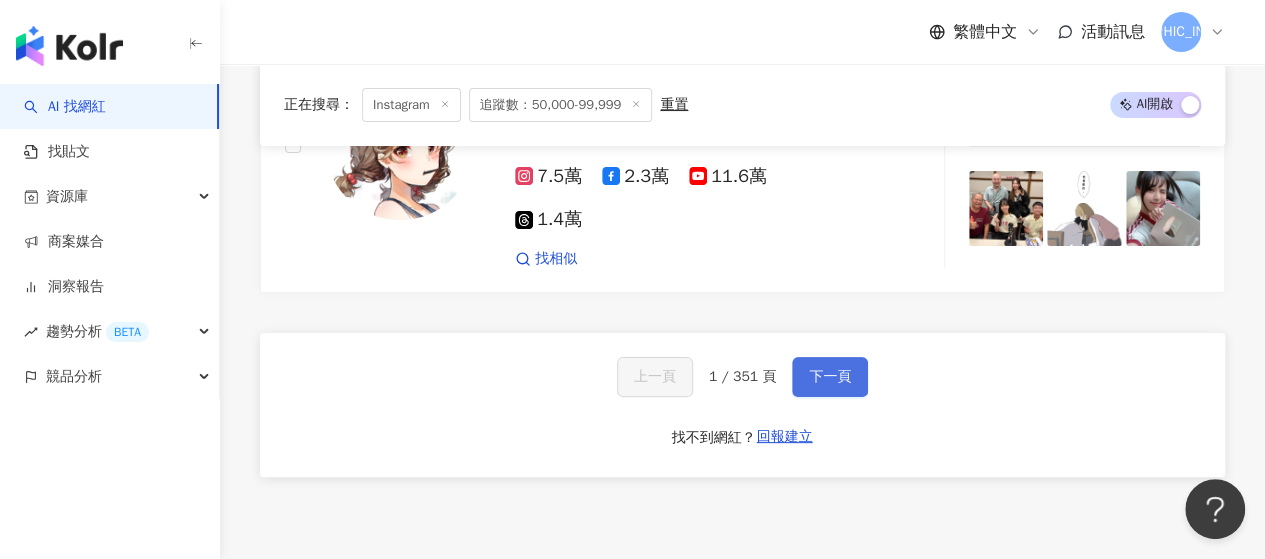 click on "下一頁" at bounding box center [830, 377] 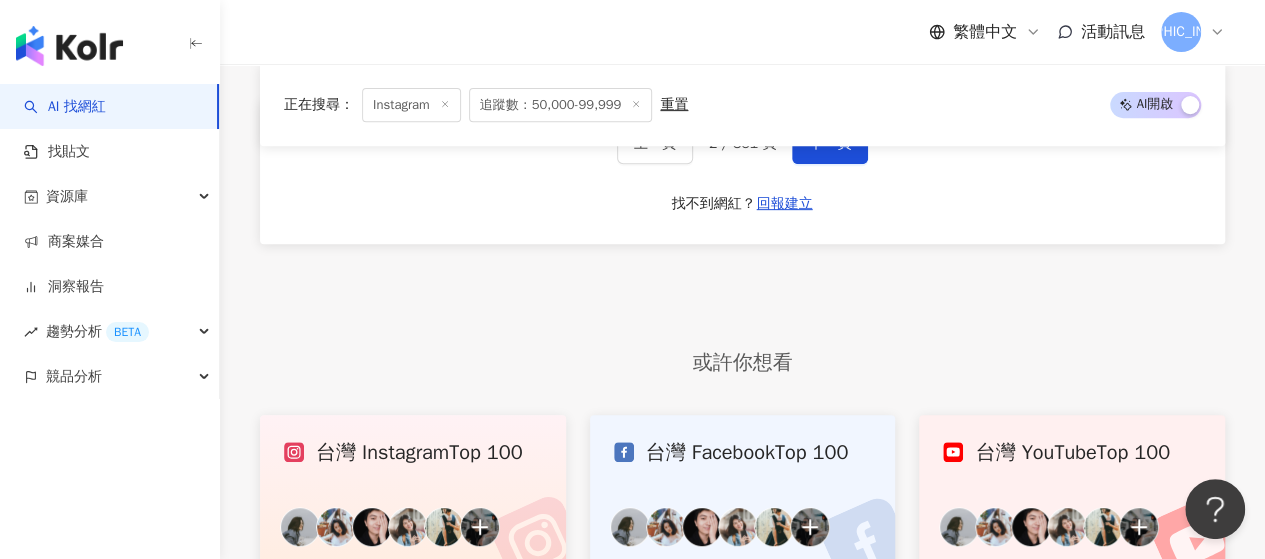 scroll, scrollTop: 3982, scrollLeft: 0, axis: vertical 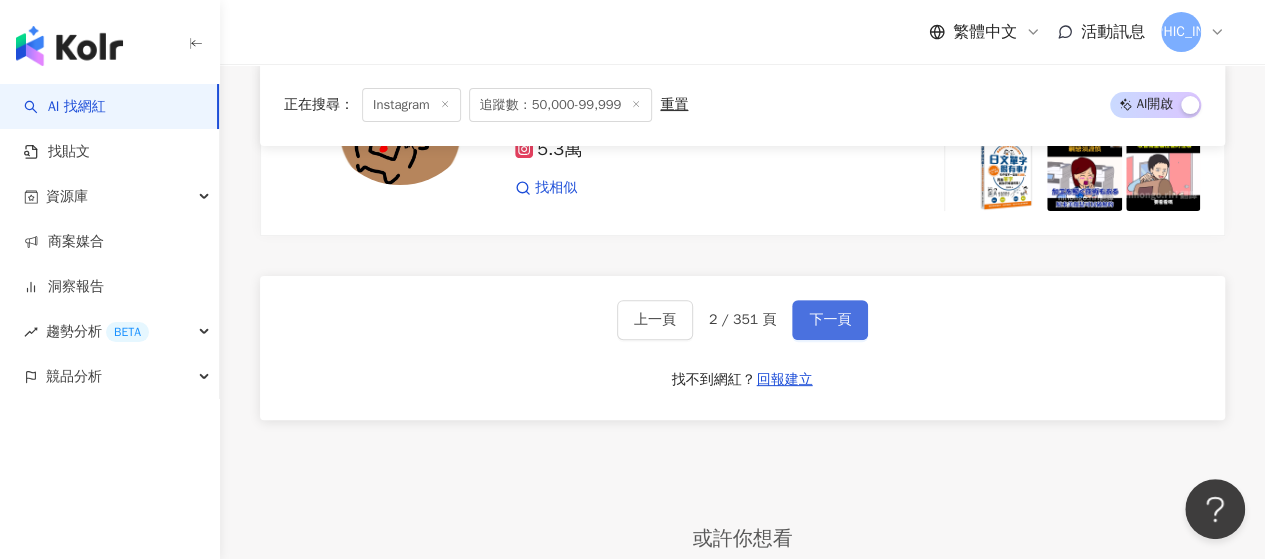 click on "下一頁" at bounding box center (830, 320) 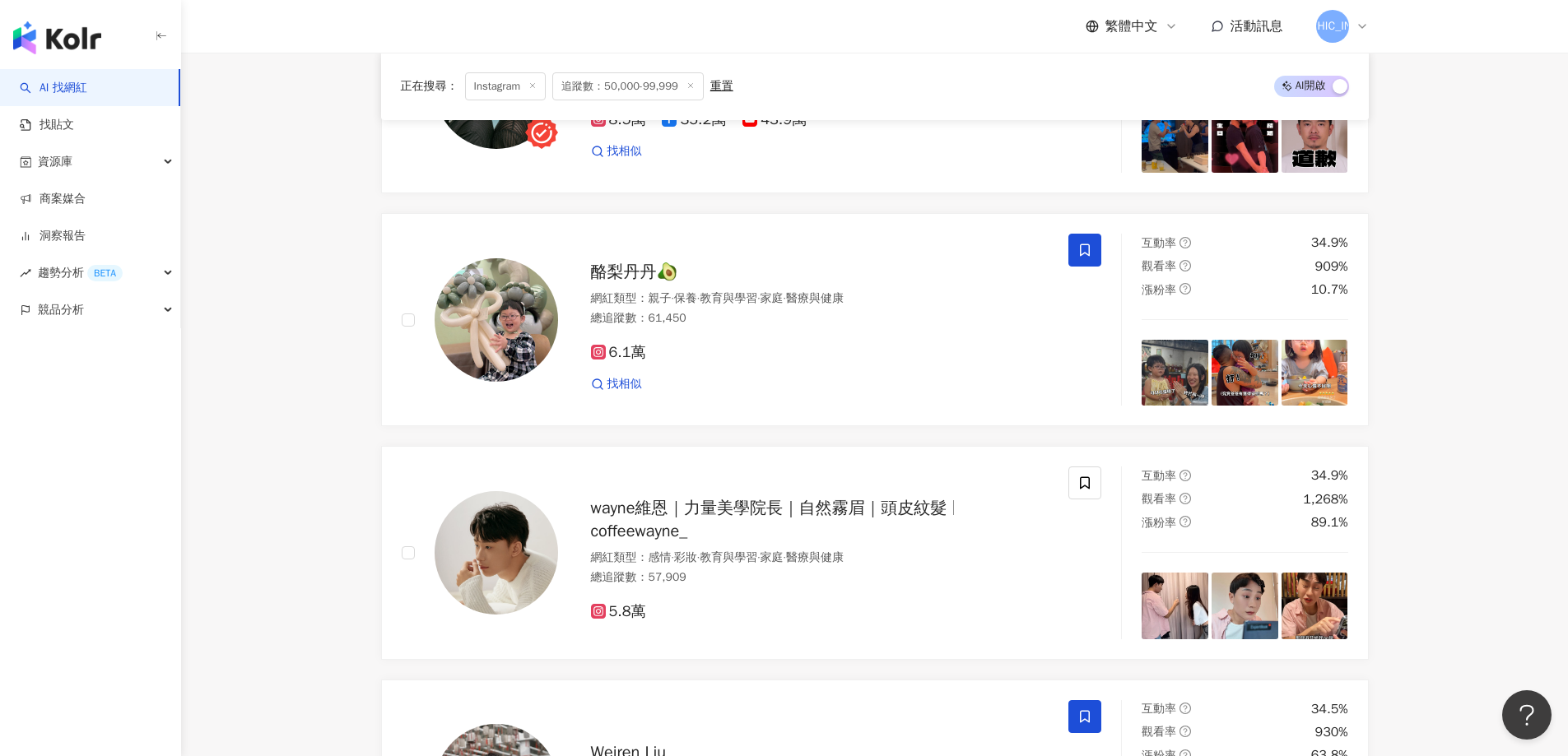 scroll, scrollTop: 3099, scrollLeft: 0, axis: vertical 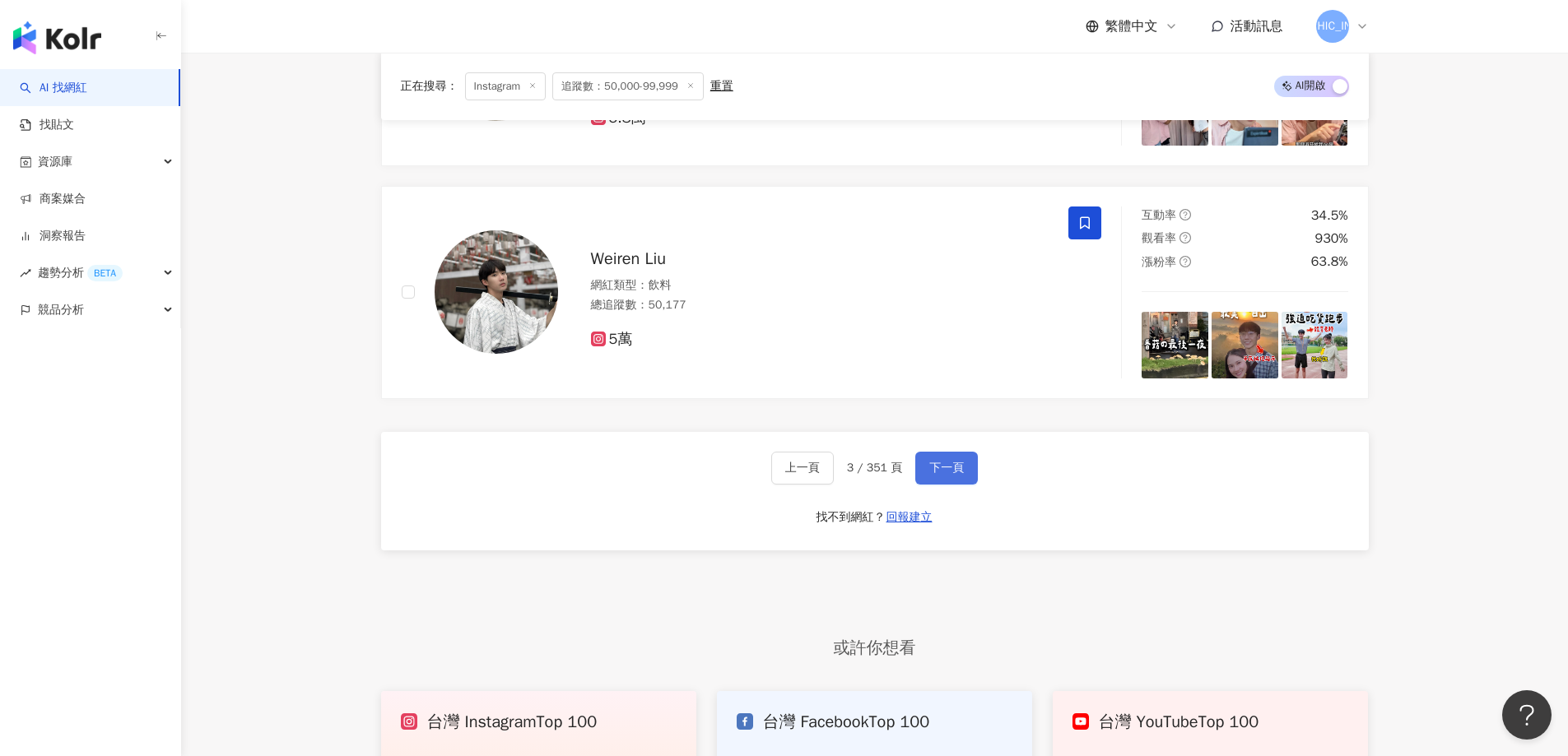 click on "下一頁" at bounding box center (947, 468) 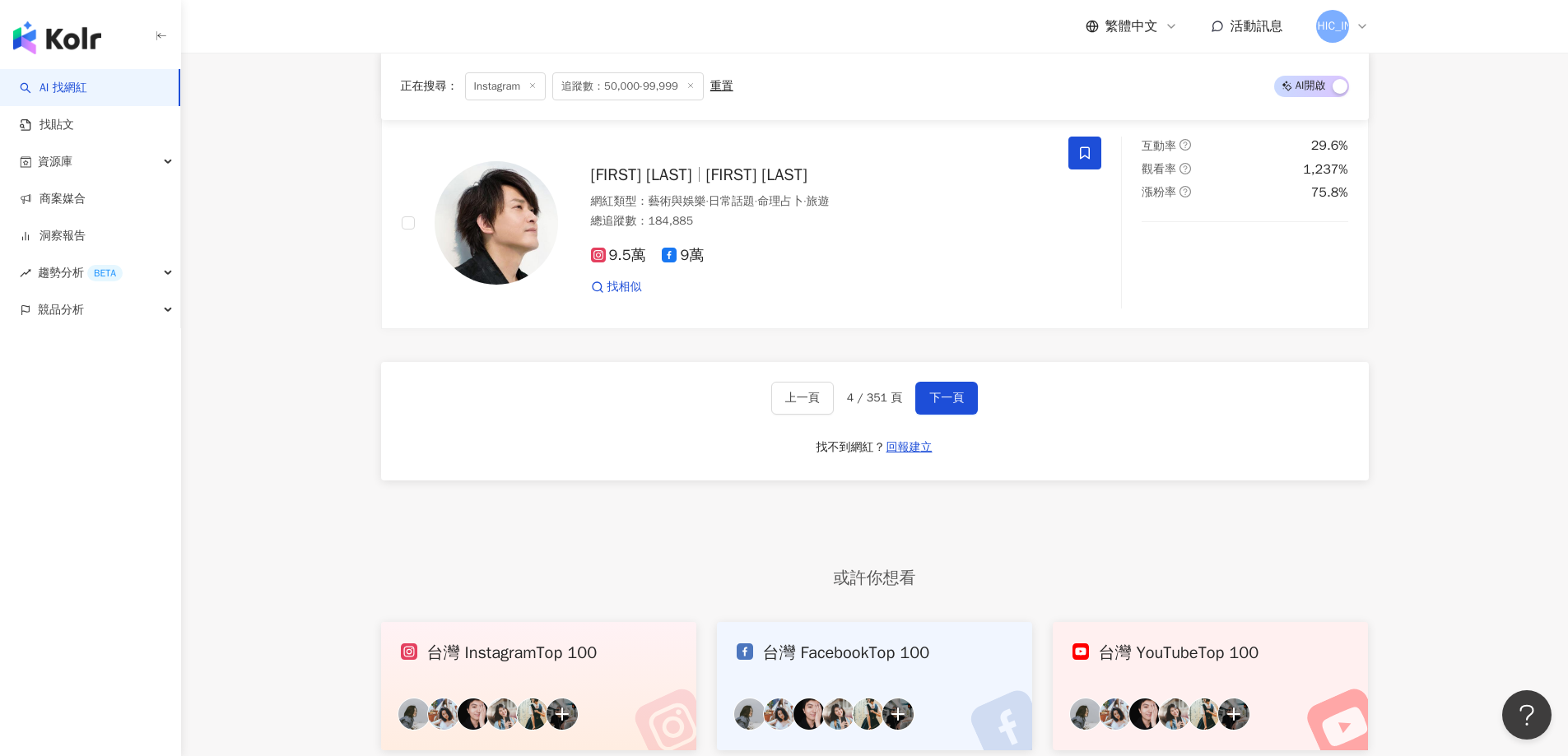 scroll, scrollTop: 2994, scrollLeft: 0, axis: vertical 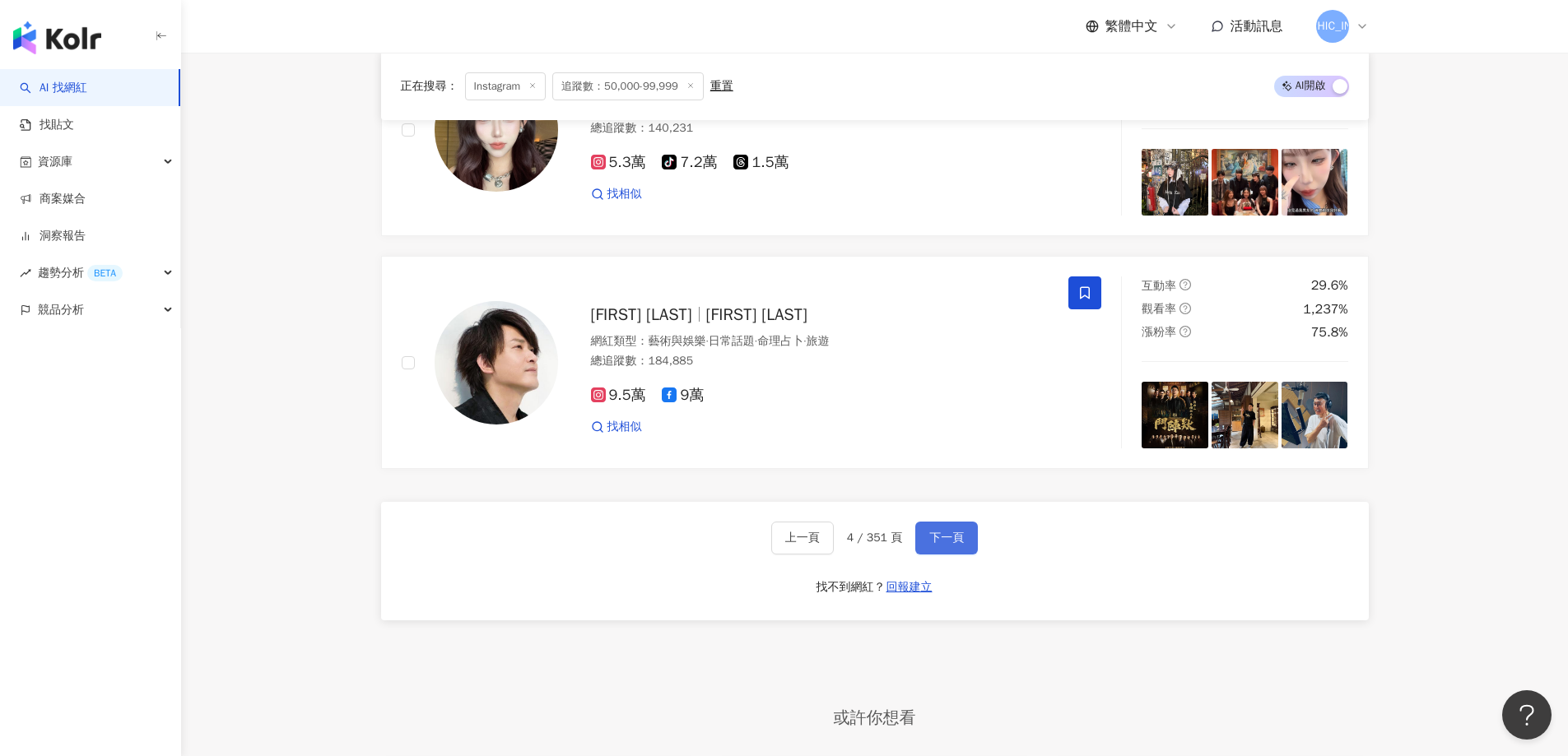 click on "下一頁" at bounding box center [947, 538] 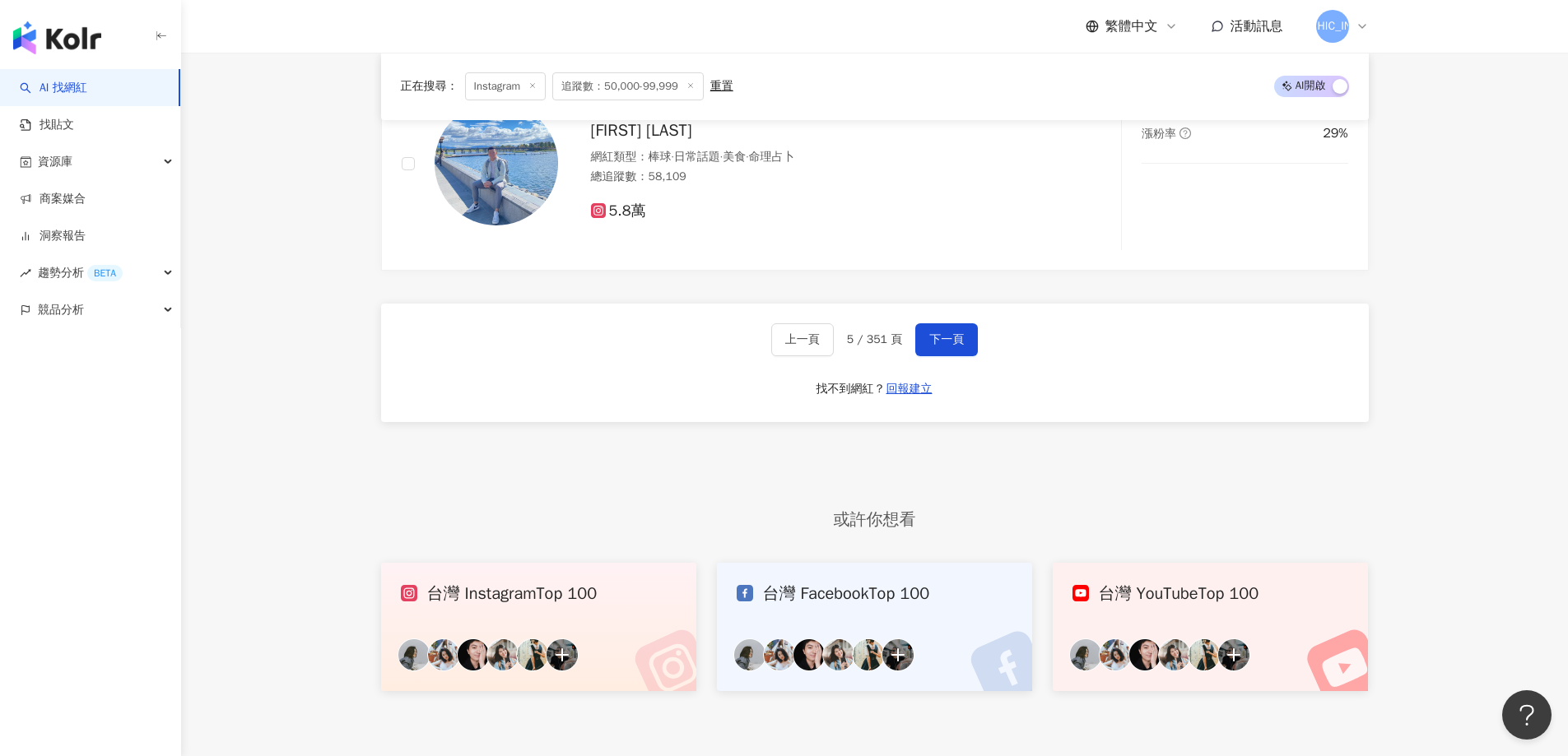 scroll, scrollTop: 3028, scrollLeft: 0, axis: vertical 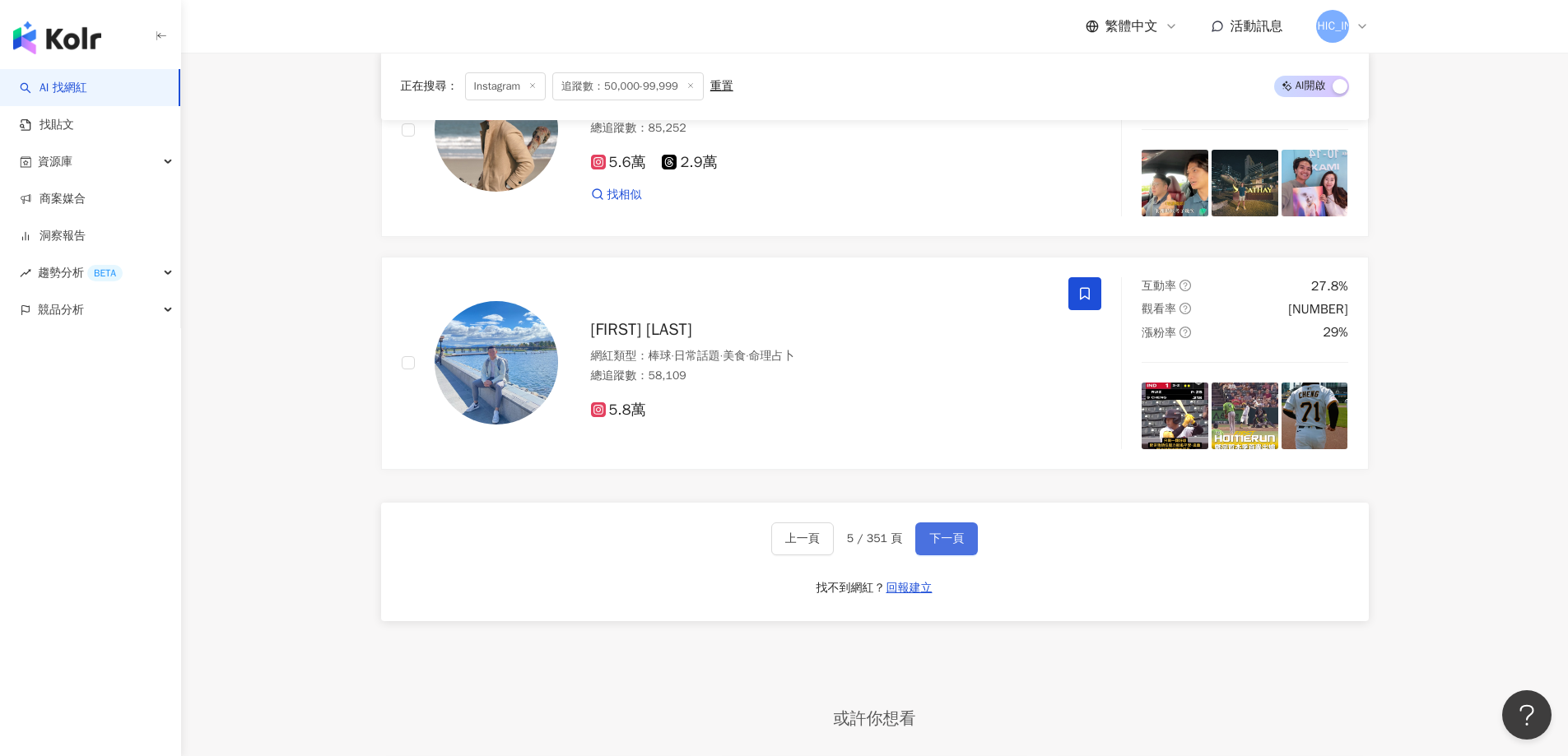 click on "下一頁" at bounding box center [947, 539] 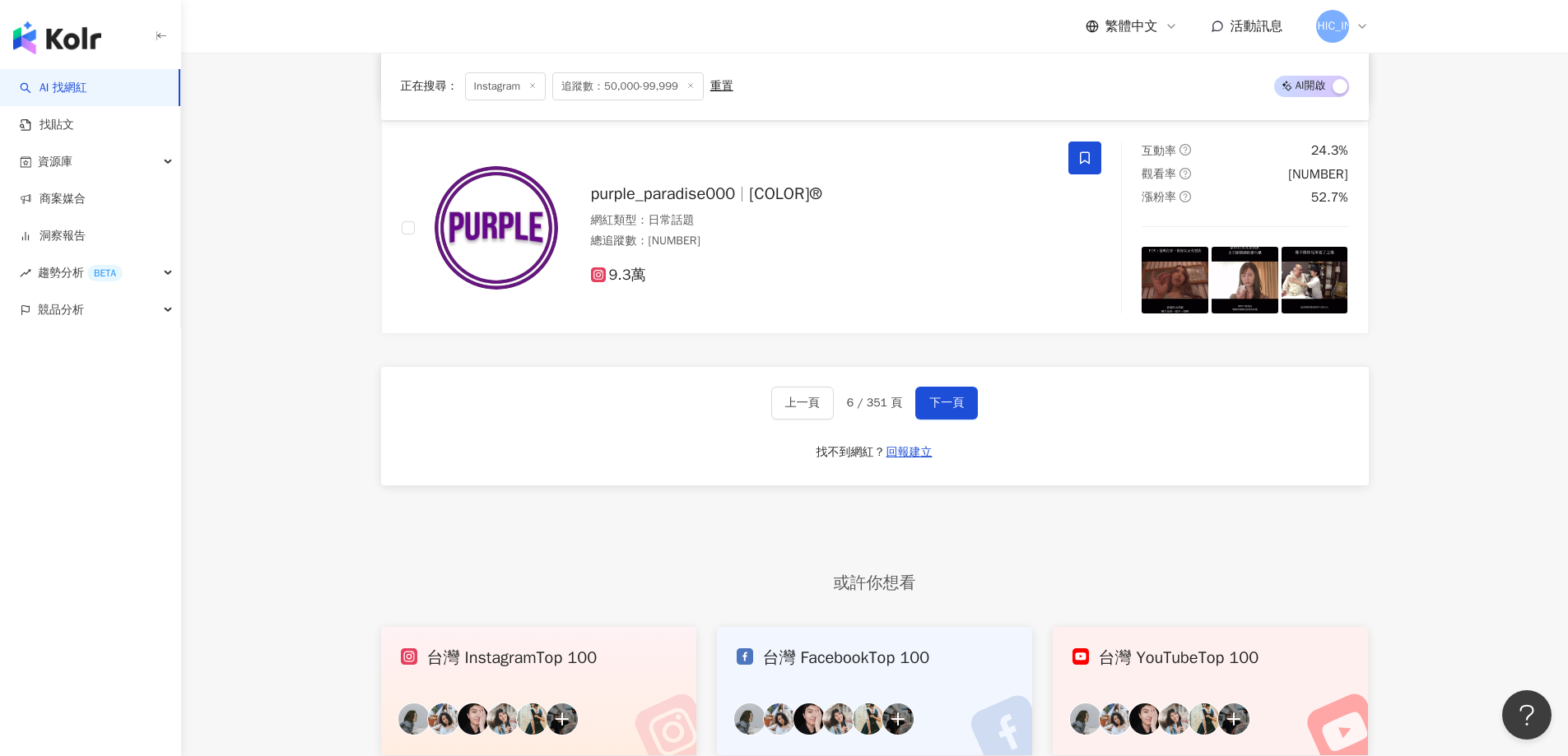 scroll, scrollTop: 2911, scrollLeft: 0, axis: vertical 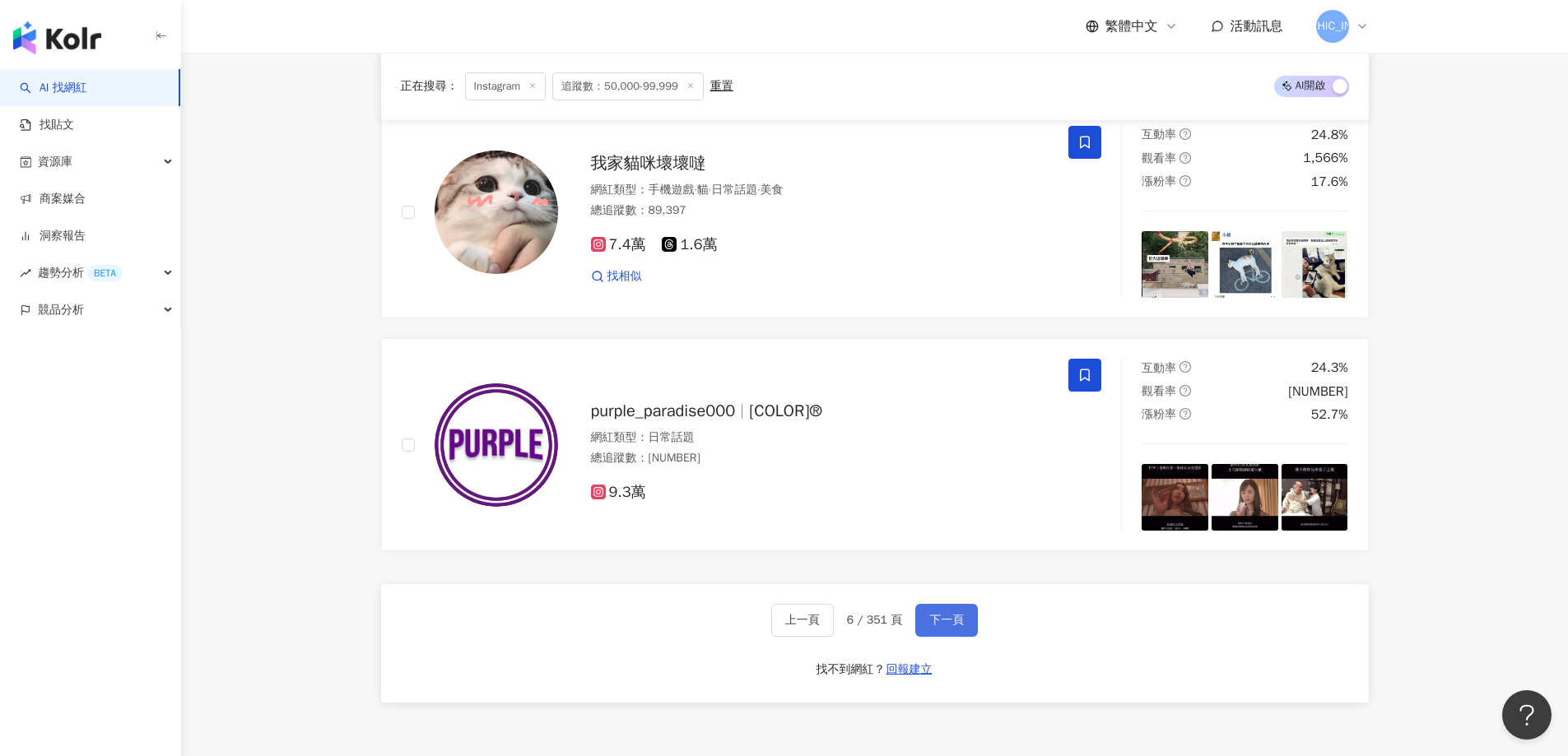 click on "下一頁" at bounding box center (947, 620) 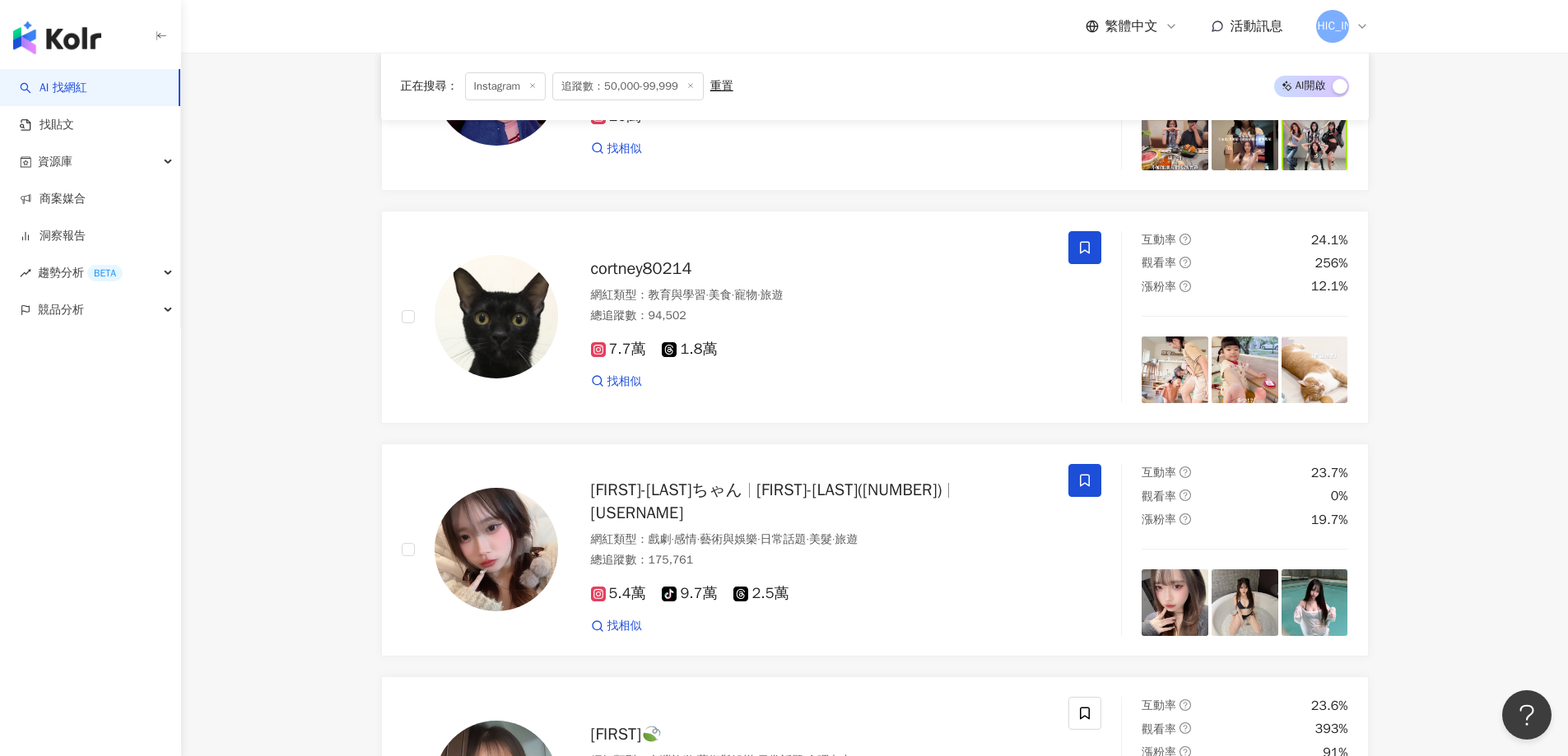 scroll, scrollTop: 526, scrollLeft: 0, axis: vertical 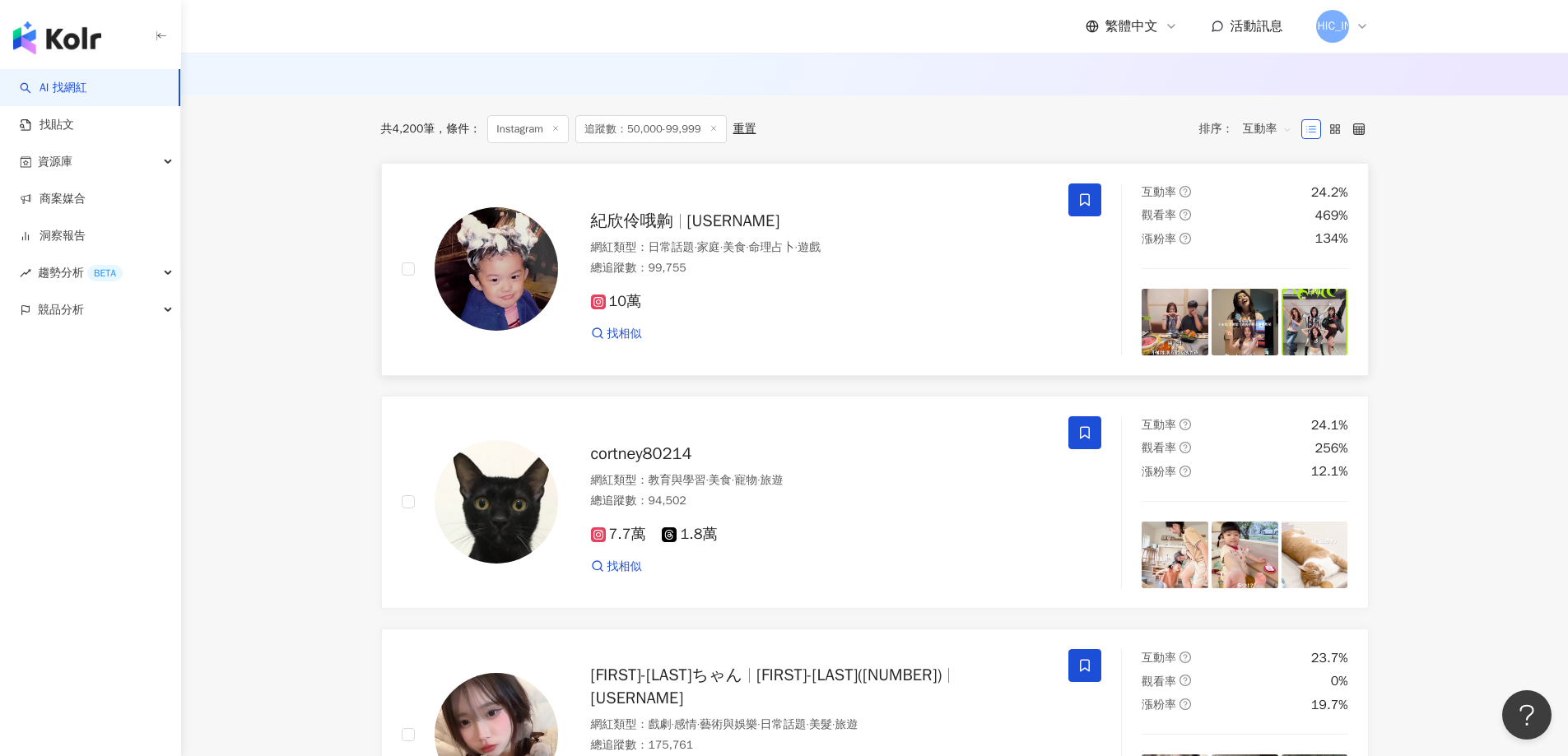 click on "cindychi_life" at bounding box center [733, 220] 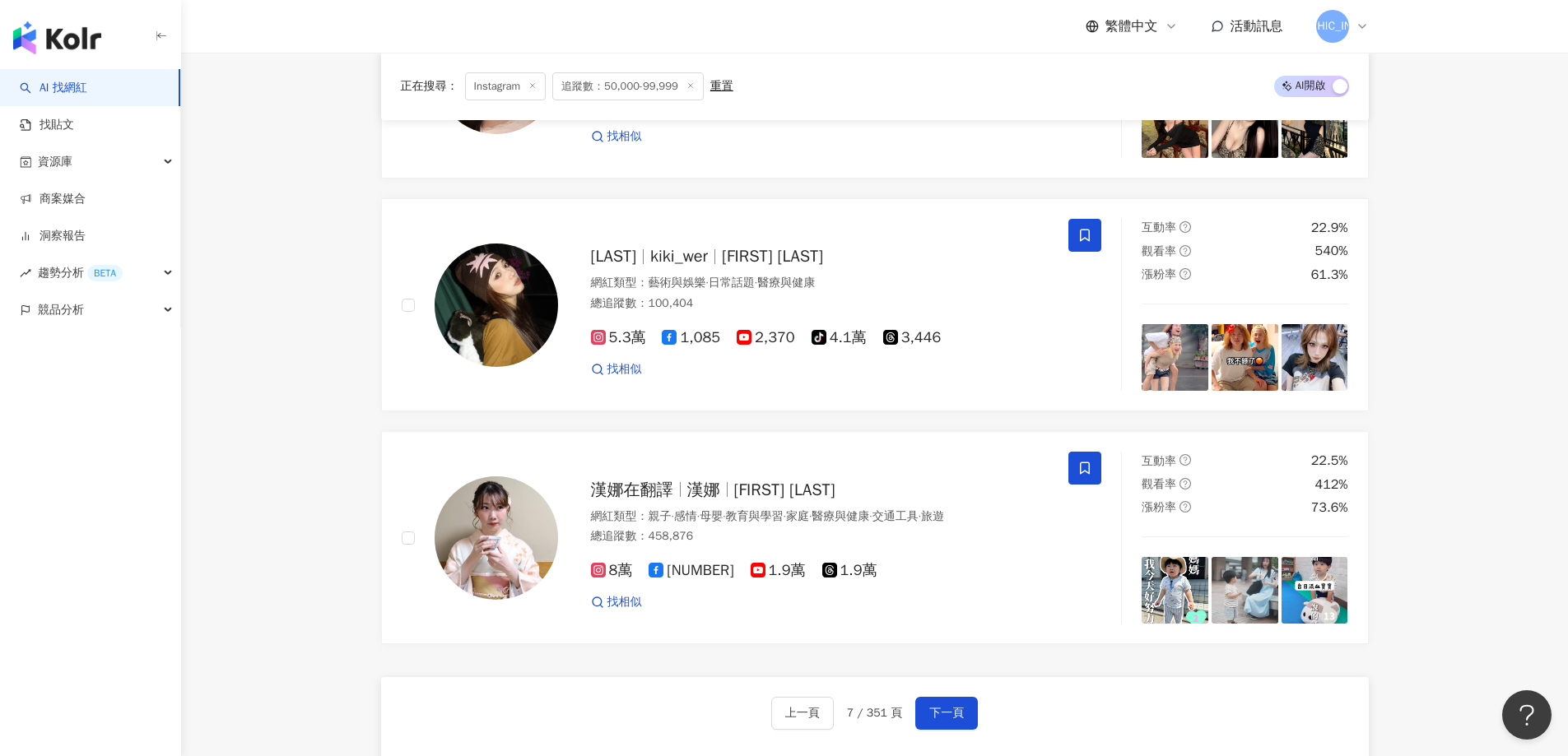 scroll, scrollTop: 3076, scrollLeft: 0, axis: vertical 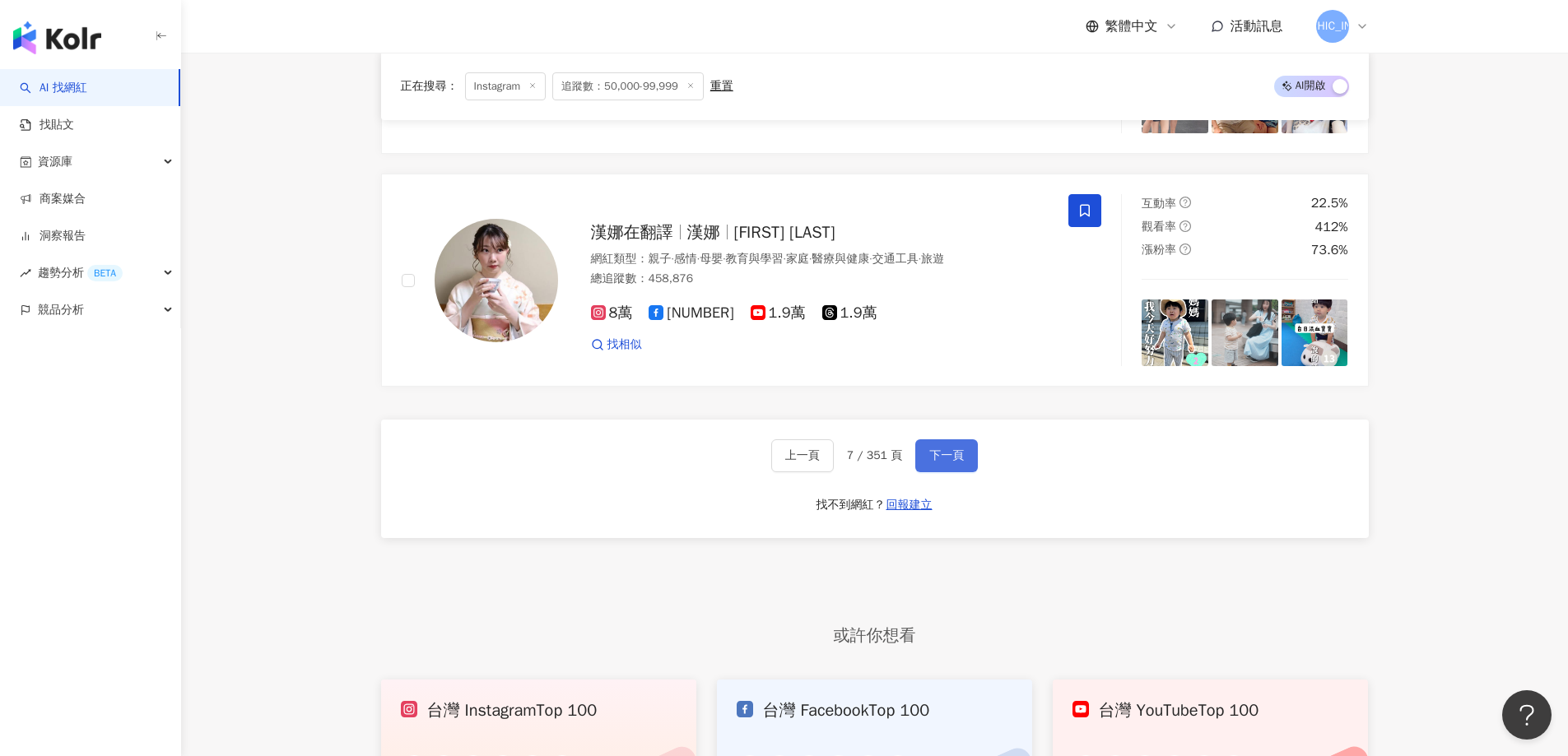 click on "下一頁" at bounding box center (947, 456) 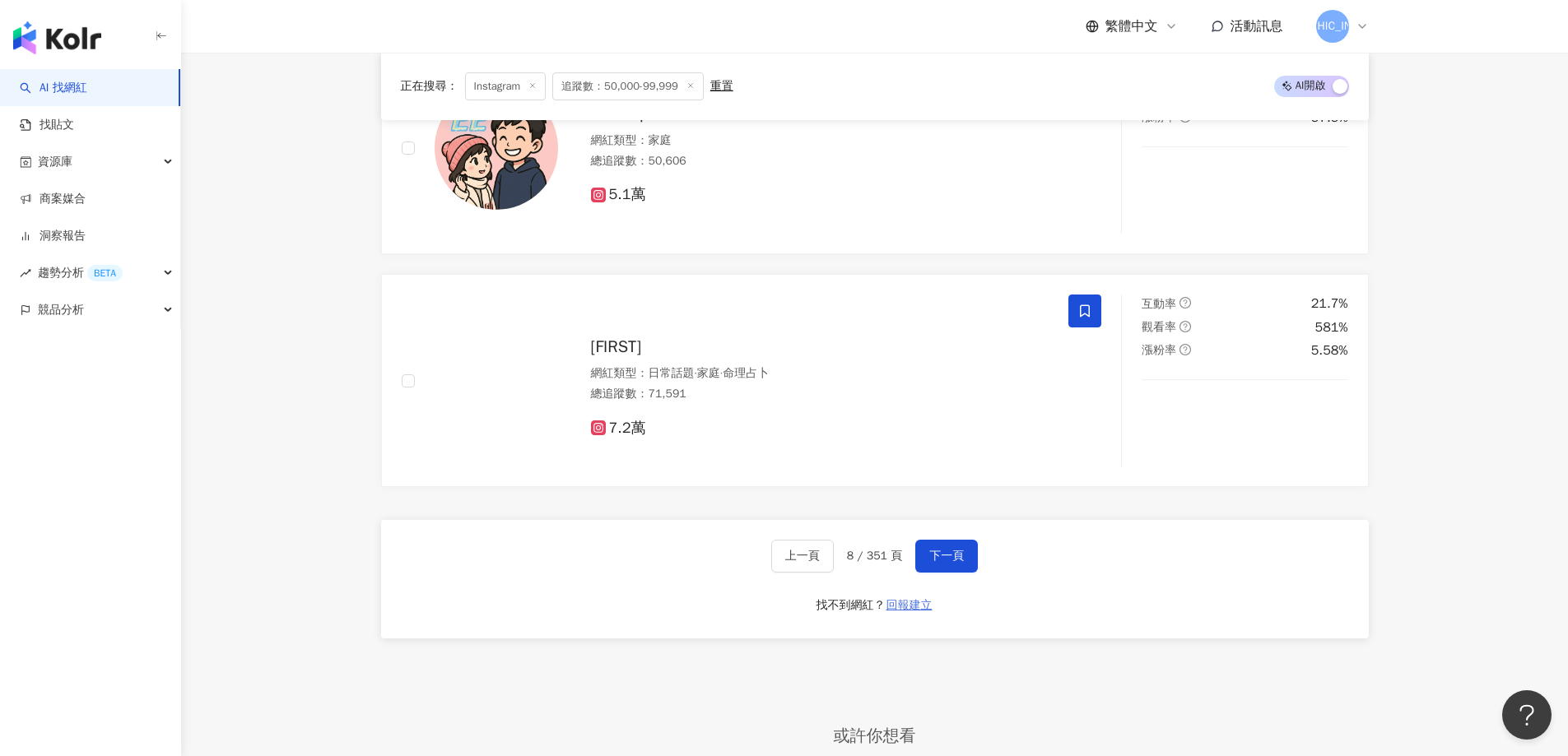 scroll, scrollTop: 2994, scrollLeft: 0, axis: vertical 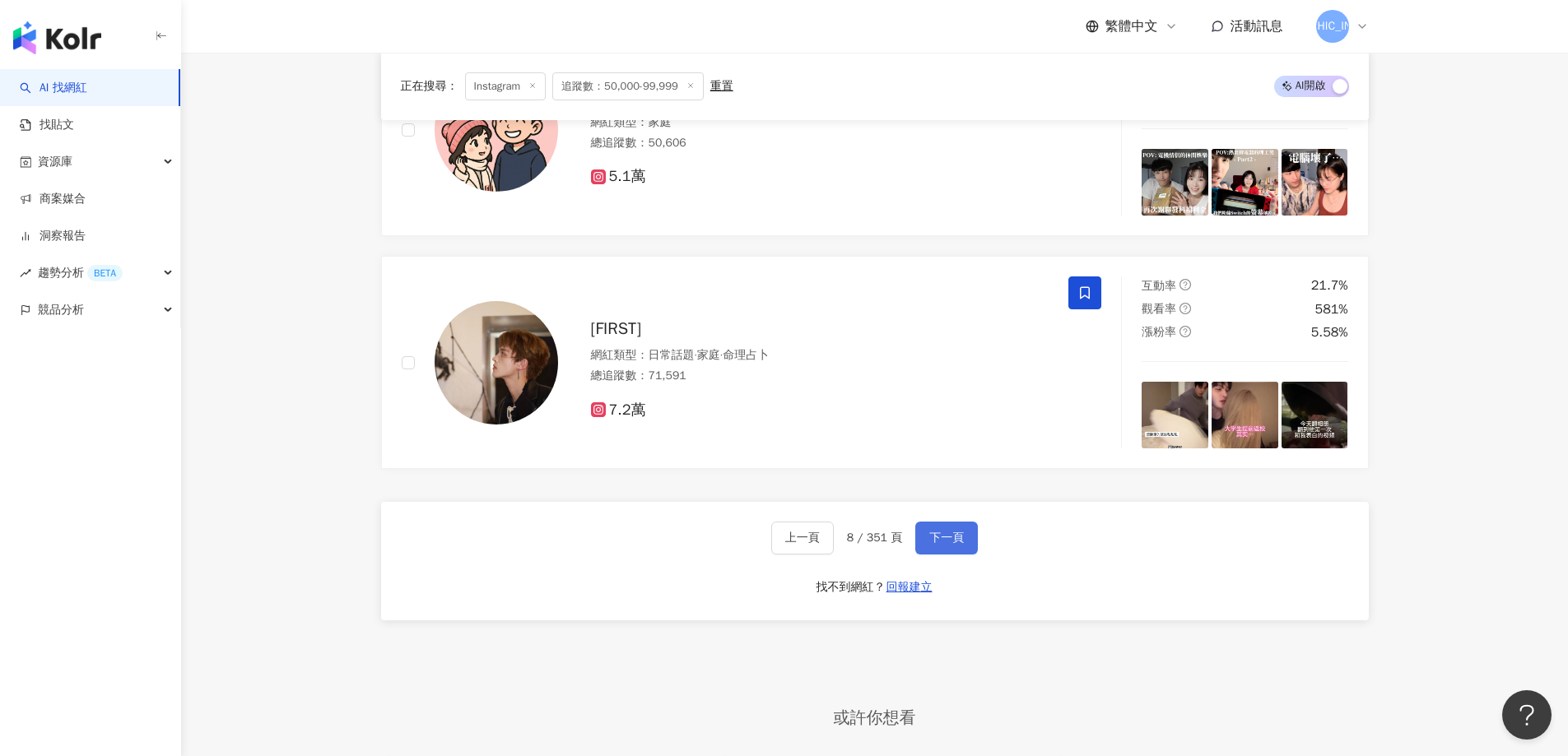 click on "下一頁" at bounding box center [947, 538] 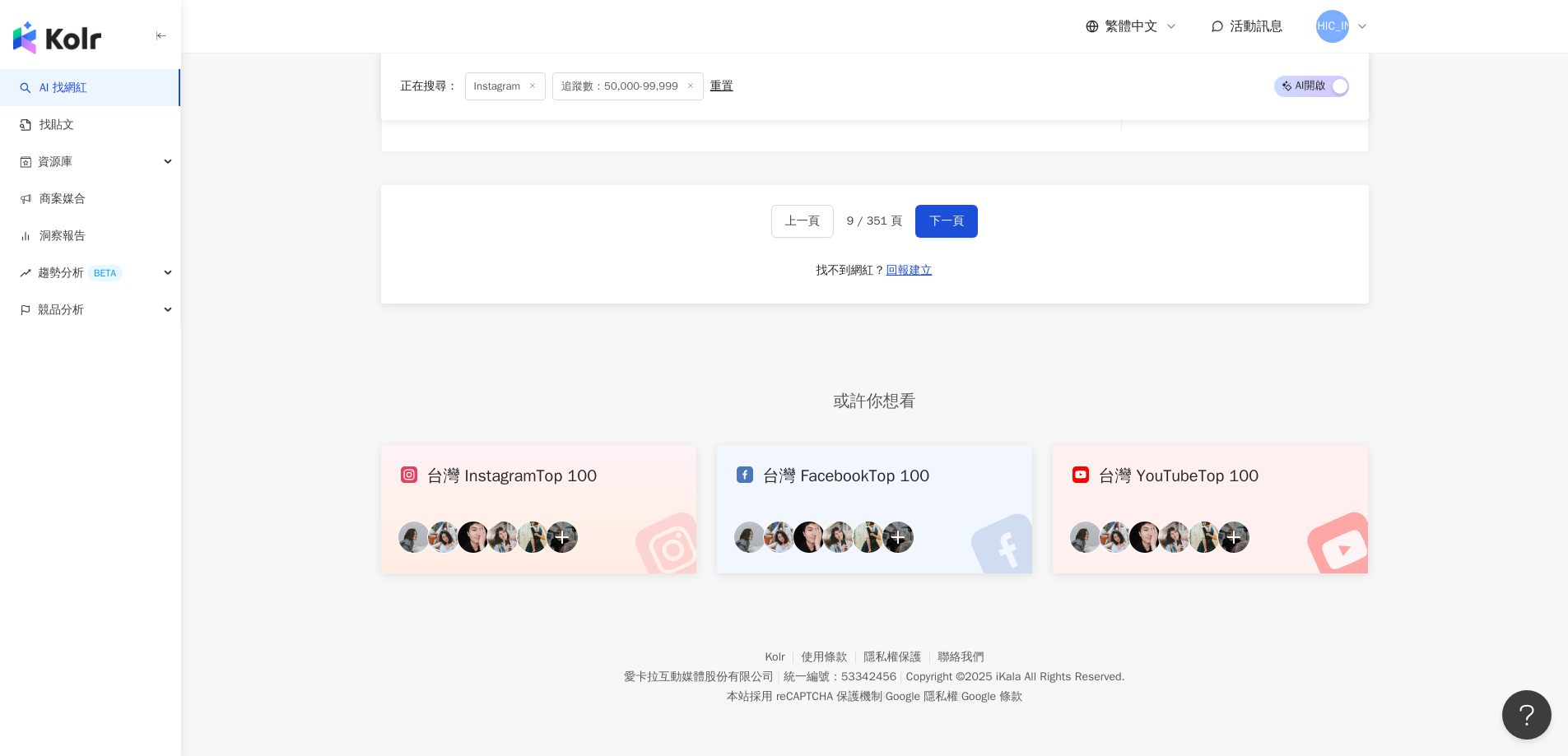 scroll, scrollTop: 2994, scrollLeft: 0, axis: vertical 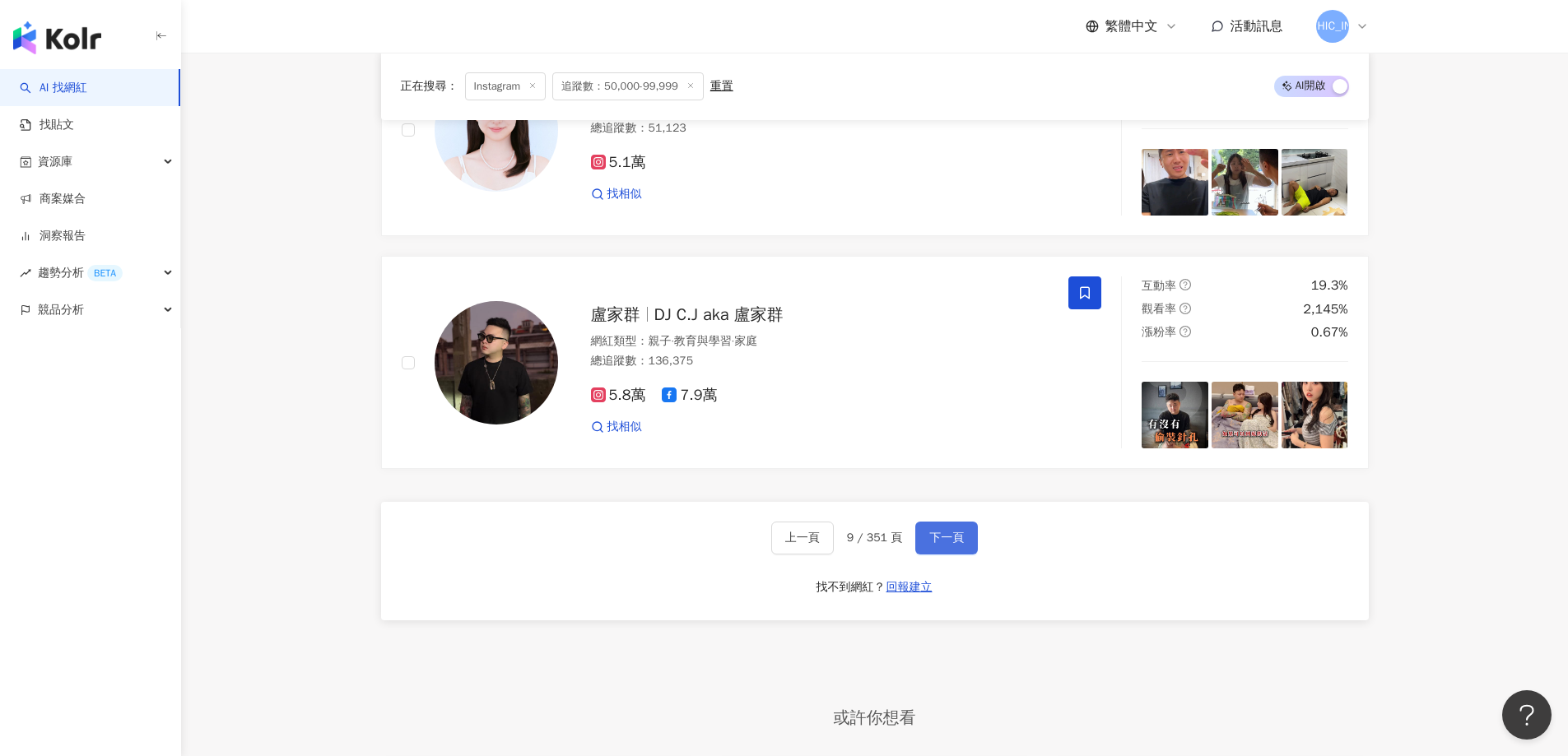 click on "下一頁" at bounding box center (947, 538) 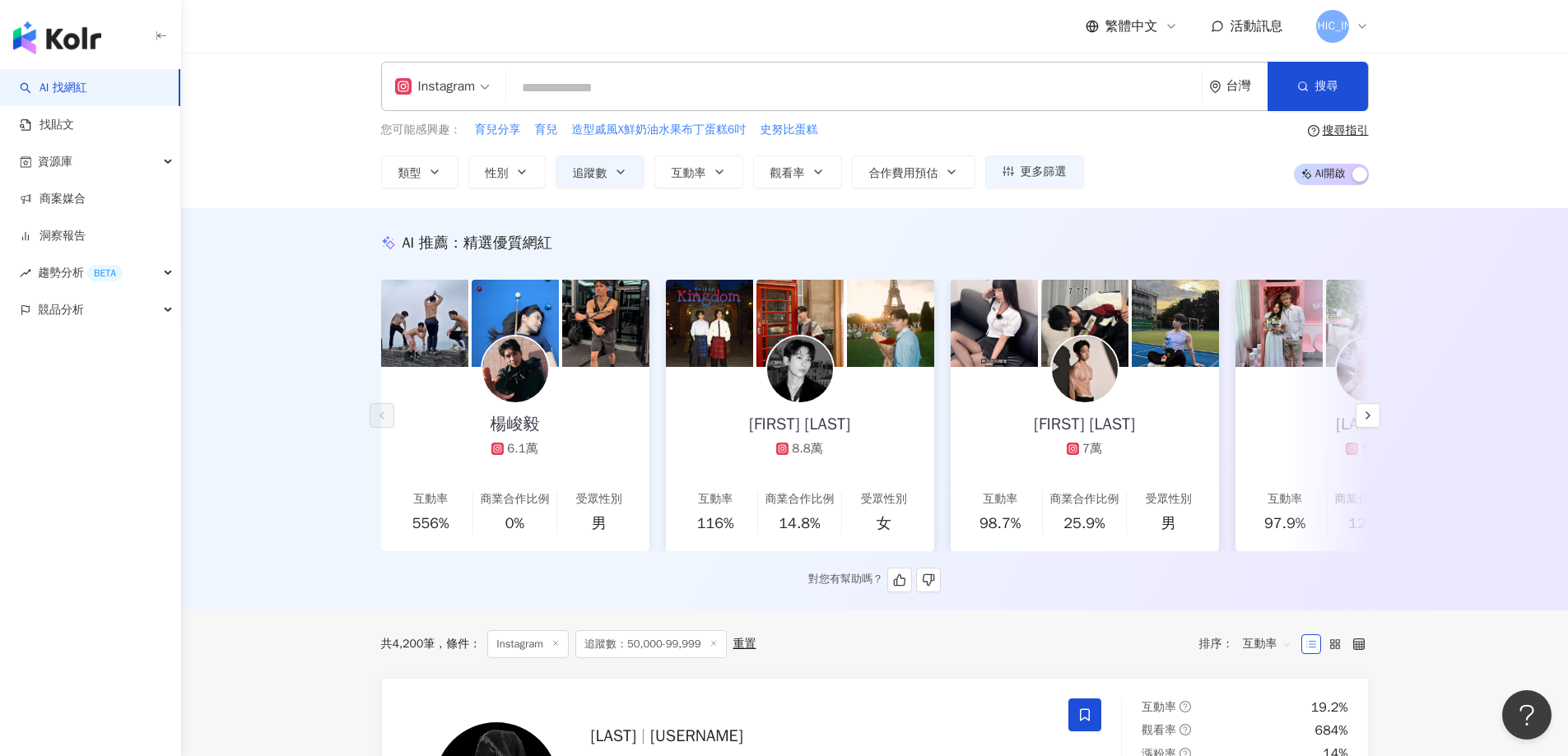 scroll, scrollTop: 0, scrollLeft: 0, axis: both 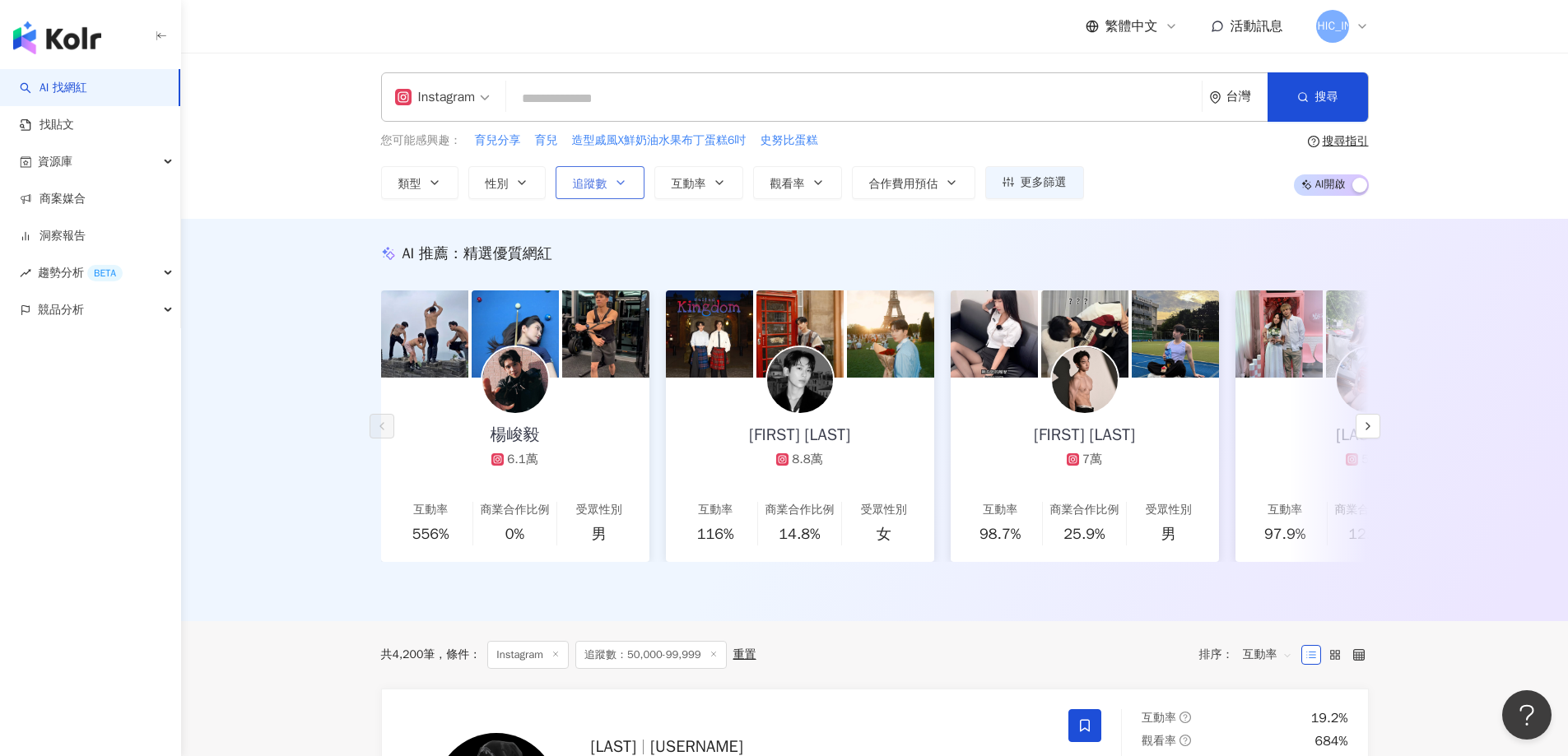 click on "追蹤數" at bounding box center [590, 184] 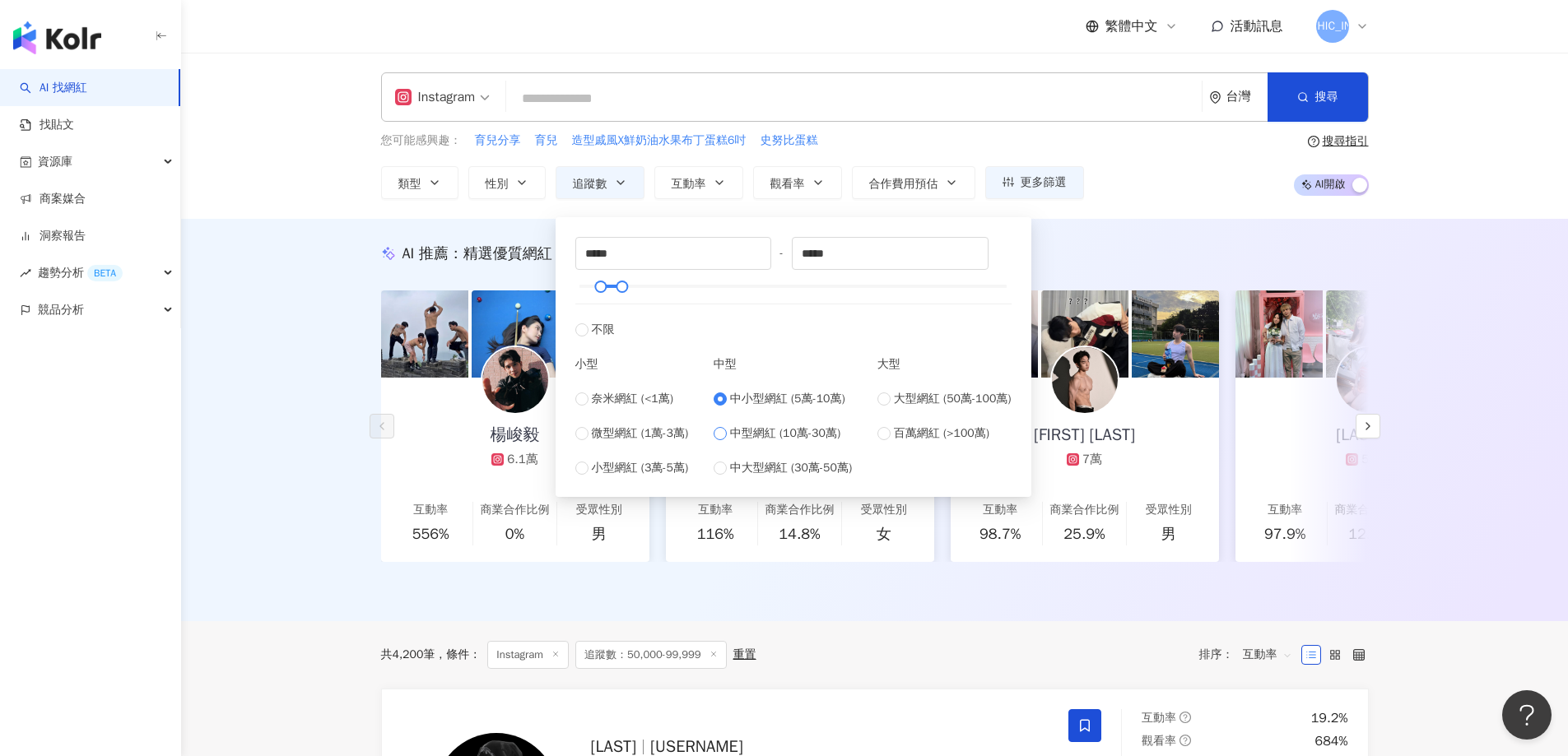 click on "中型網紅 (10萬-30萬)" at bounding box center (785, 434) 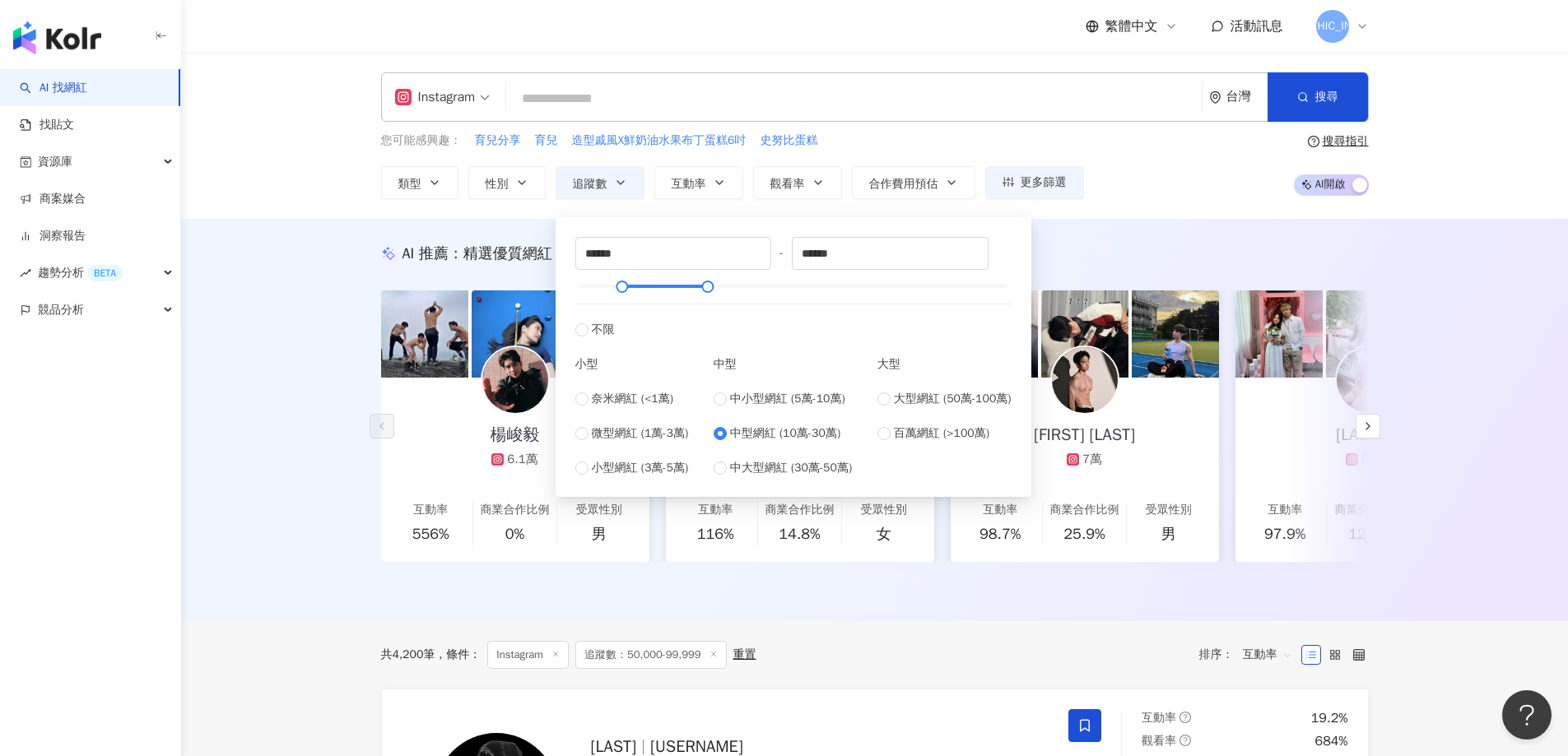 click on "共  4,200  筆 條件 ： Instagram 追蹤數：50,000-99,999 重置 排序： 互動率" at bounding box center [875, 655] 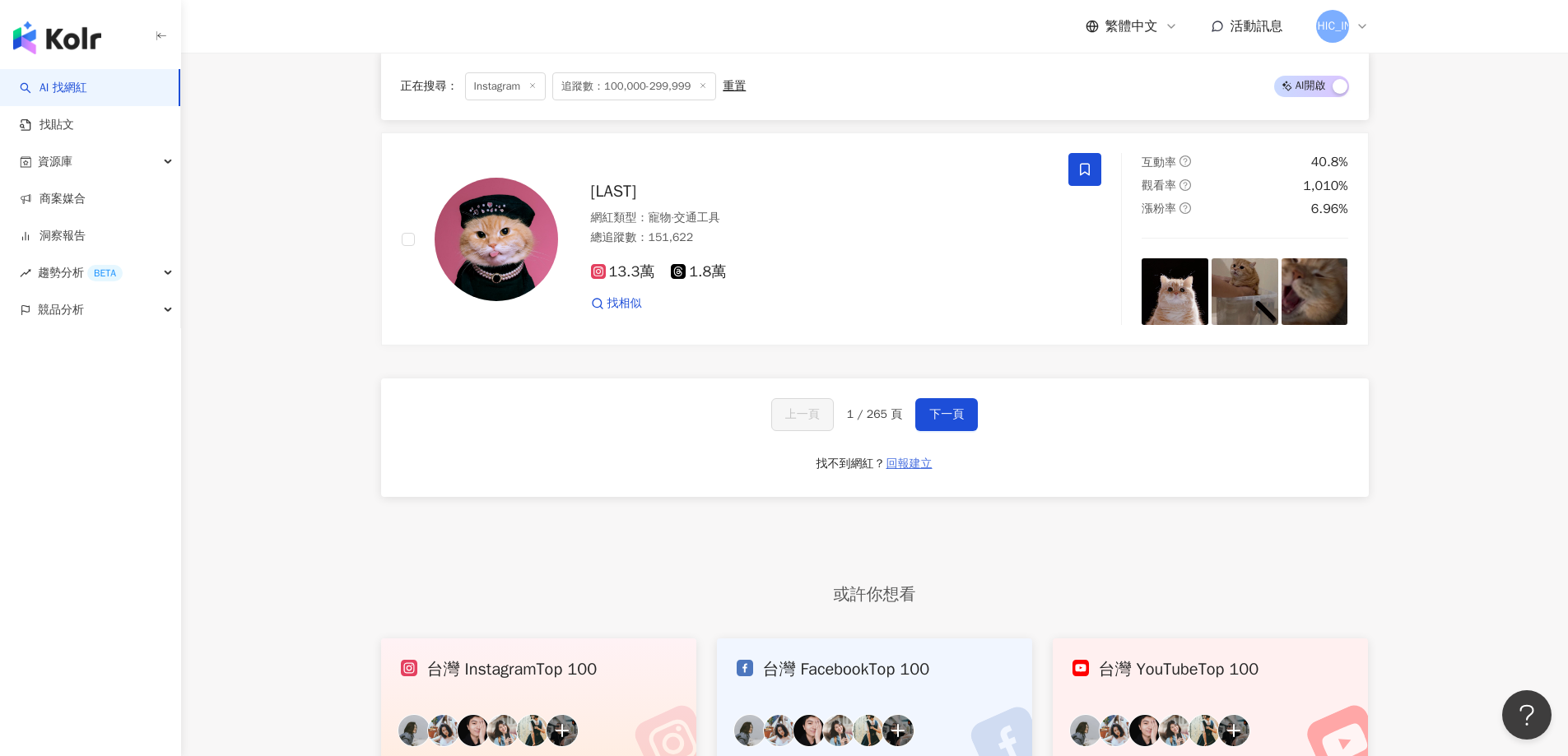 scroll, scrollTop: 3126, scrollLeft: 0, axis: vertical 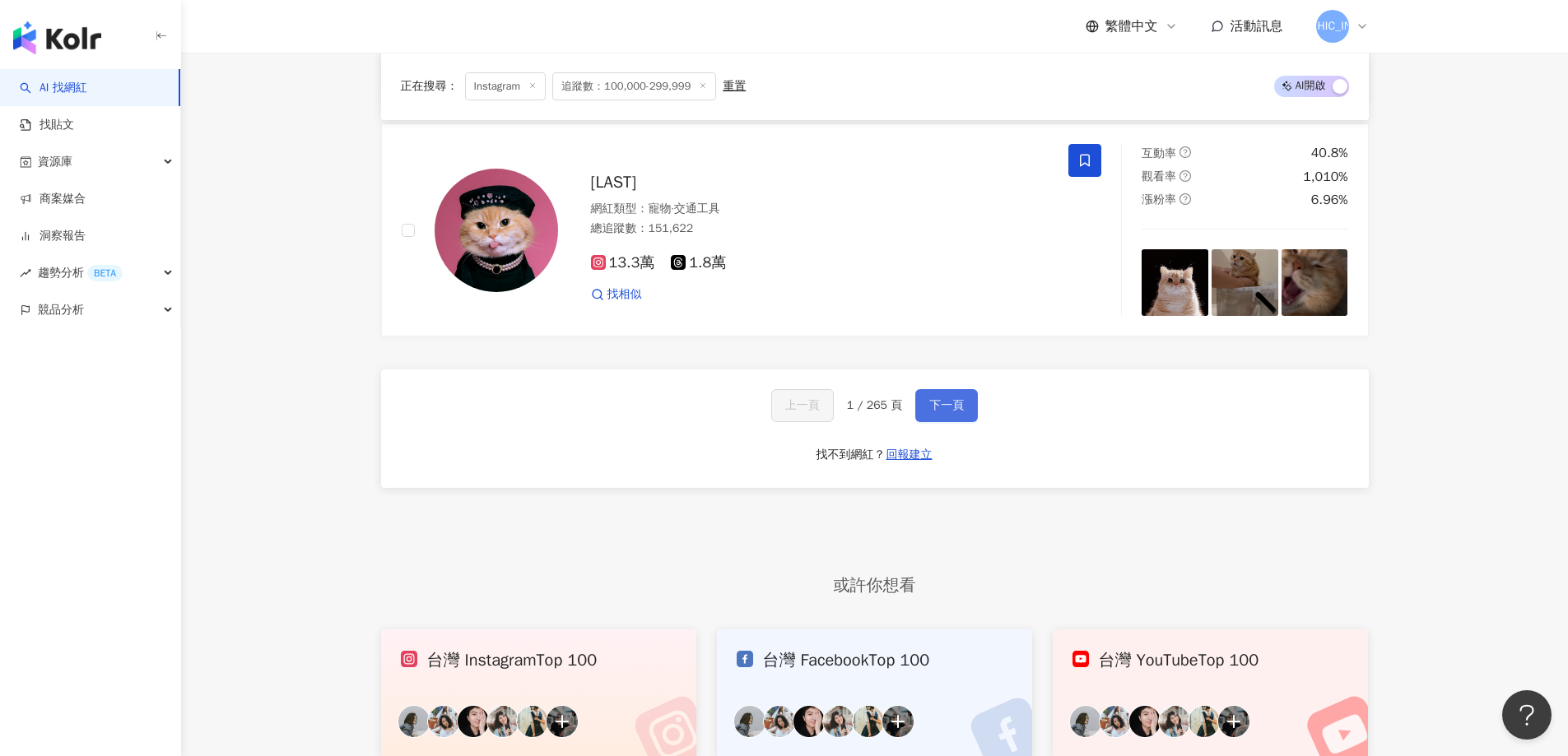 click on "下一頁" at bounding box center (947, 406) 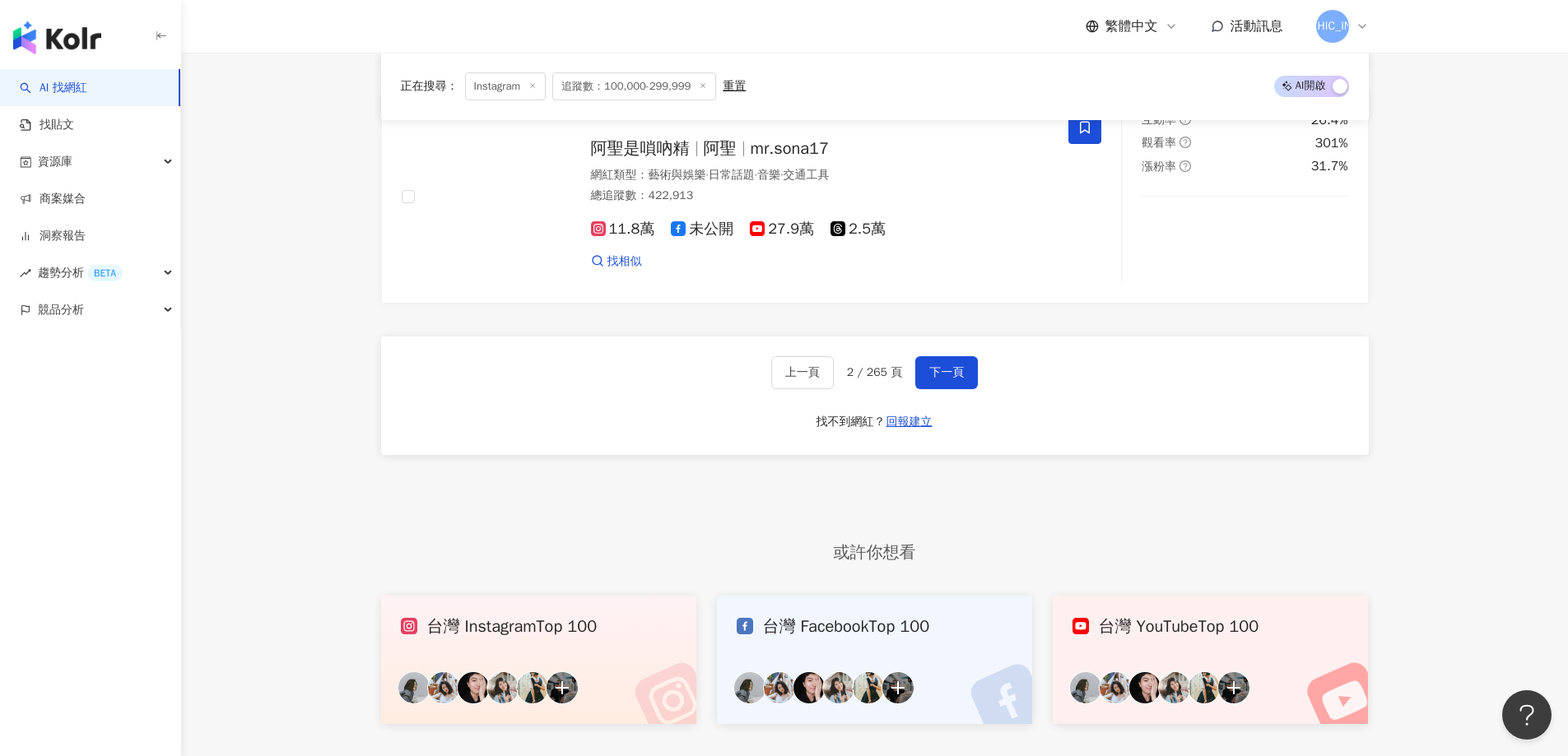 scroll, scrollTop: 3028, scrollLeft: 0, axis: vertical 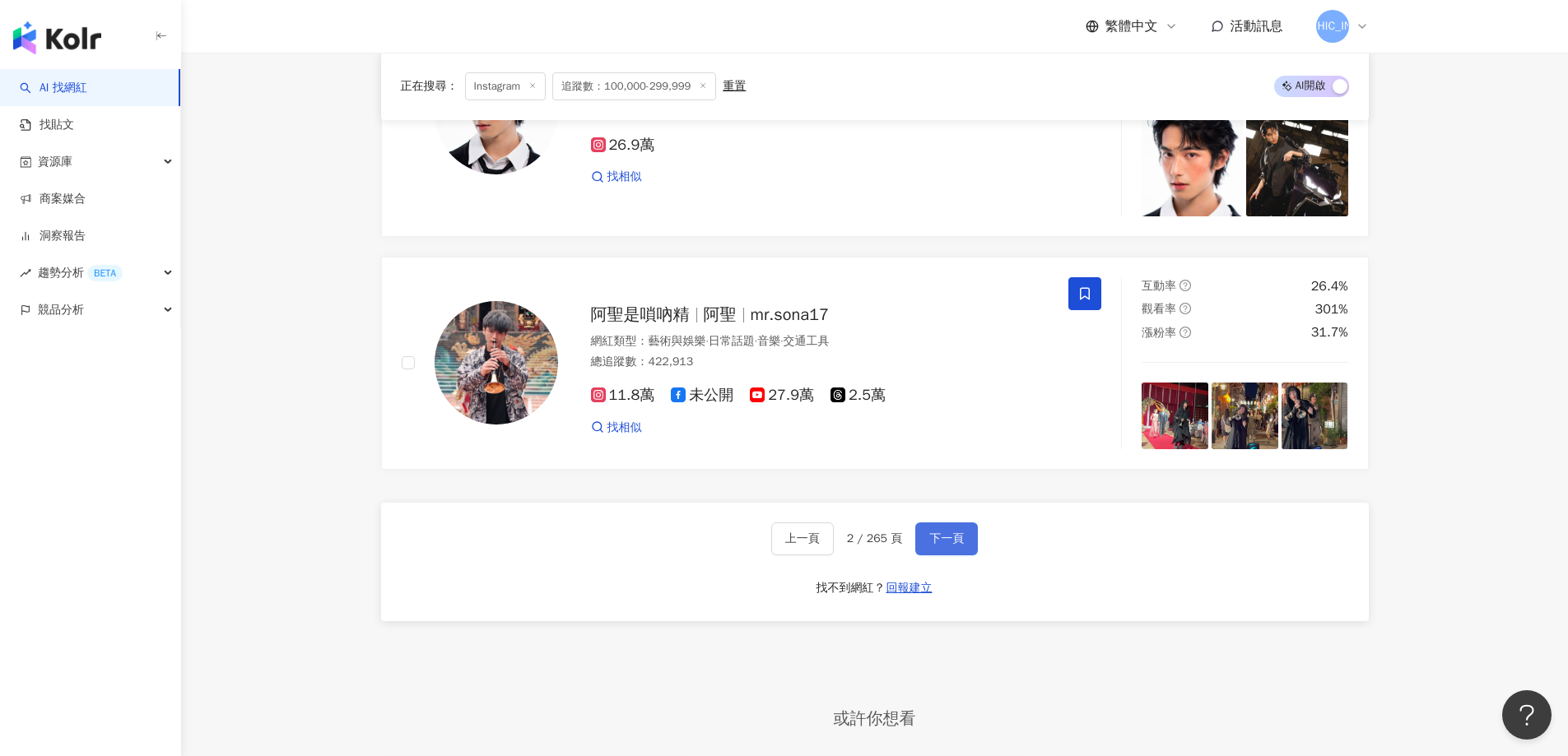click on "下一頁" at bounding box center (947, 539) 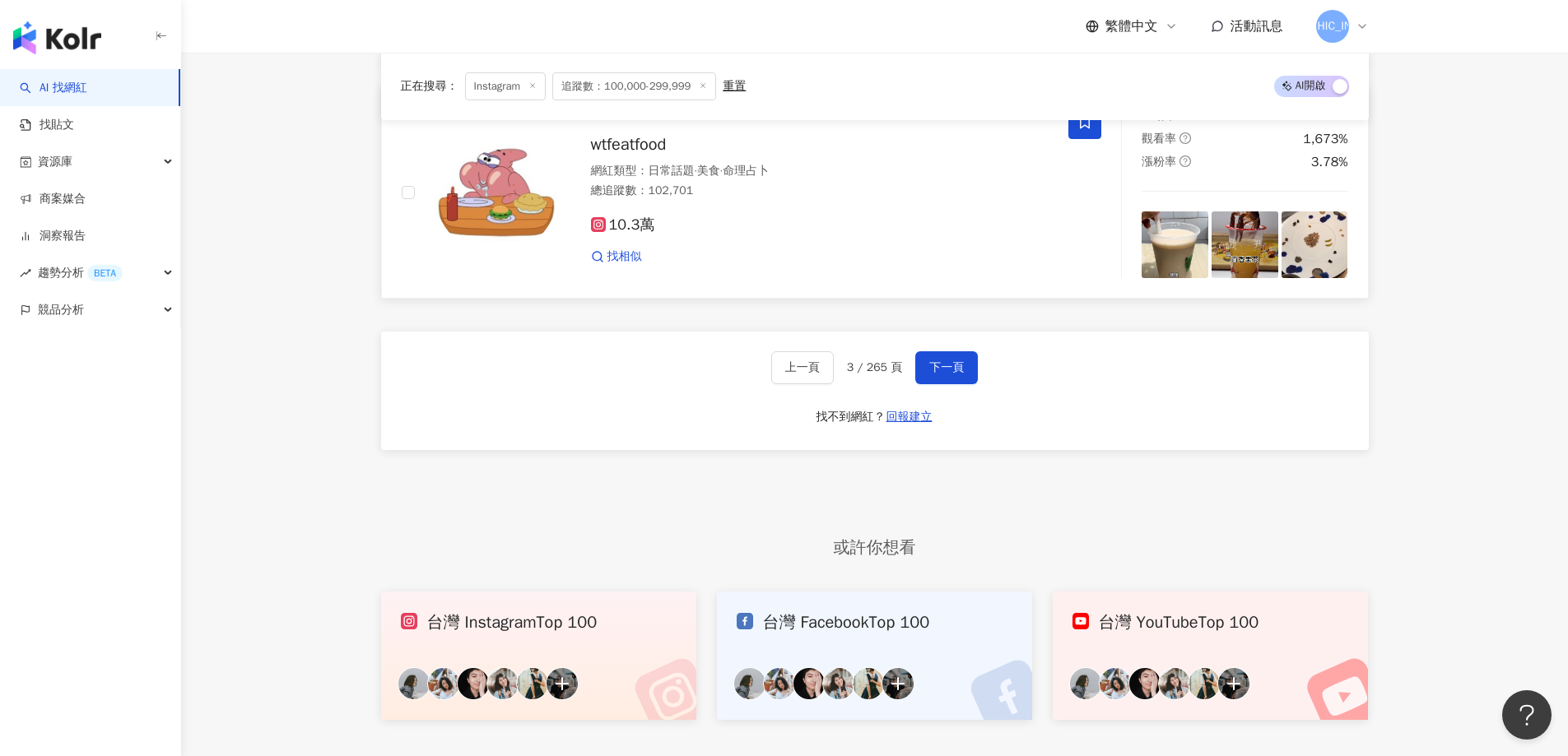 scroll, scrollTop: 3326, scrollLeft: 0, axis: vertical 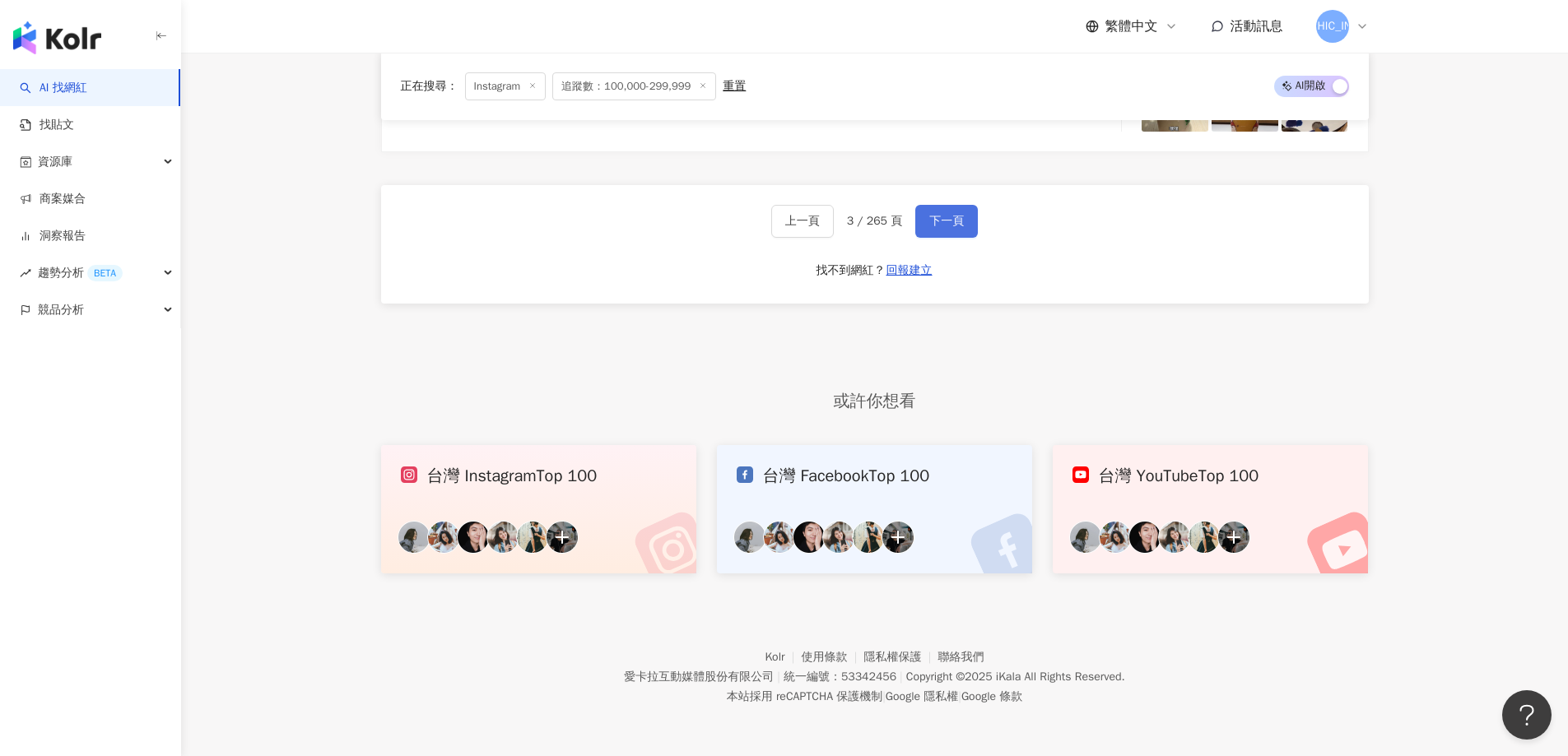 click on "下一頁" at bounding box center (947, 221) 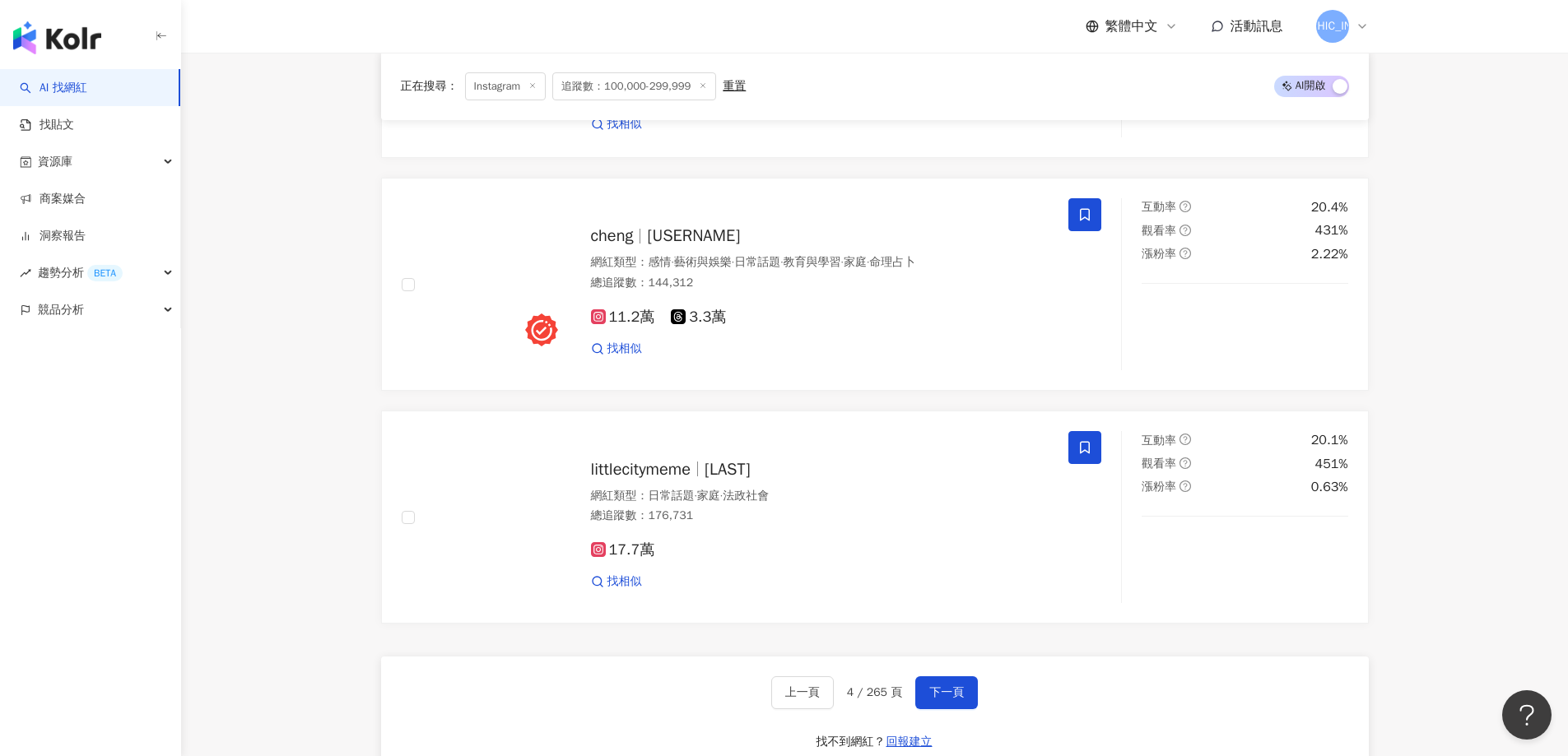 scroll, scrollTop: 2910, scrollLeft: 0, axis: vertical 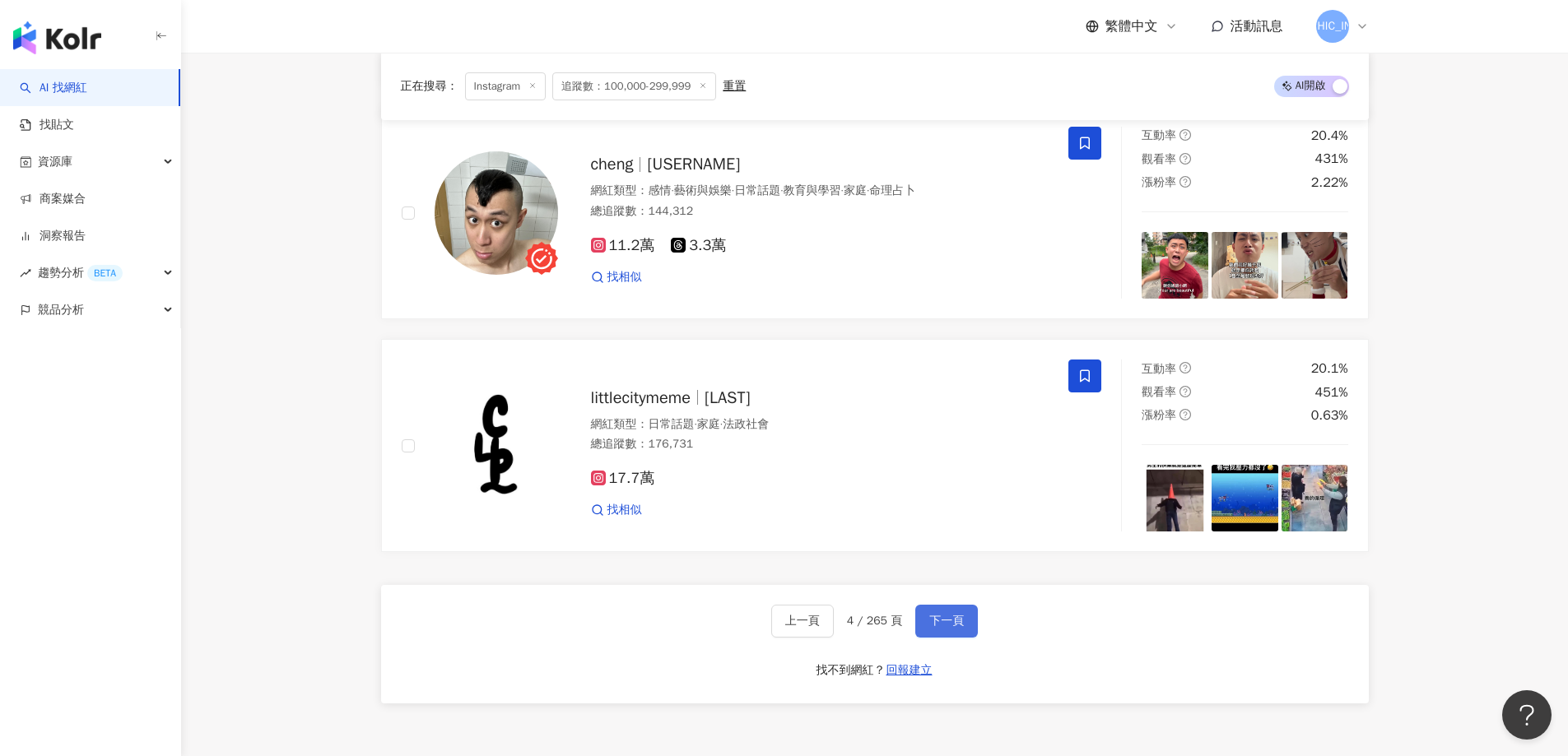 click on "下一頁" at bounding box center (947, 621) 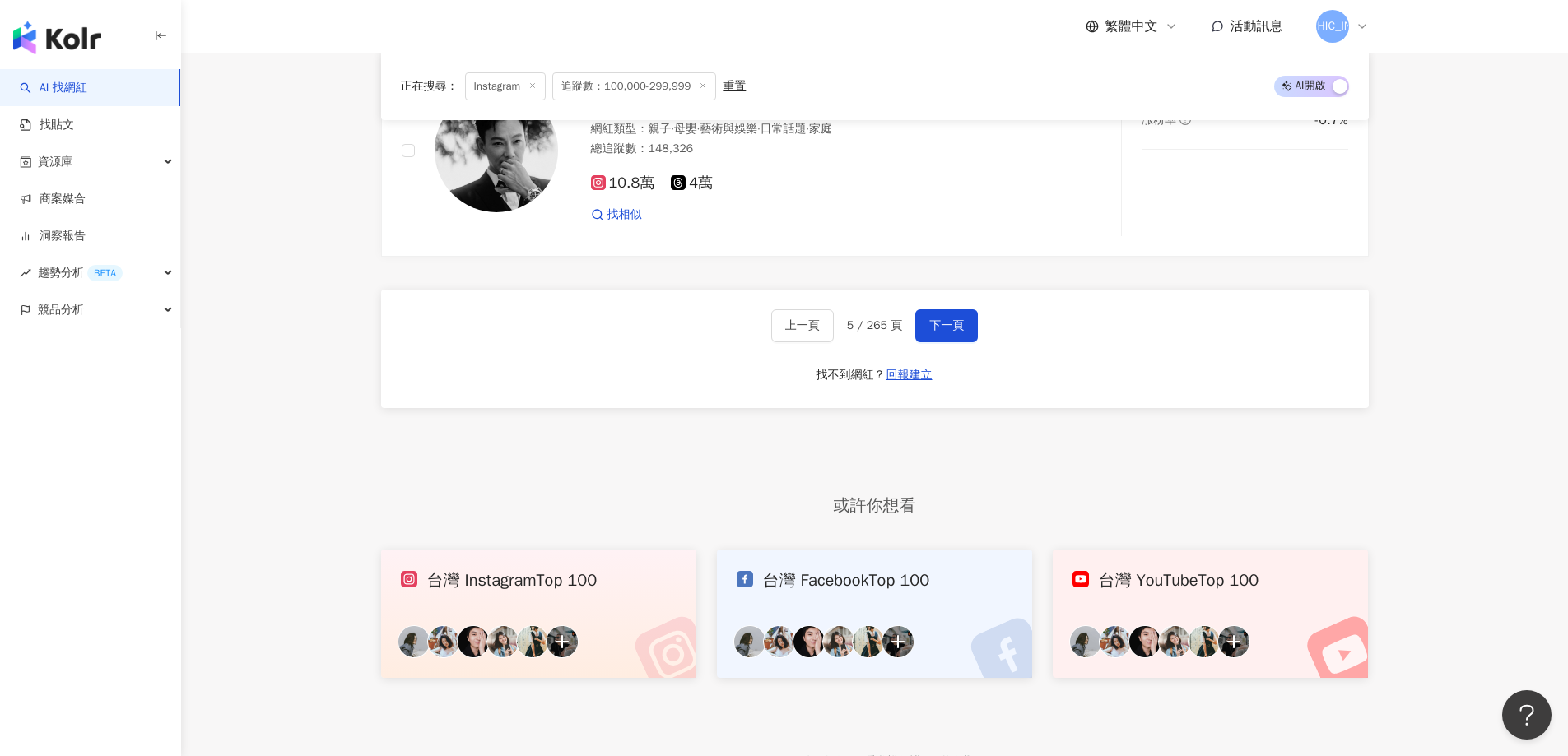 scroll, scrollTop: 3323, scrollLeft: 0, axis: vertical 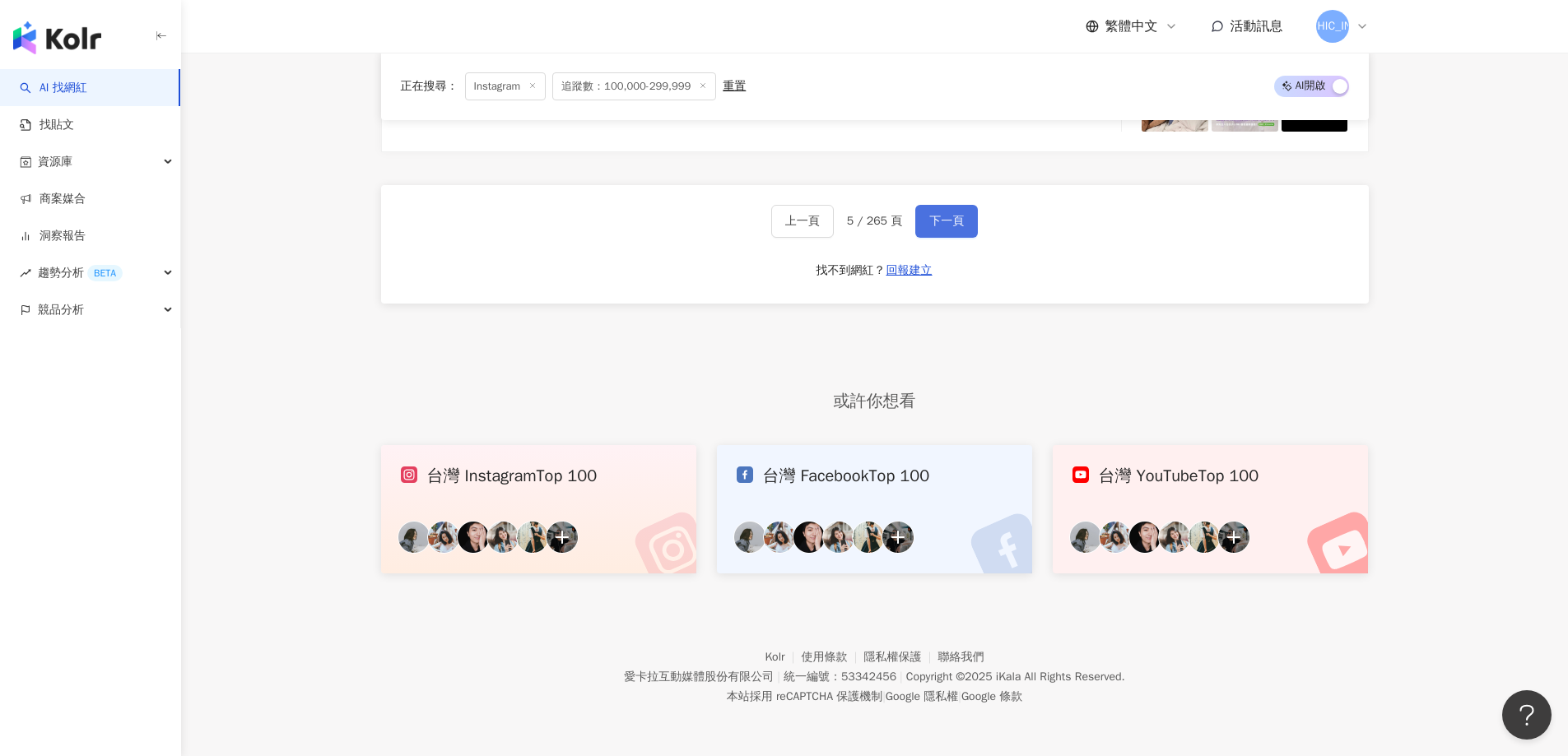 click on "下一頁" at bounding box center (947, 221) 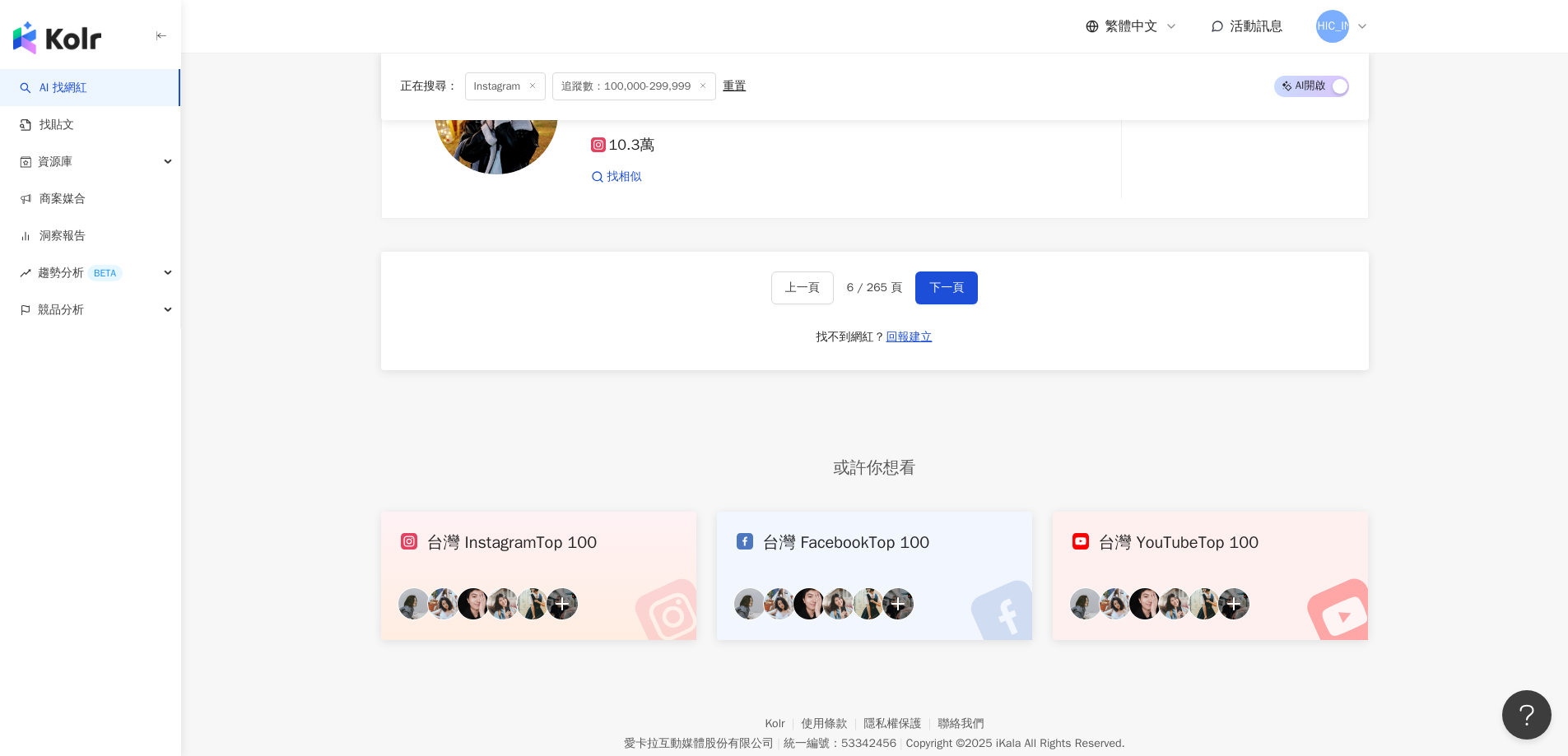 scroll, scrollTop: 3326, scrollLeft: 0, axis: vertical 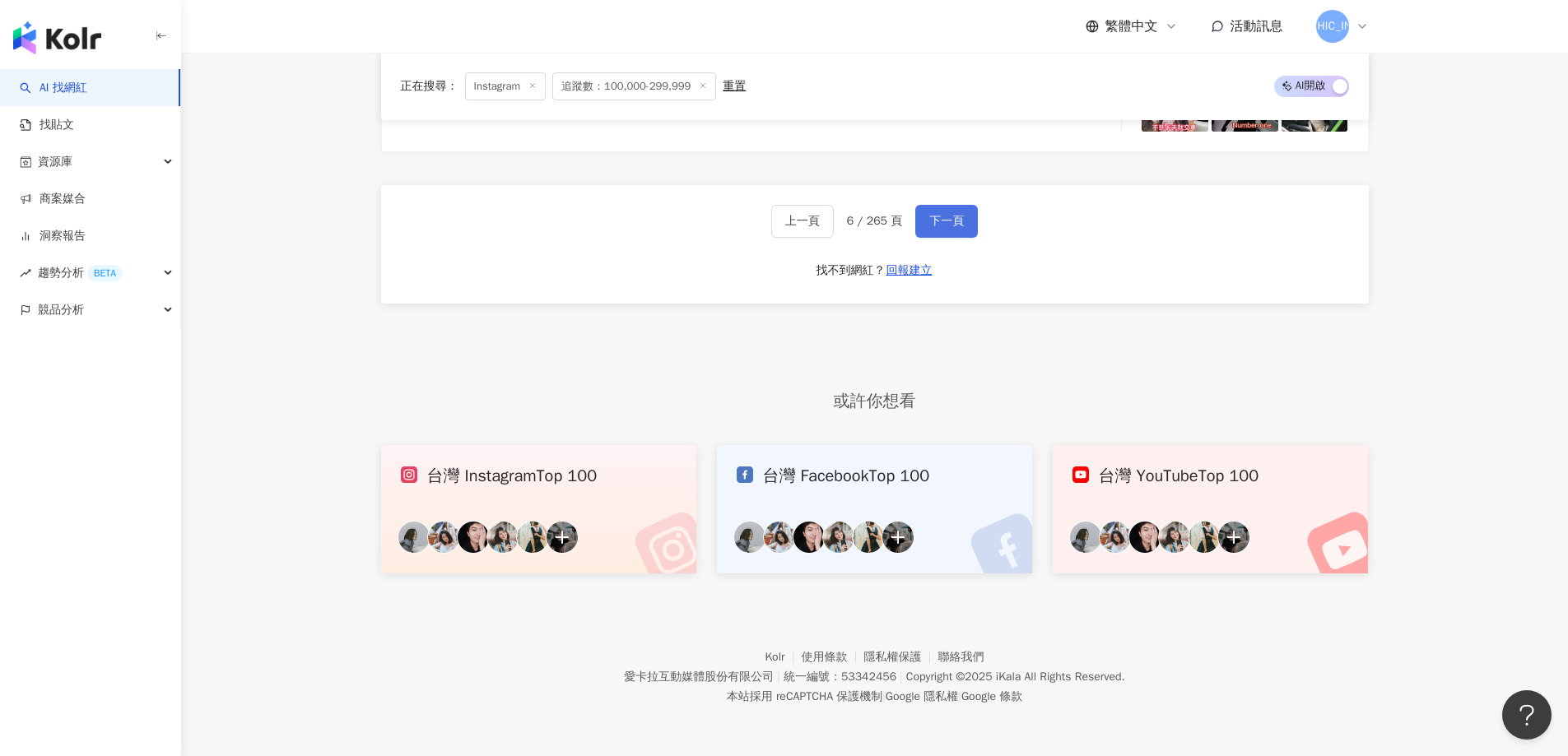click on "下一頁" at bounding box center [947, 221] 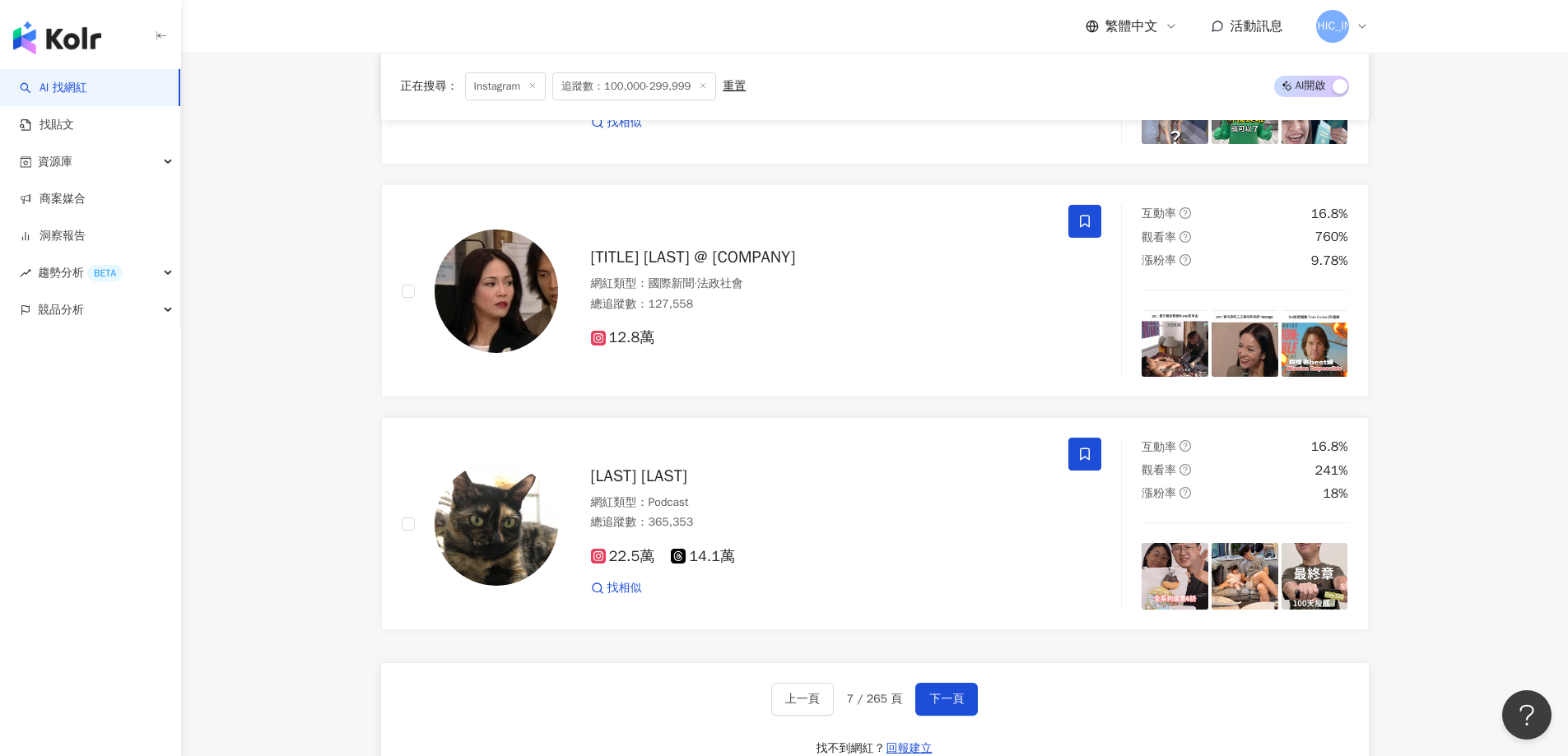 scroll, scrollTop: 3326, scrollLeft: 0, axis: vertical 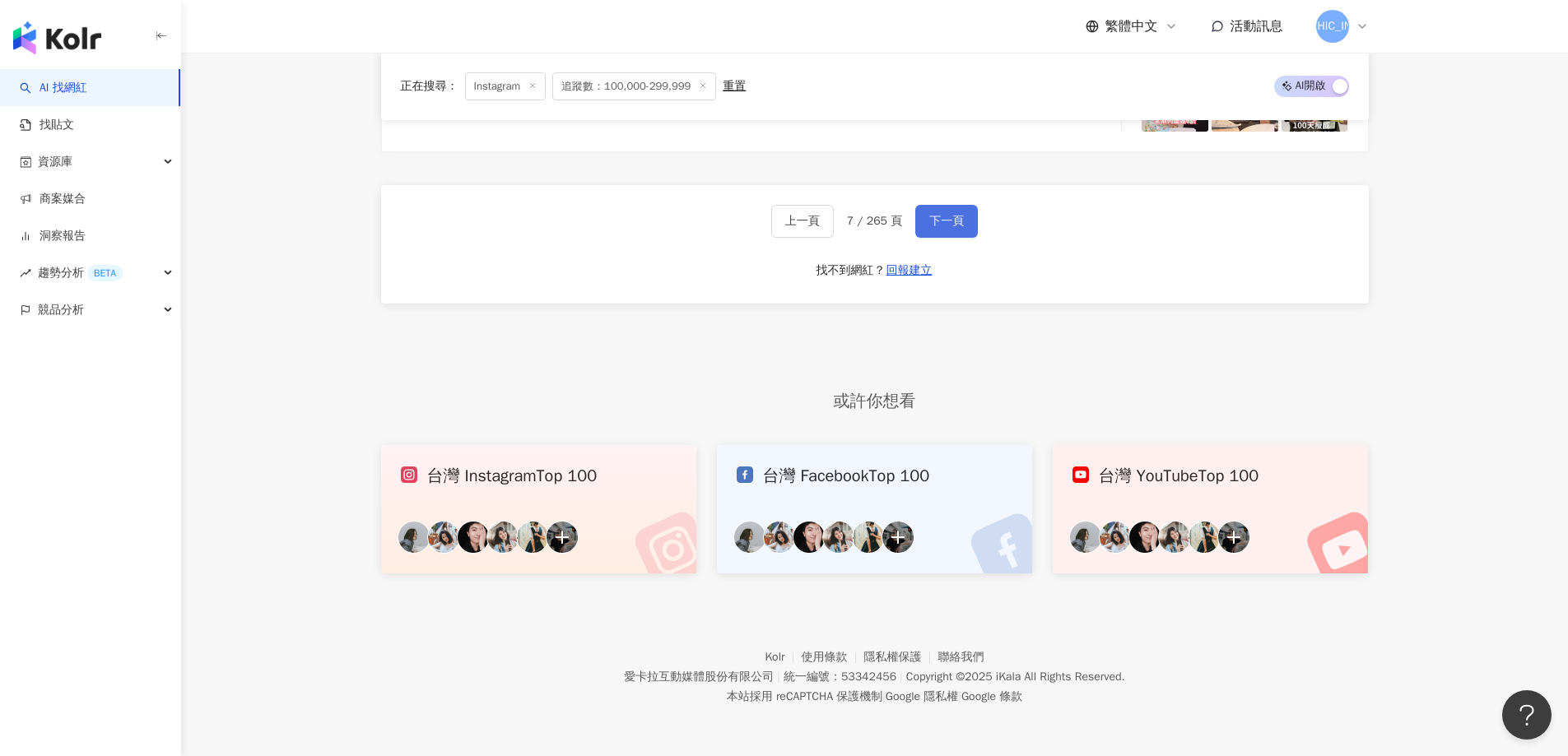 click on "下一頁" at bounding box center (947, 221) 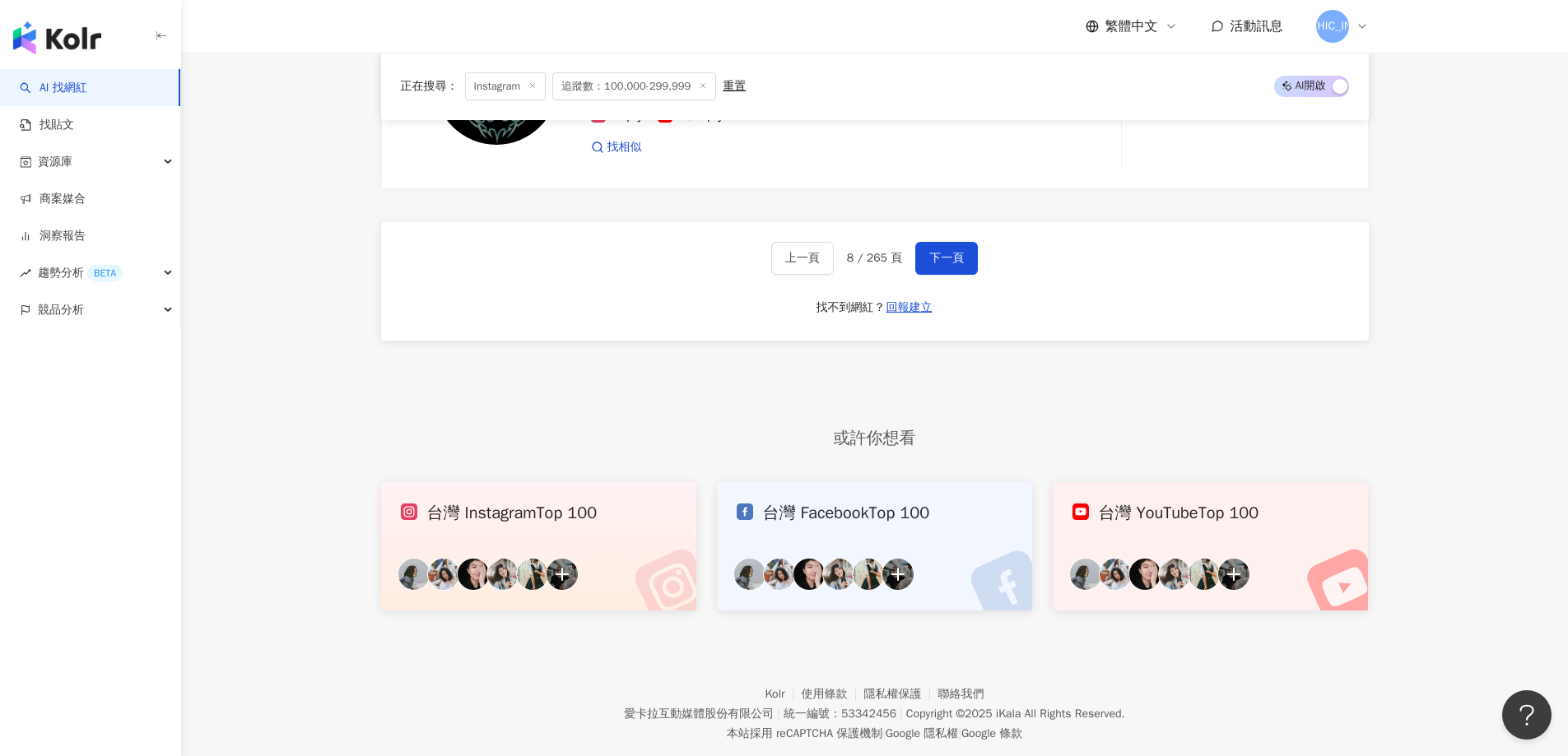 scroll, scrollTop: 3323, scrollLeft: 0, axis: vertical 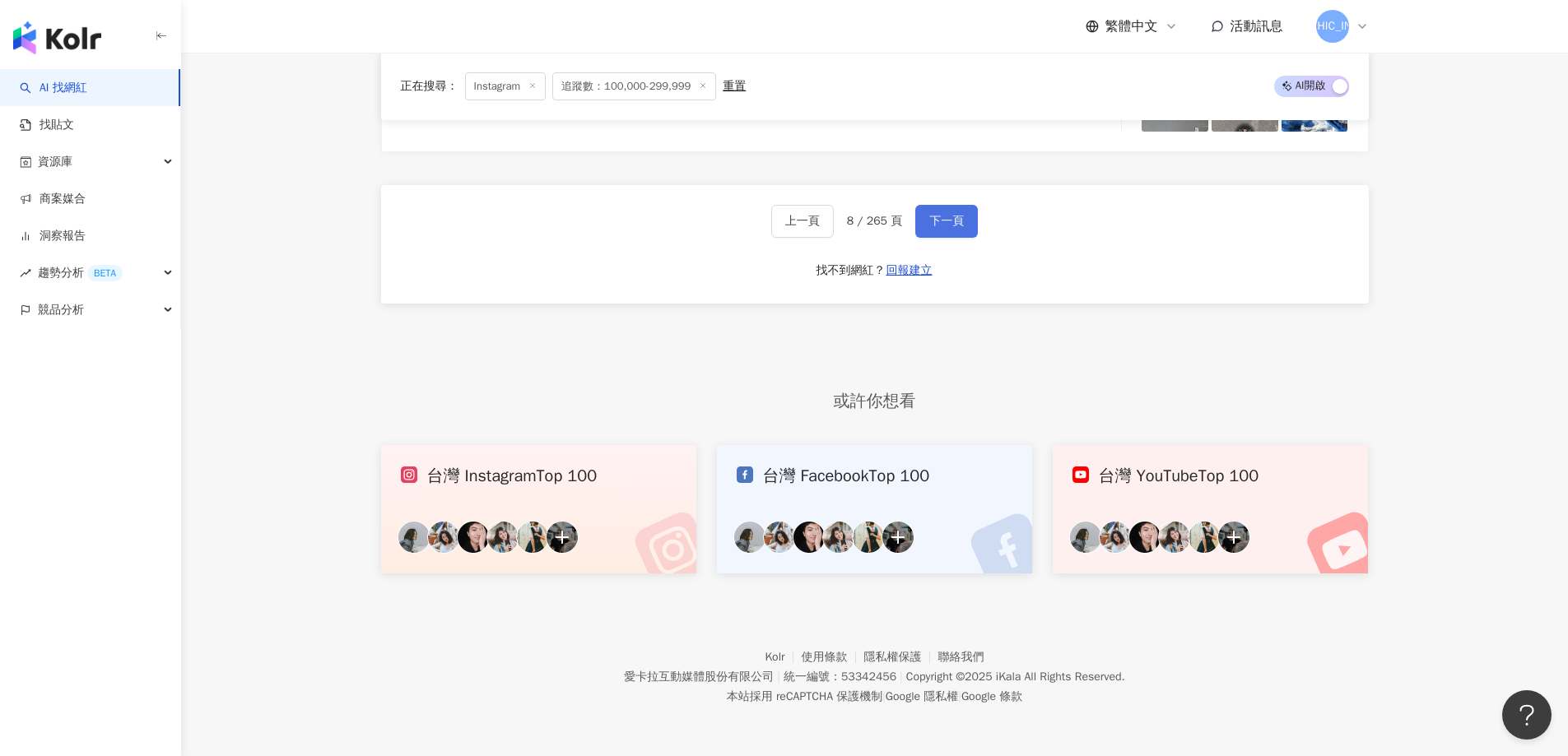 click on "下一頁" at bounding box center (947, 221) 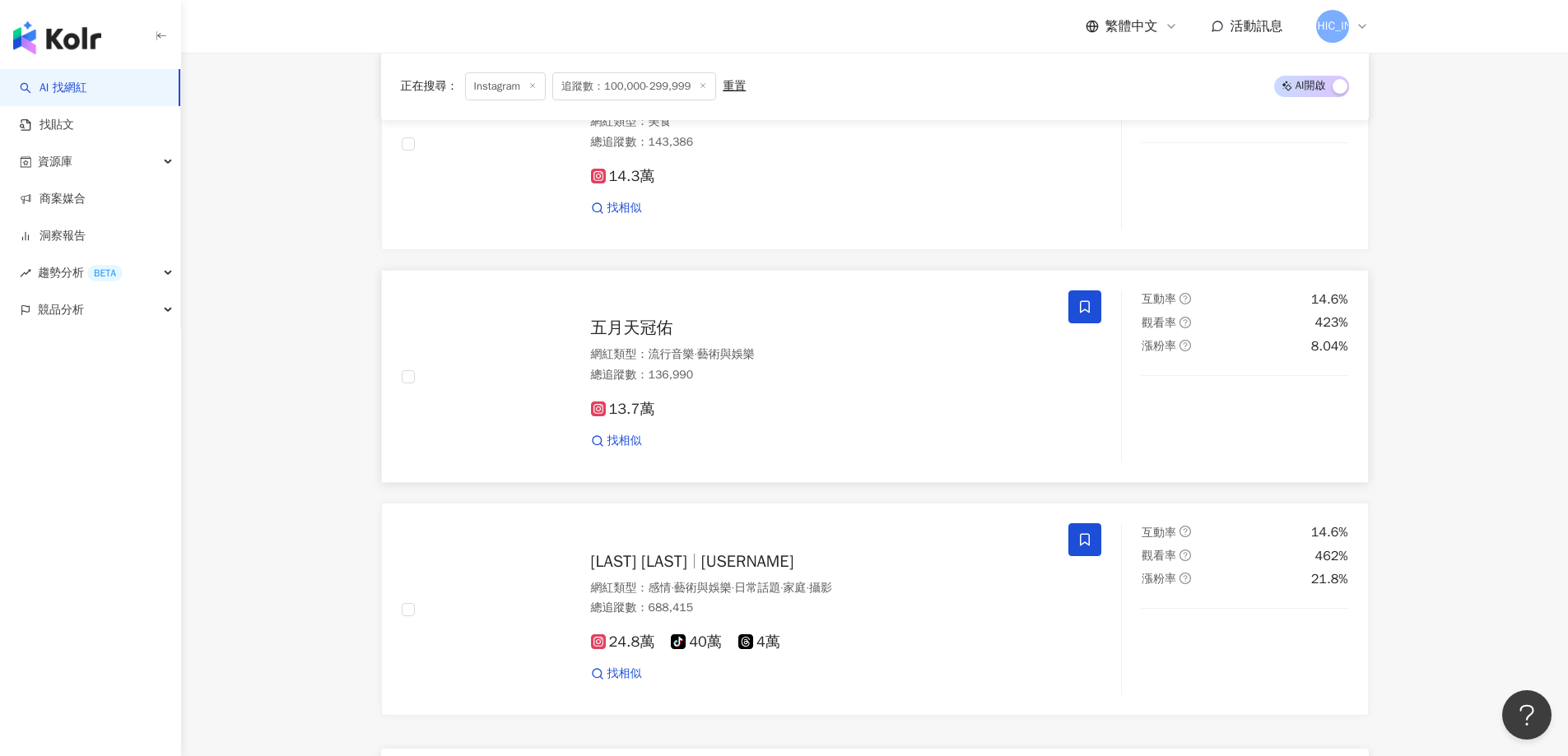 scroll, scrollTop: 3158, scrollLeft: 0, axis: vertical 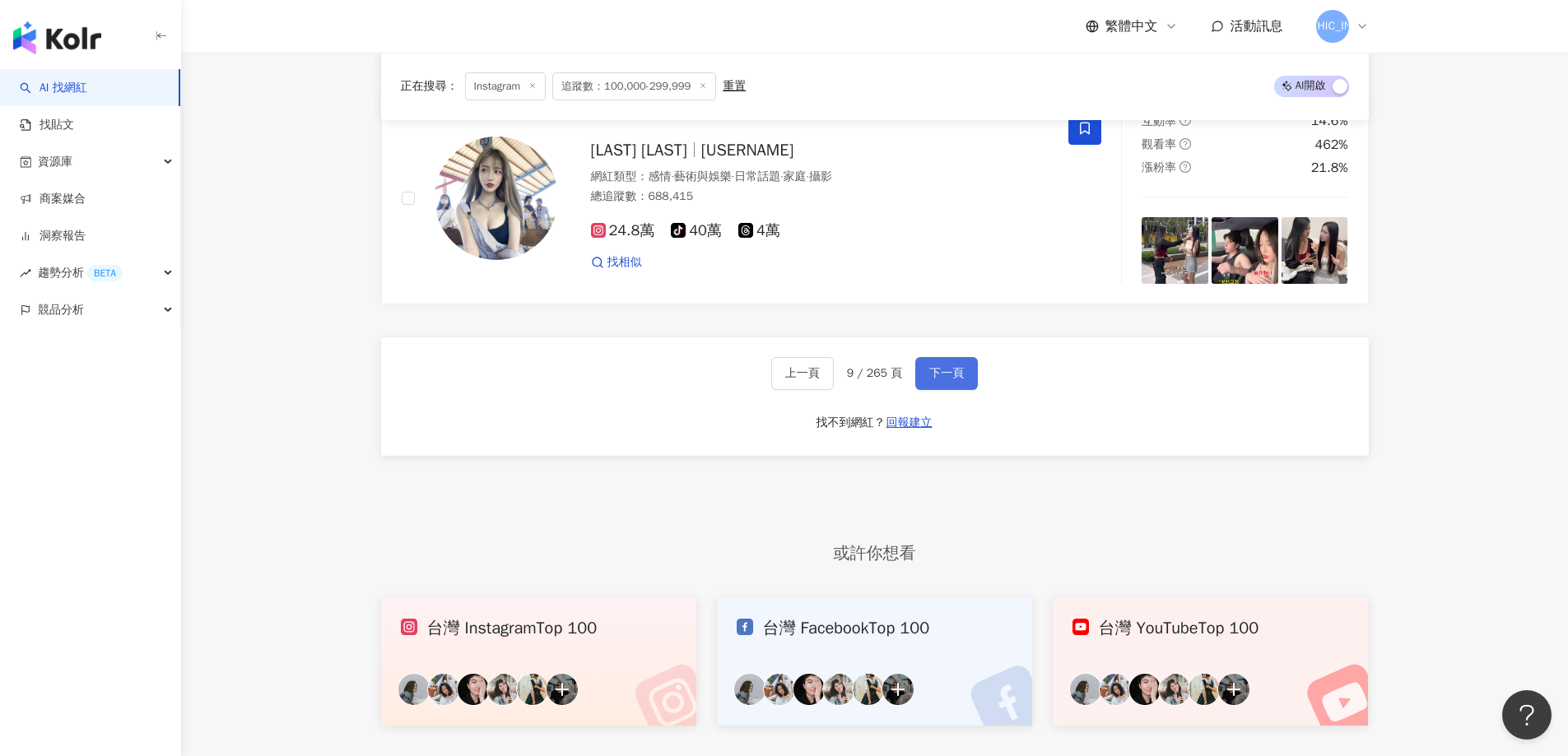 click on "下一頁" at bounding box center (947, 373) 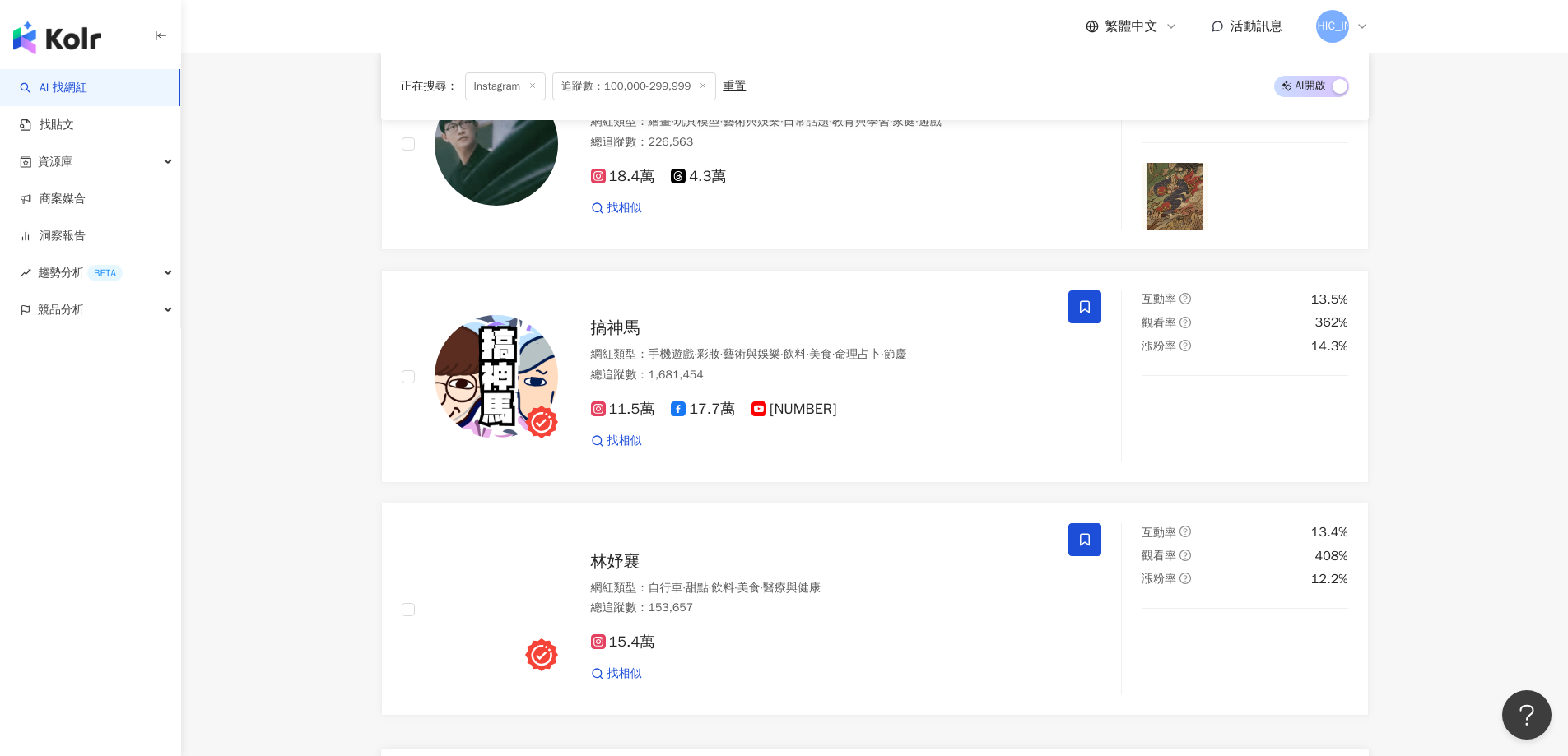 scroll, scrollTop: 3158, scrollLeft: 0, axis: vertical 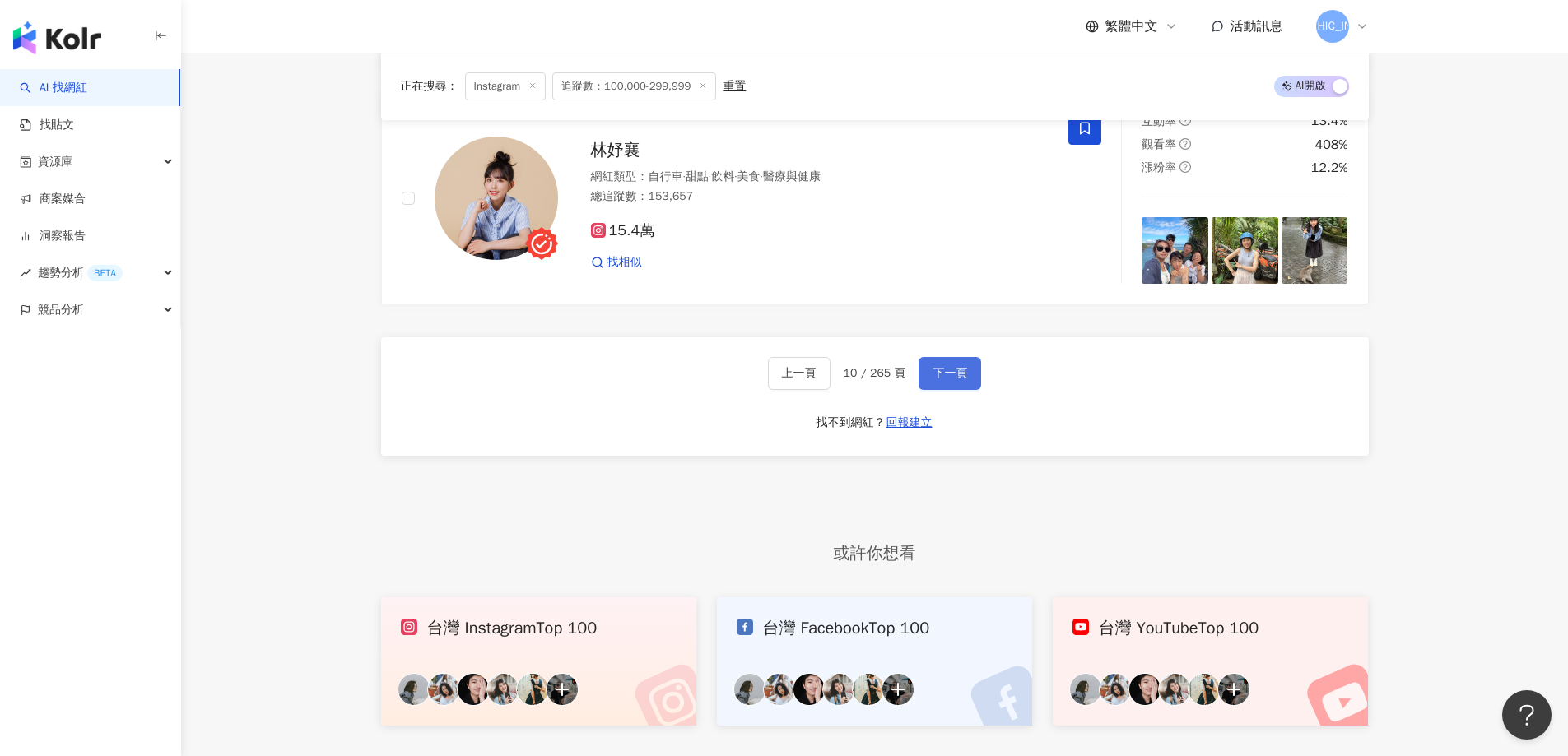 click on "下一頁" at bounding box center [950, 373] 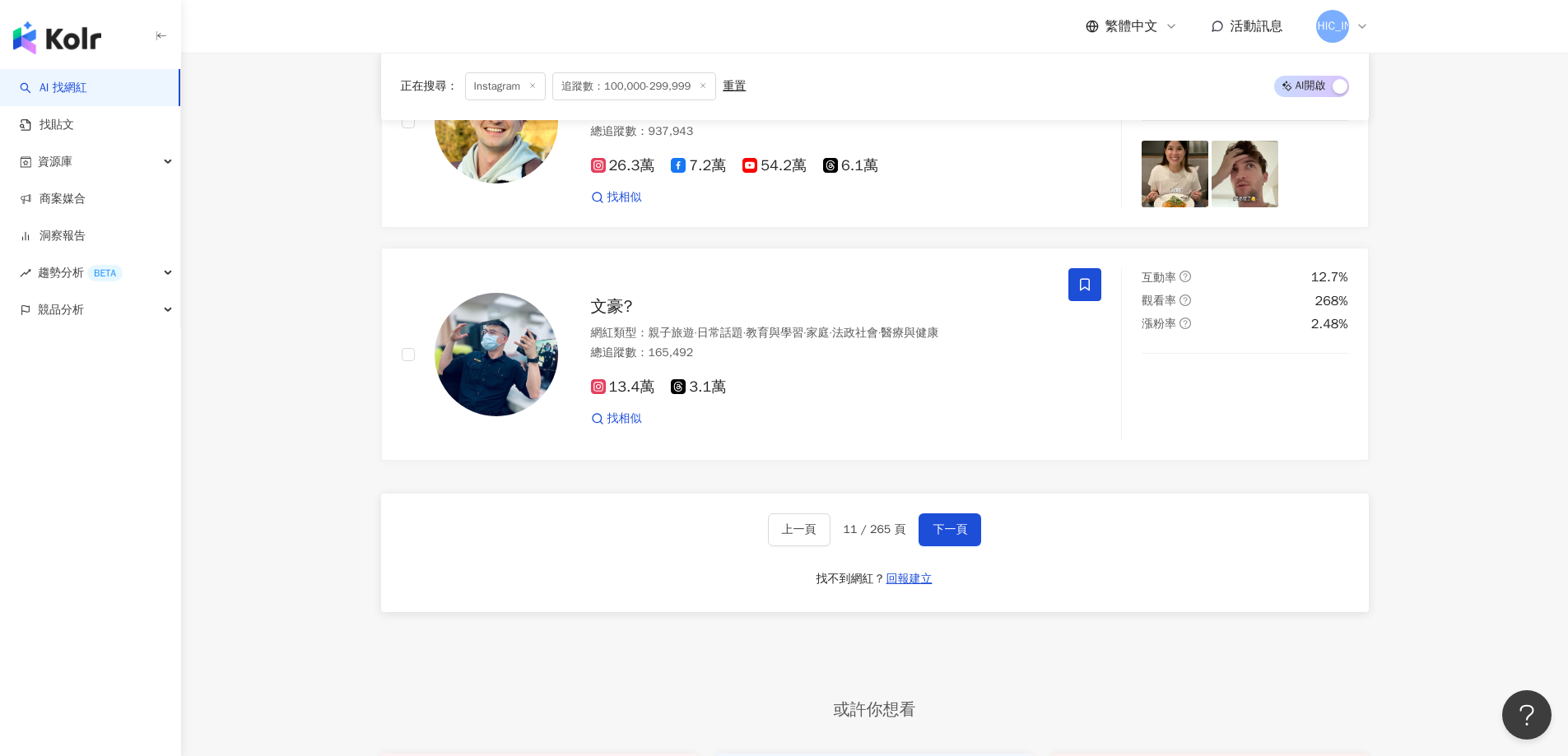 scroll, scrollTop: 2994, scrollLeft: 0, axis: vertical 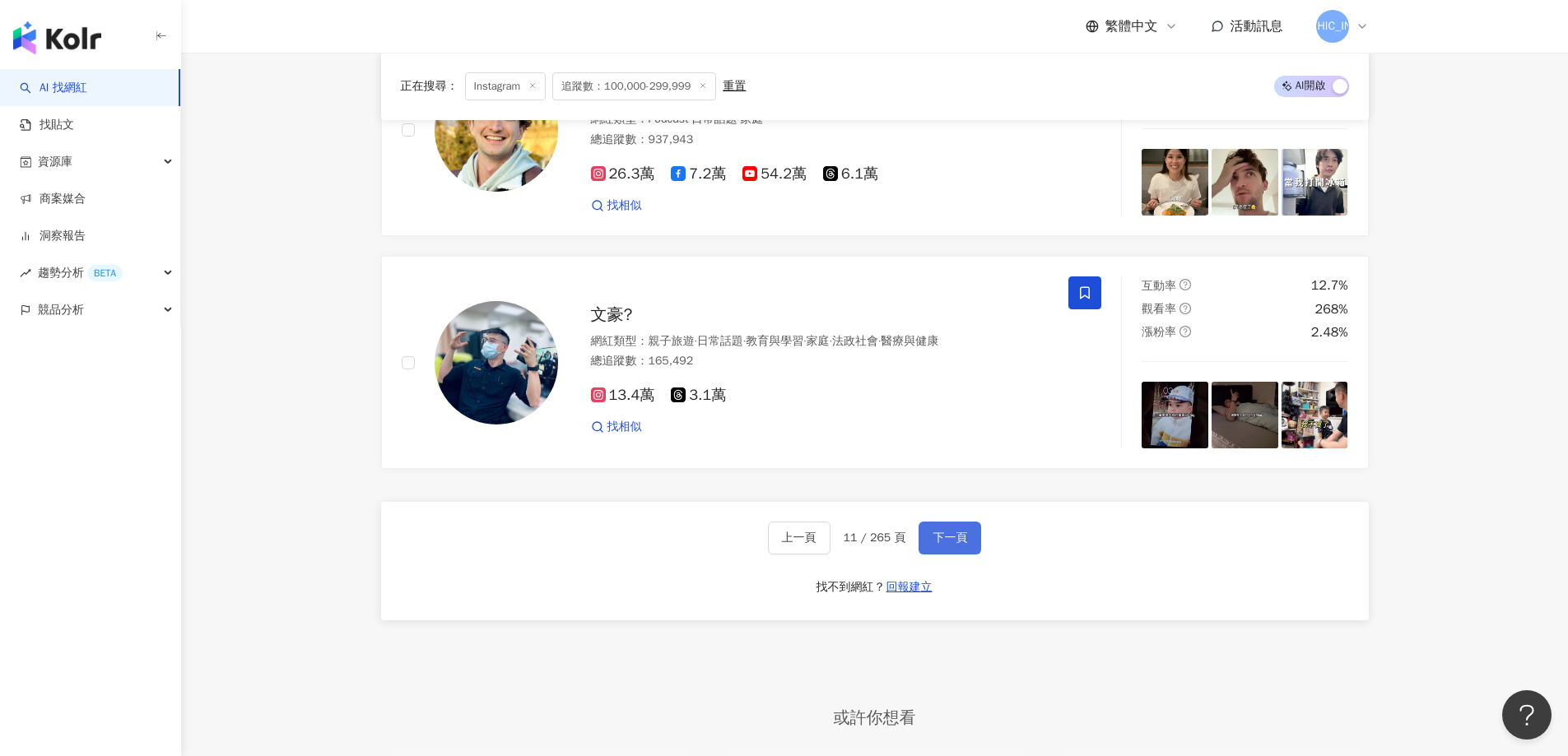 click on "下一頁" at bounding box center [950, 538] 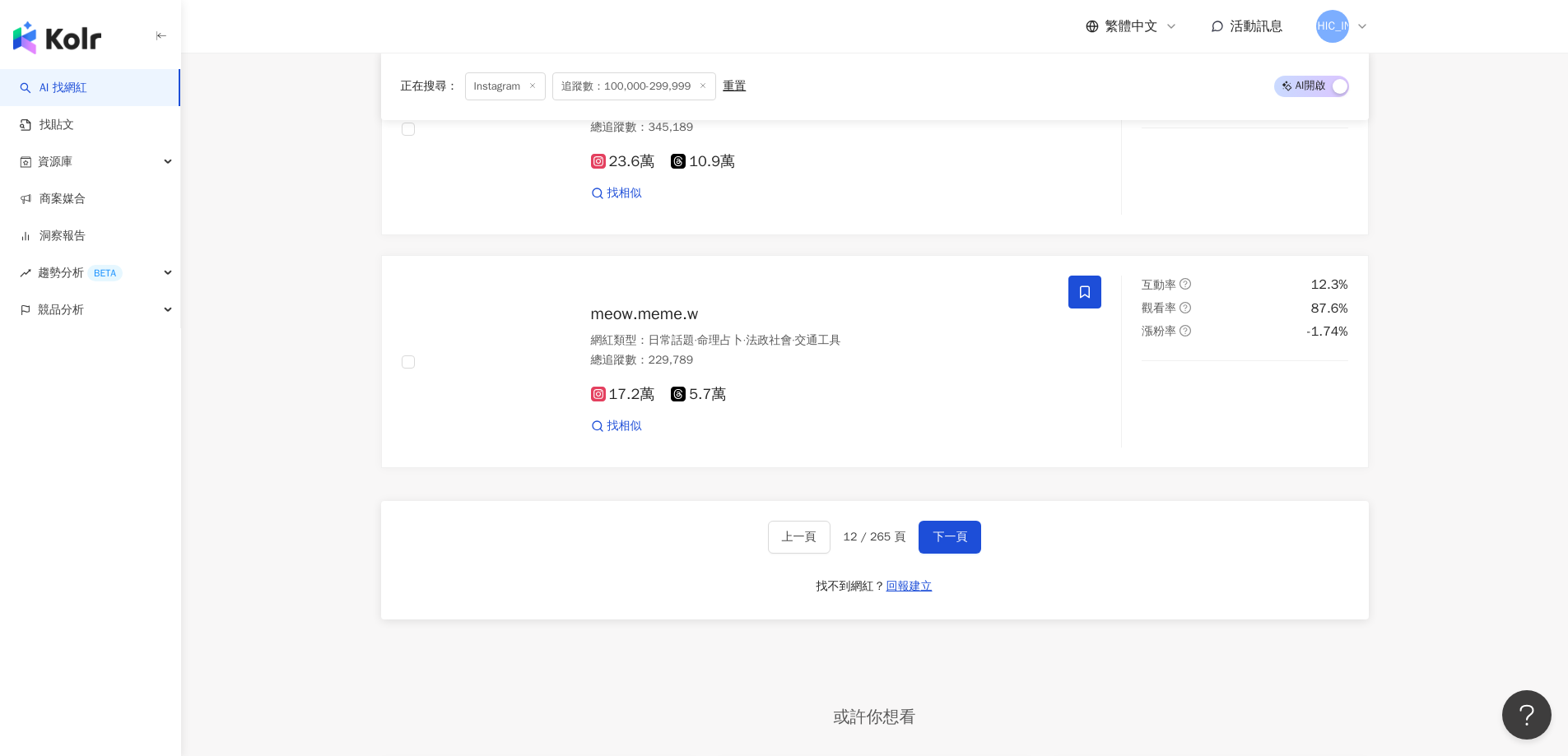 scroll, scrollTop: 2994, scrollLeft: 0, axis: vertical 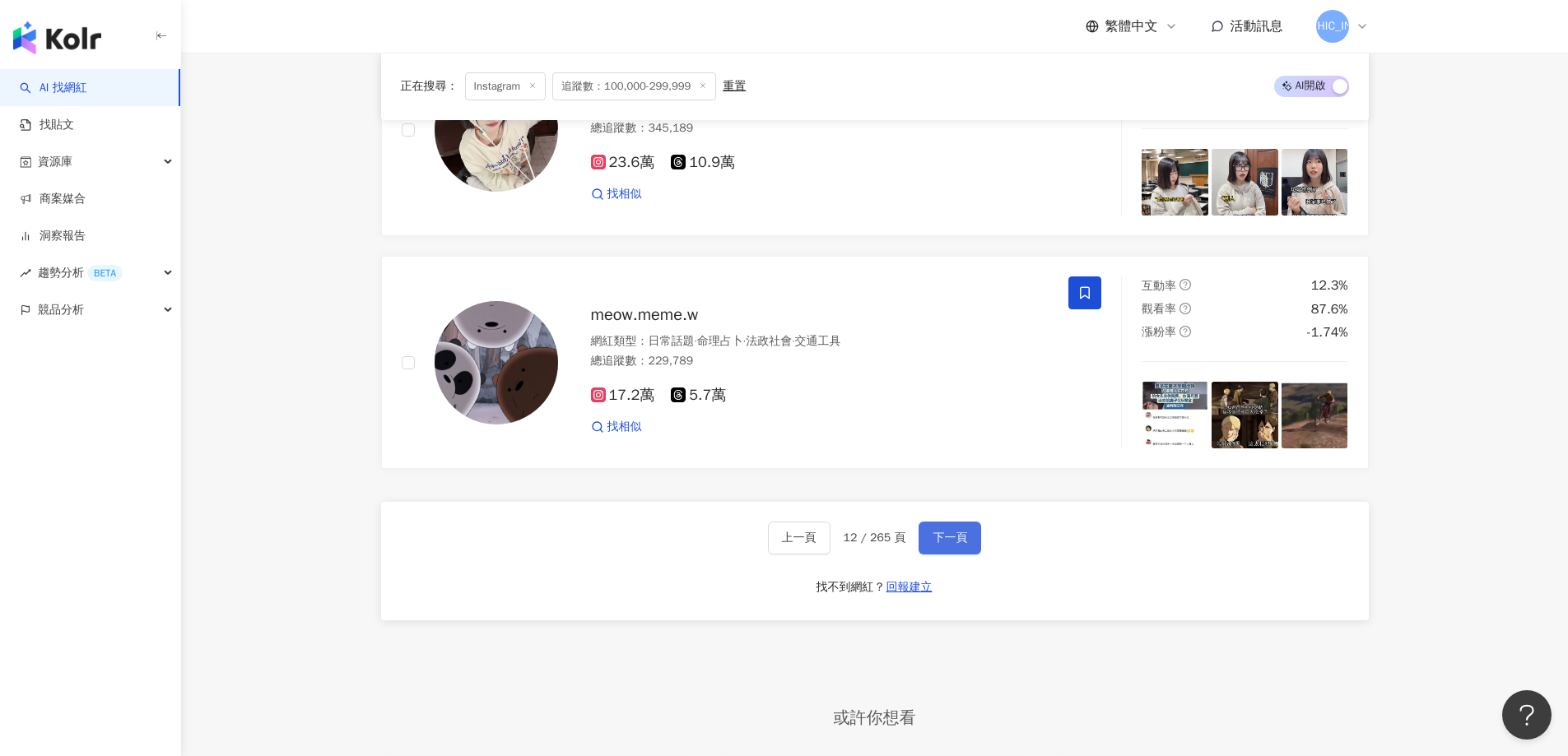click on "下一頁" at bounding box center [950, 538] 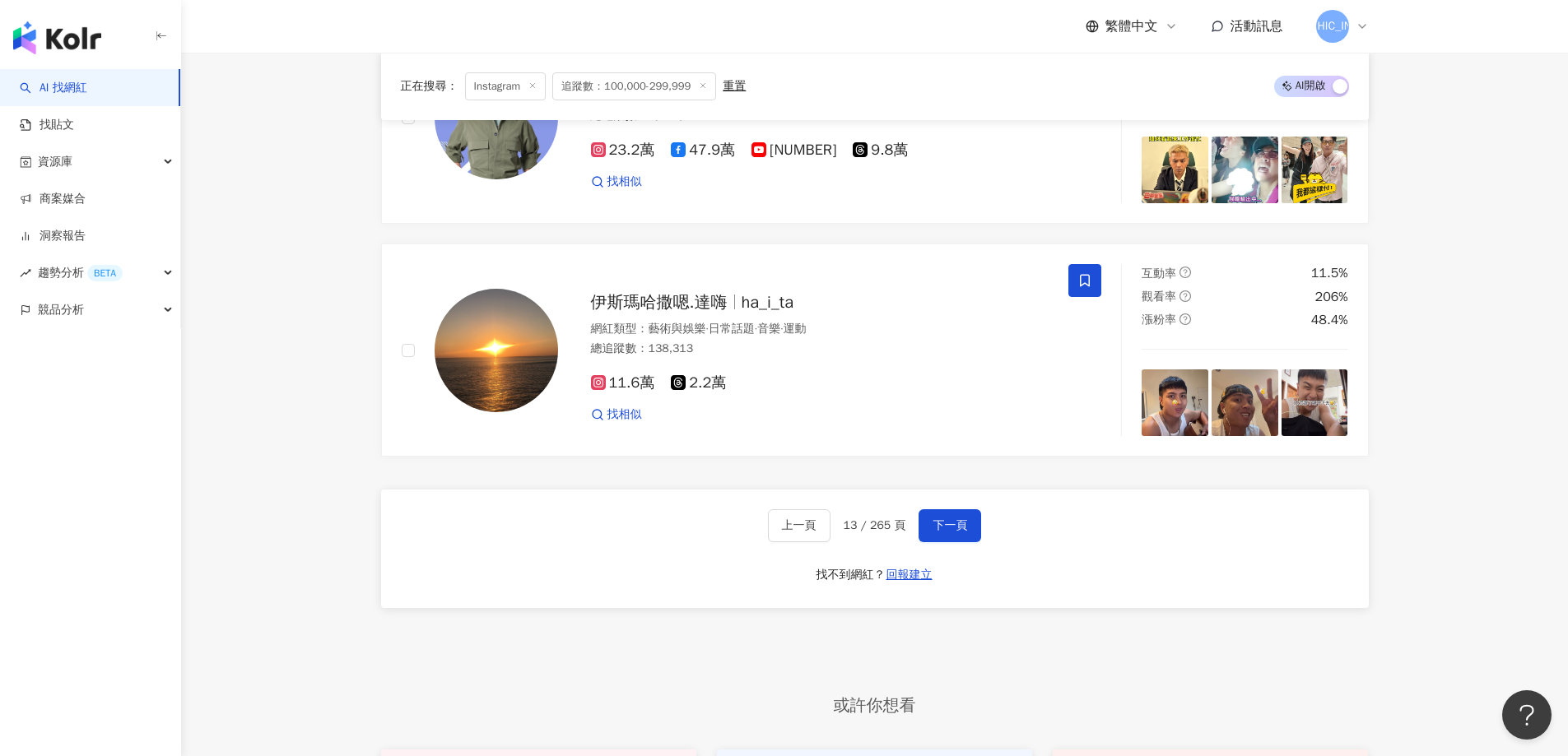 scroll, scrollTop: 2994, scrollLeft: 0, axis: vertical 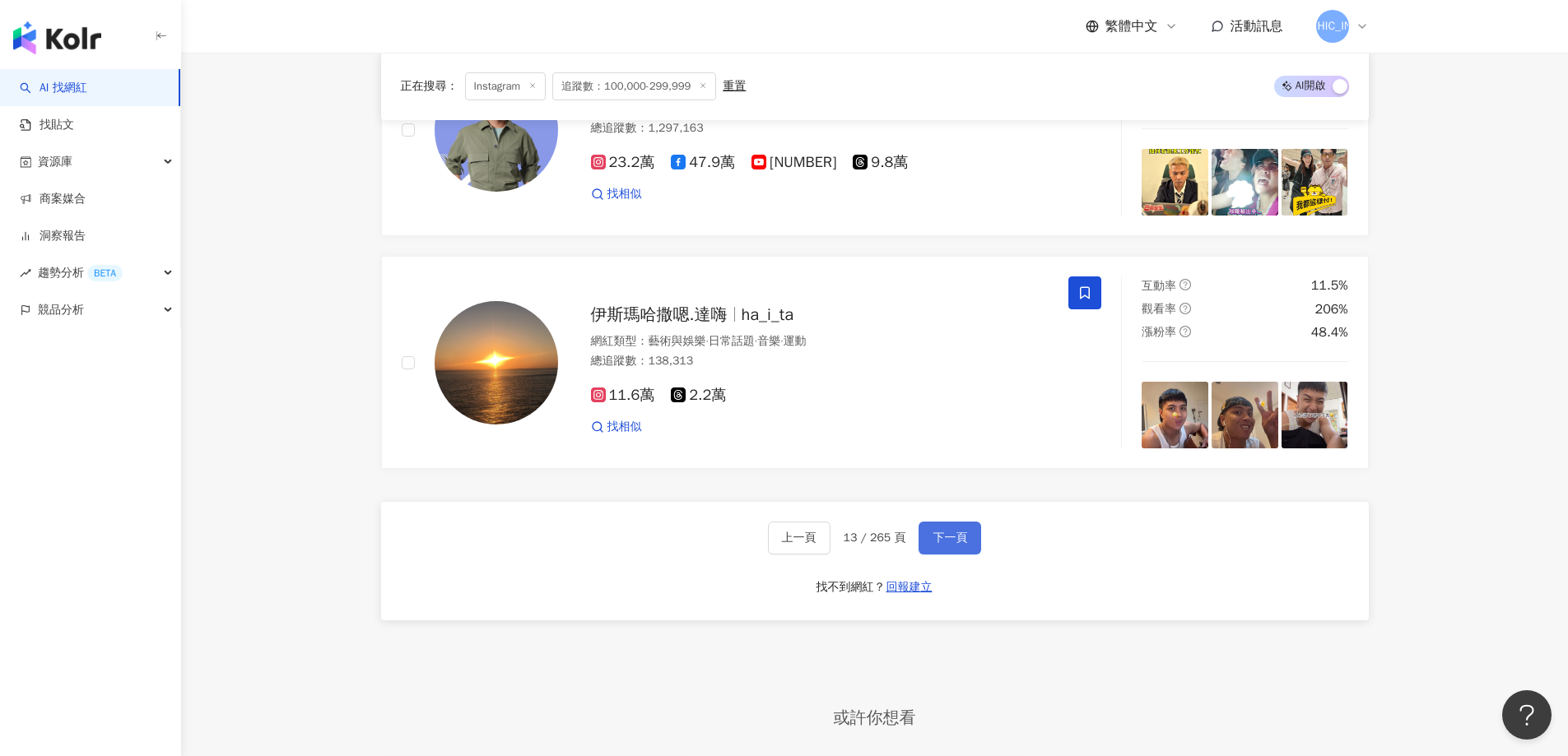 click on "下一頁" at bounding box center [950, 538] 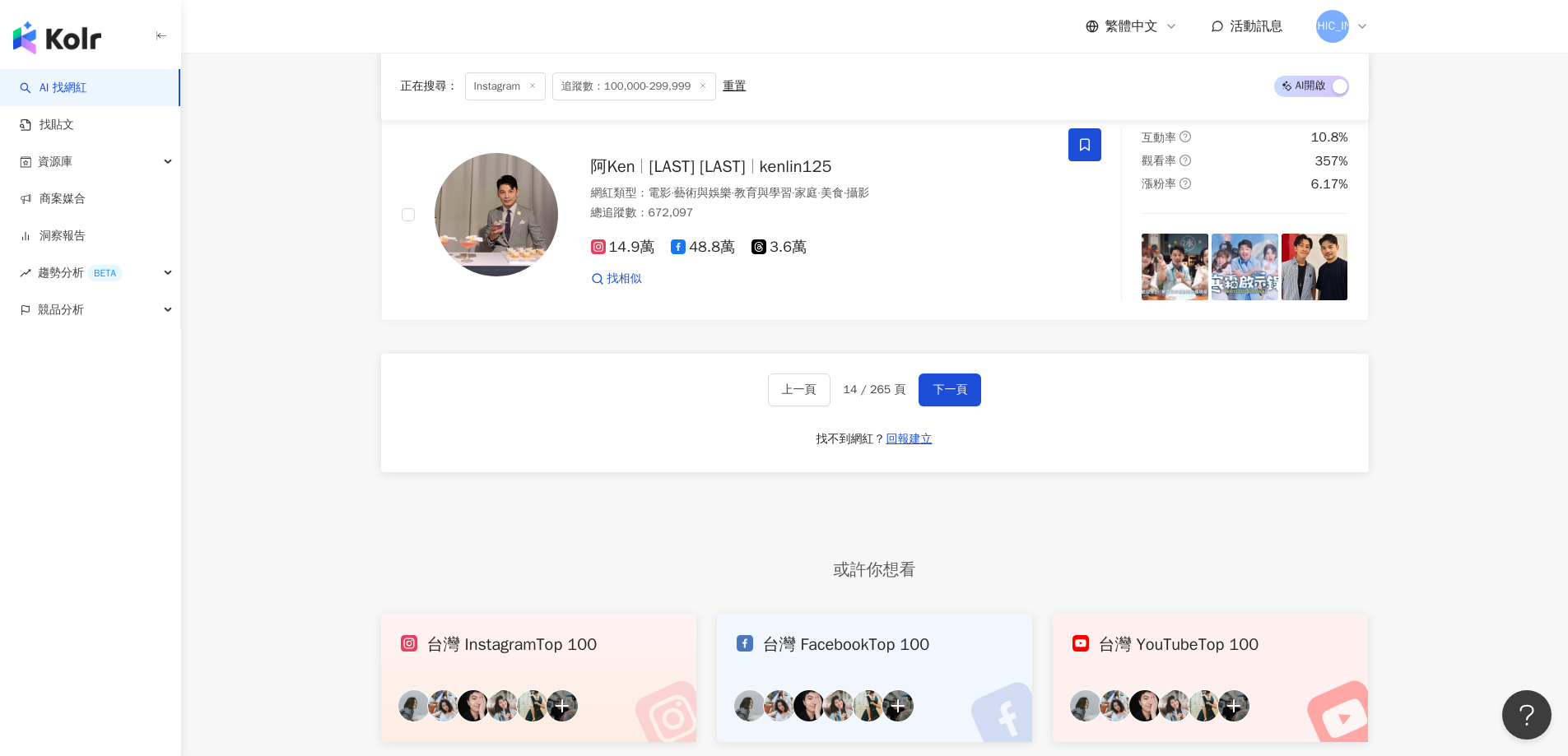 scroll, scrollTop: 2915, scrollLeft: 0, axis: vertical 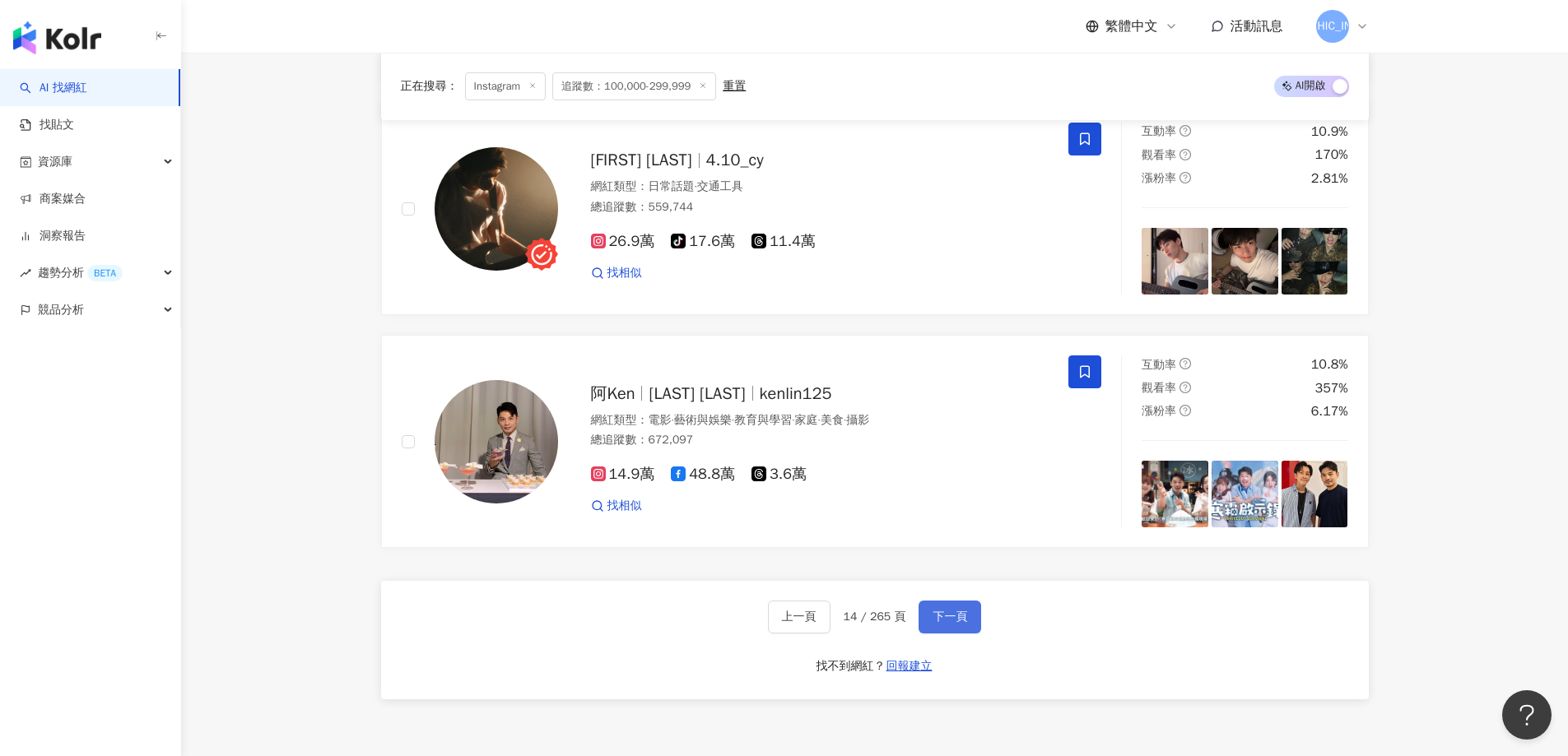 click on "下一頁" at bounding box center [950, 617] 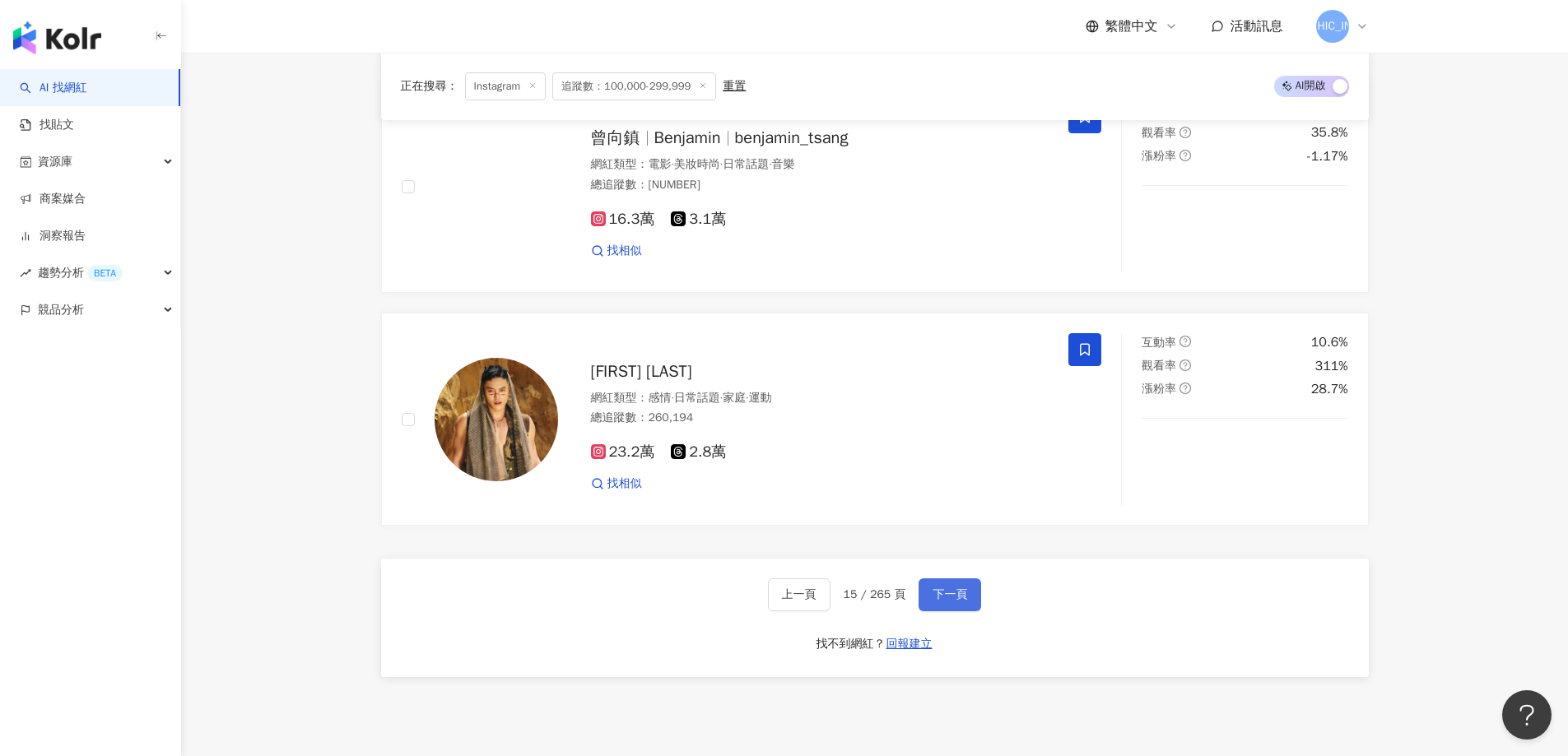 scroll, scrollTop: 3075, scrollLeft: 0, axis: vertical 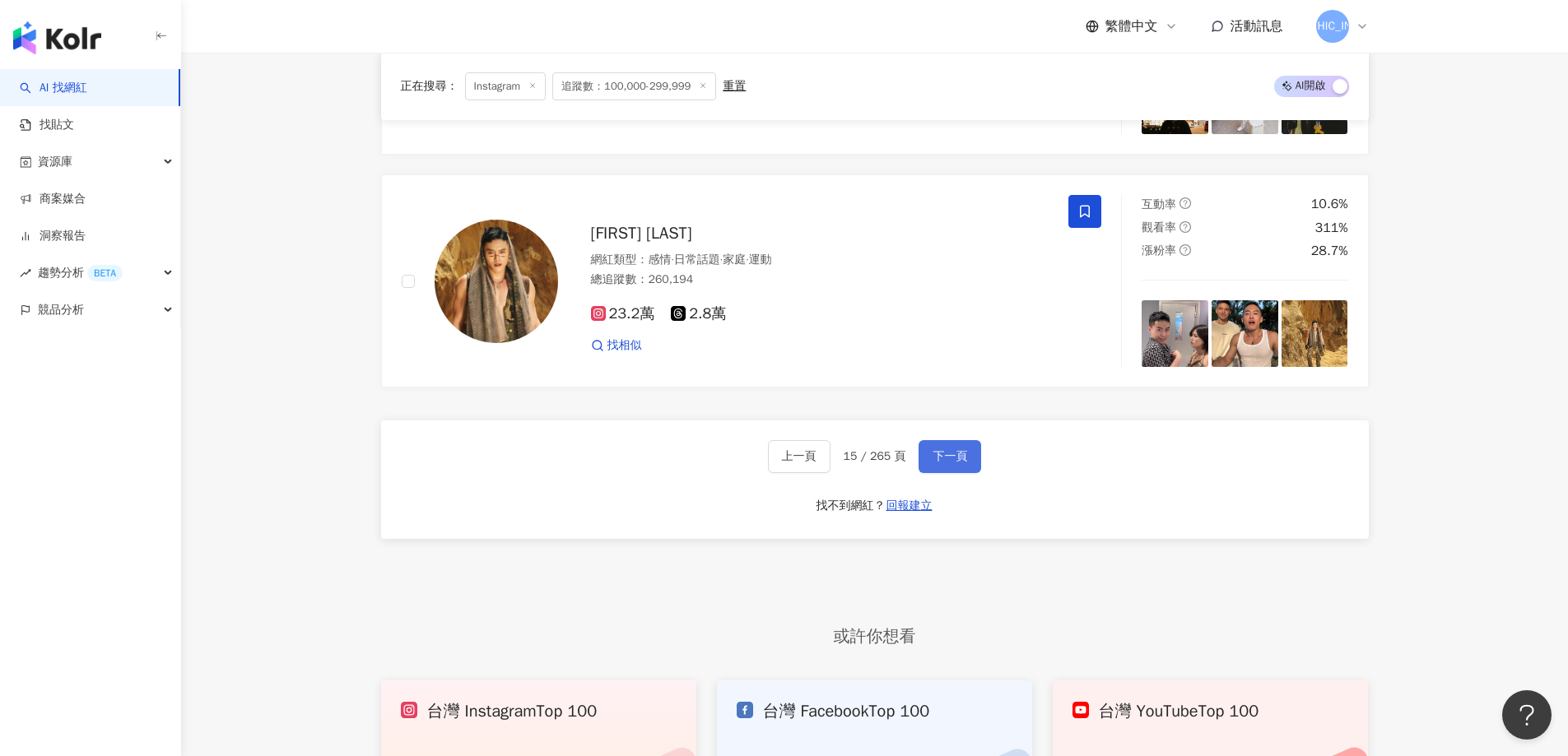 click on "下一頁" at bounding box center [950, 457] 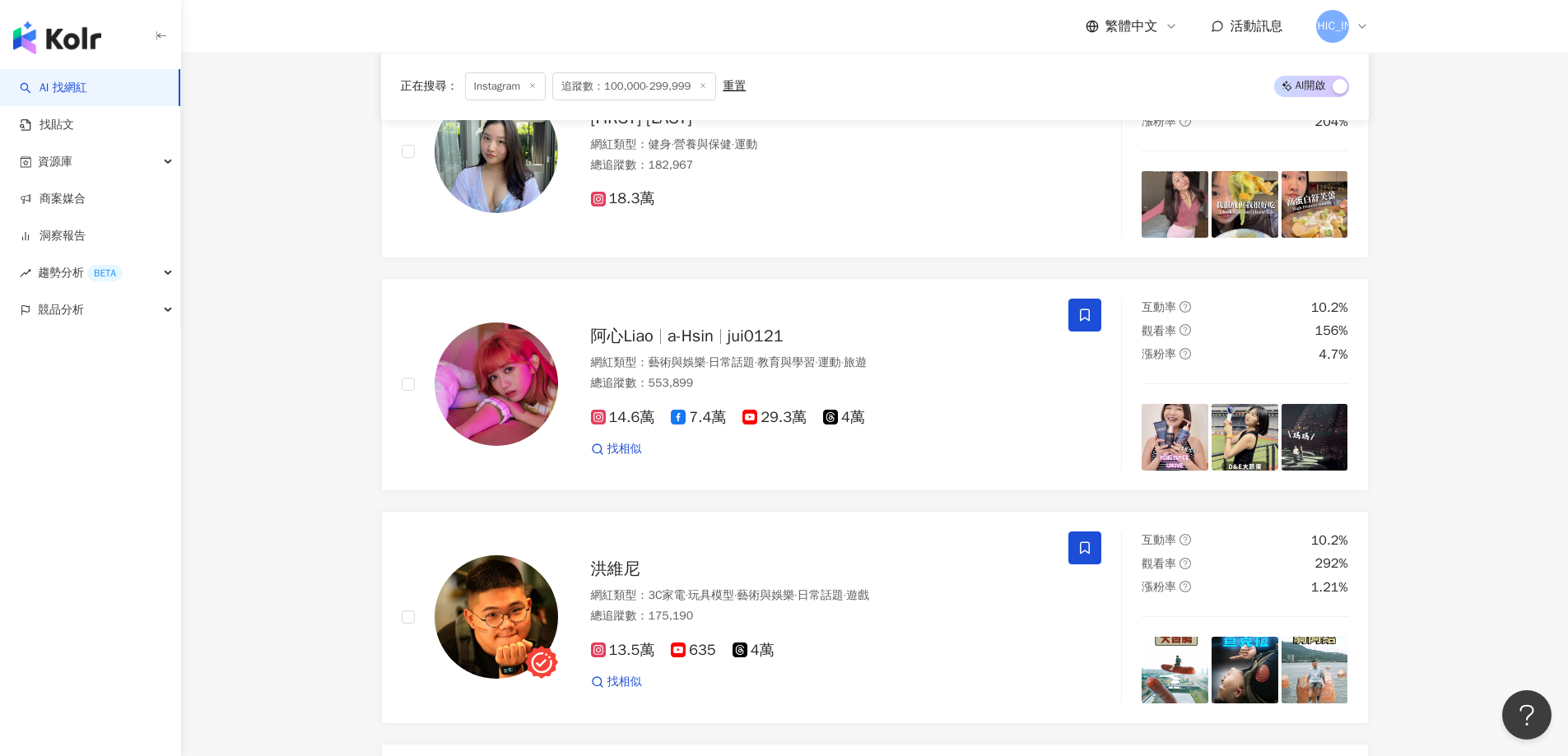scroll, scrollTop: 2006, scrollLeft: 0, axis: vertical 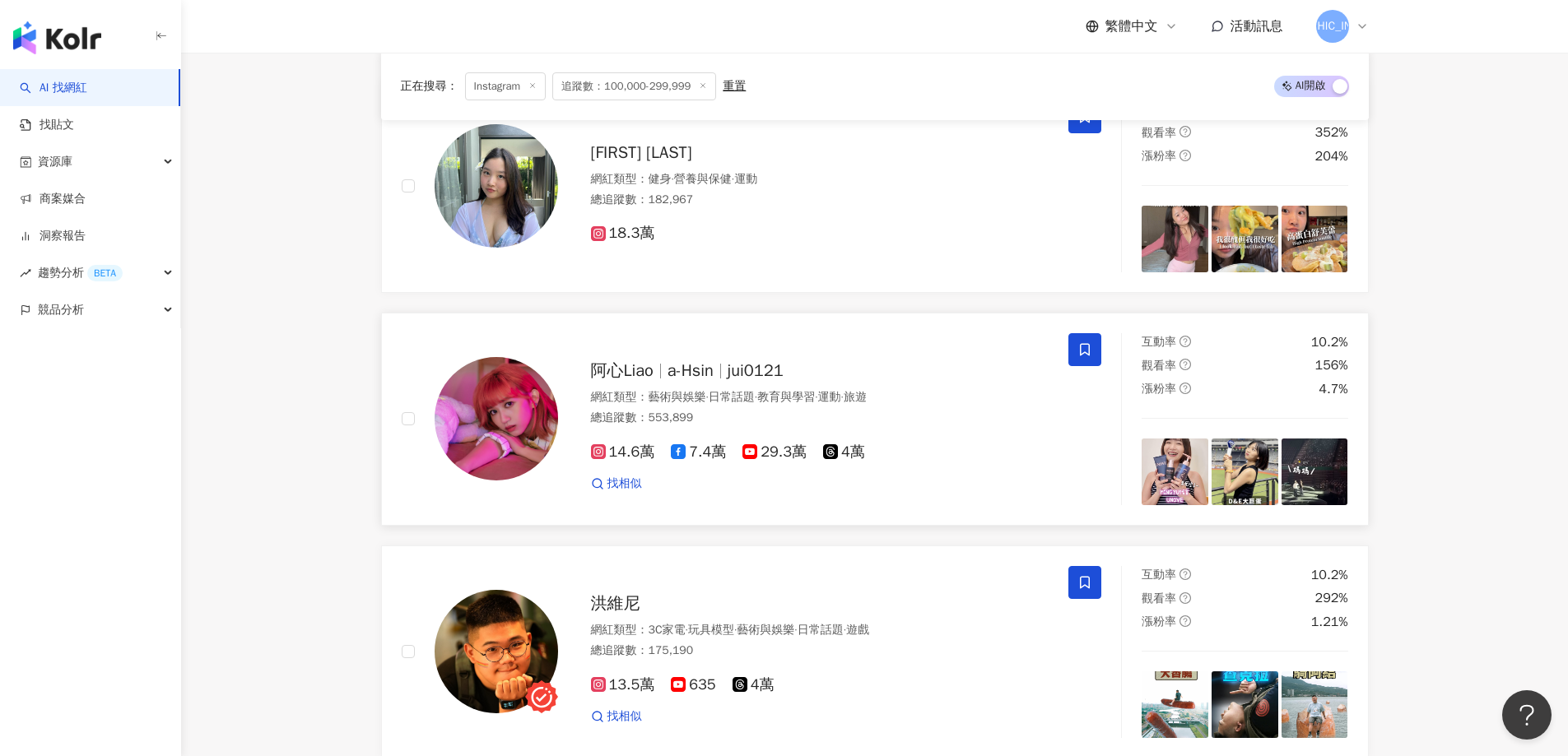 click on "14.6萬 7.4萬 29.3萬 4萬" at bounding box center (820, 452) 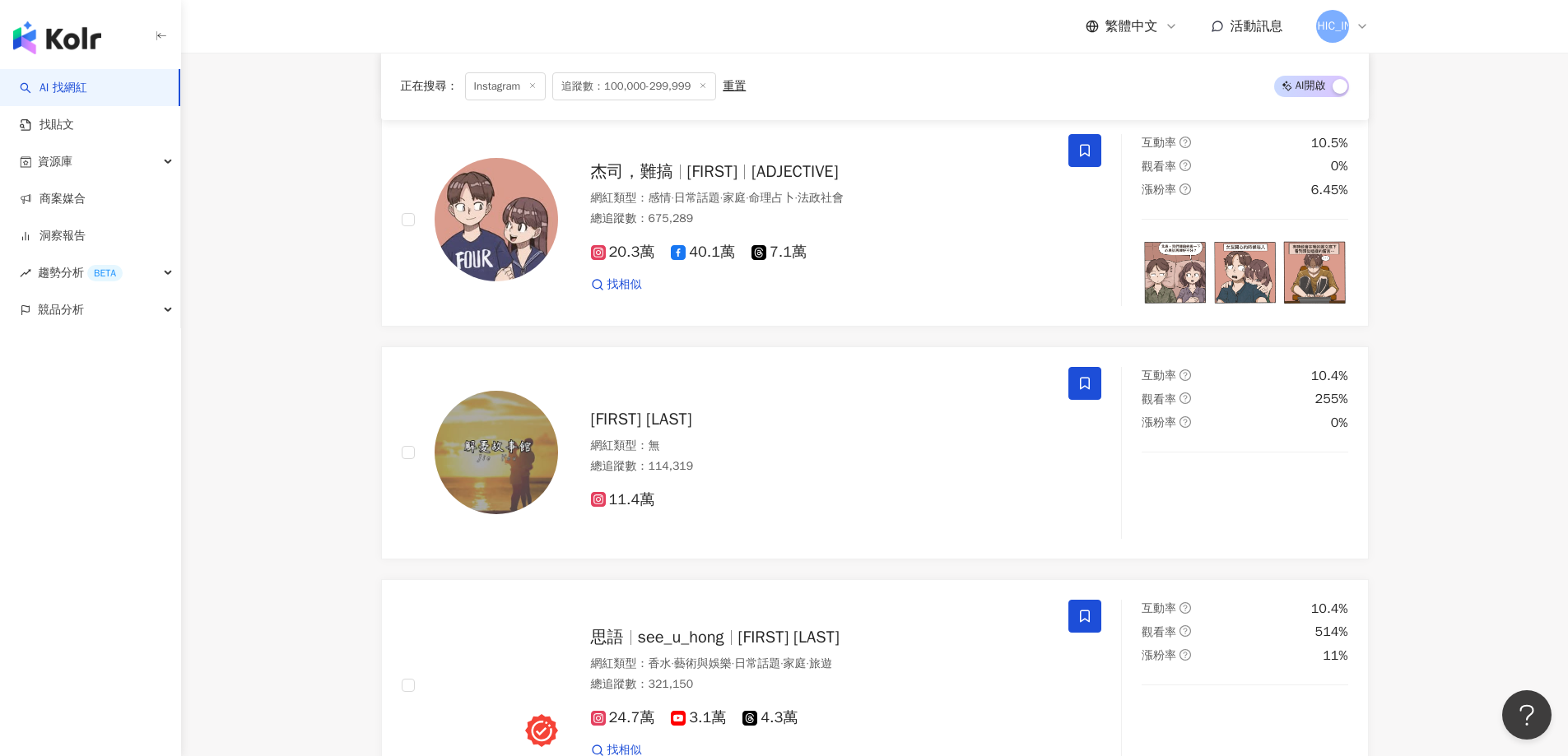 scroll, scrollTop: 1512, scrollLeft: 0, axis: vertical 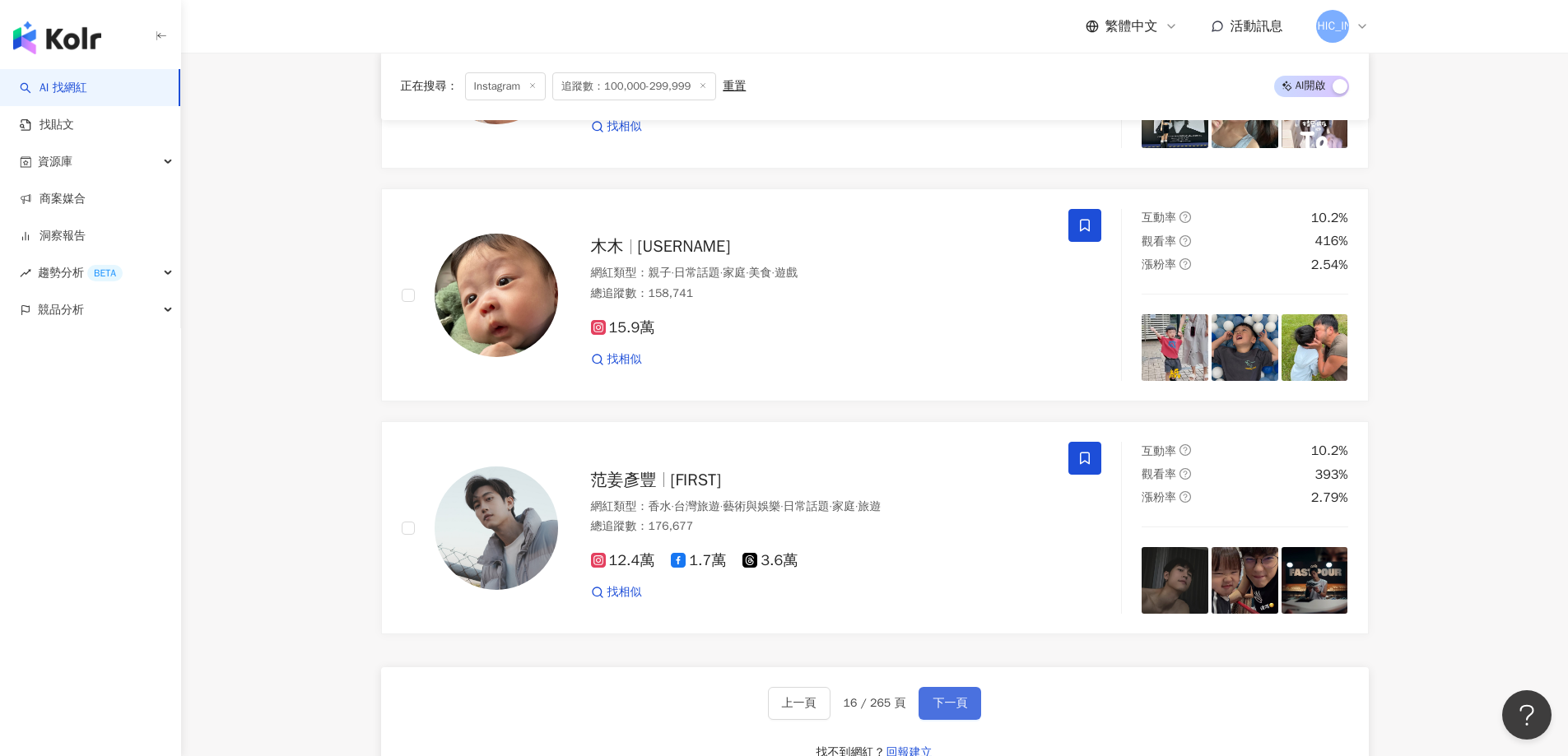 click on "下一頁" at bounding box center [950, 703] 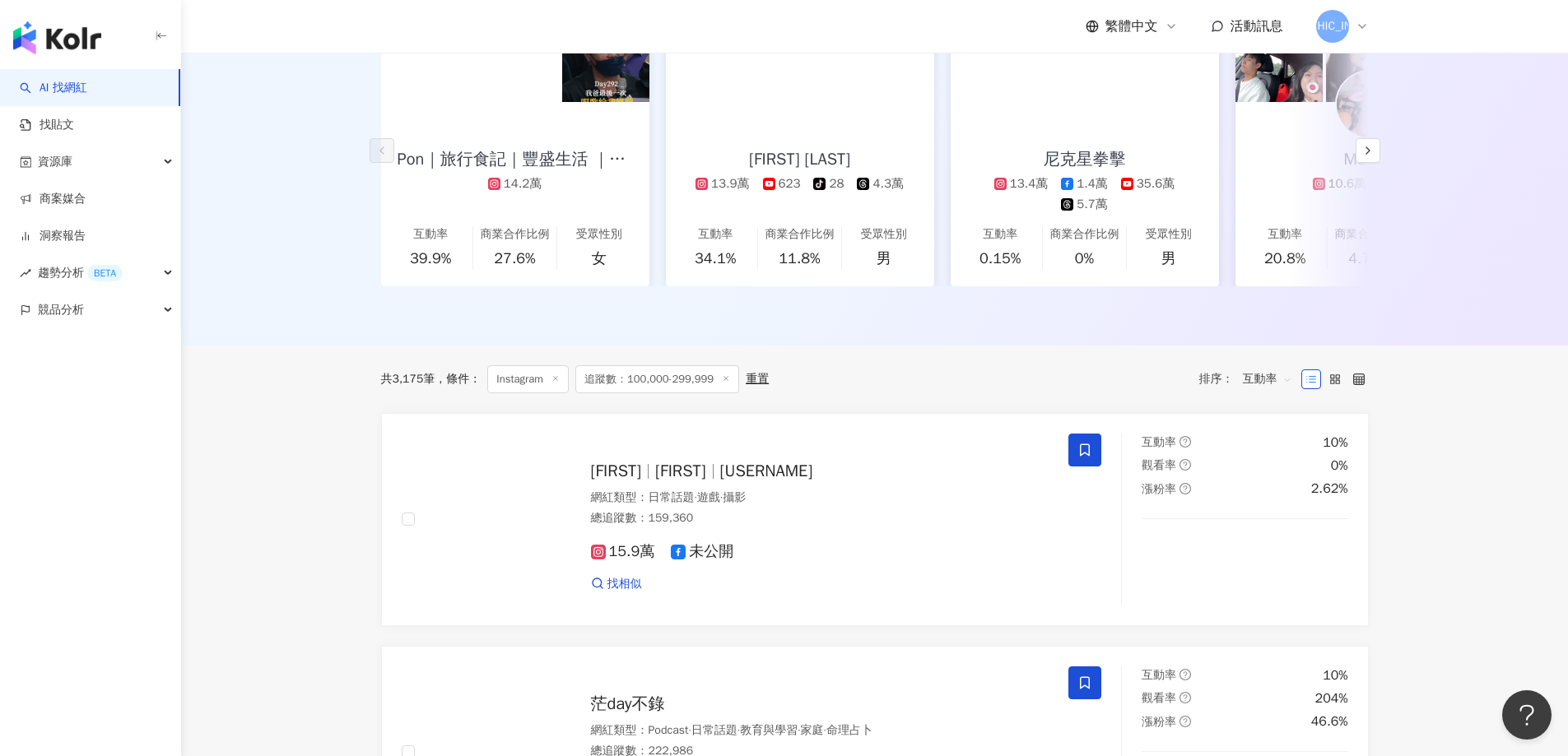 scroll, scrollTop: 278, scrollLeft: 0, axis: vertical 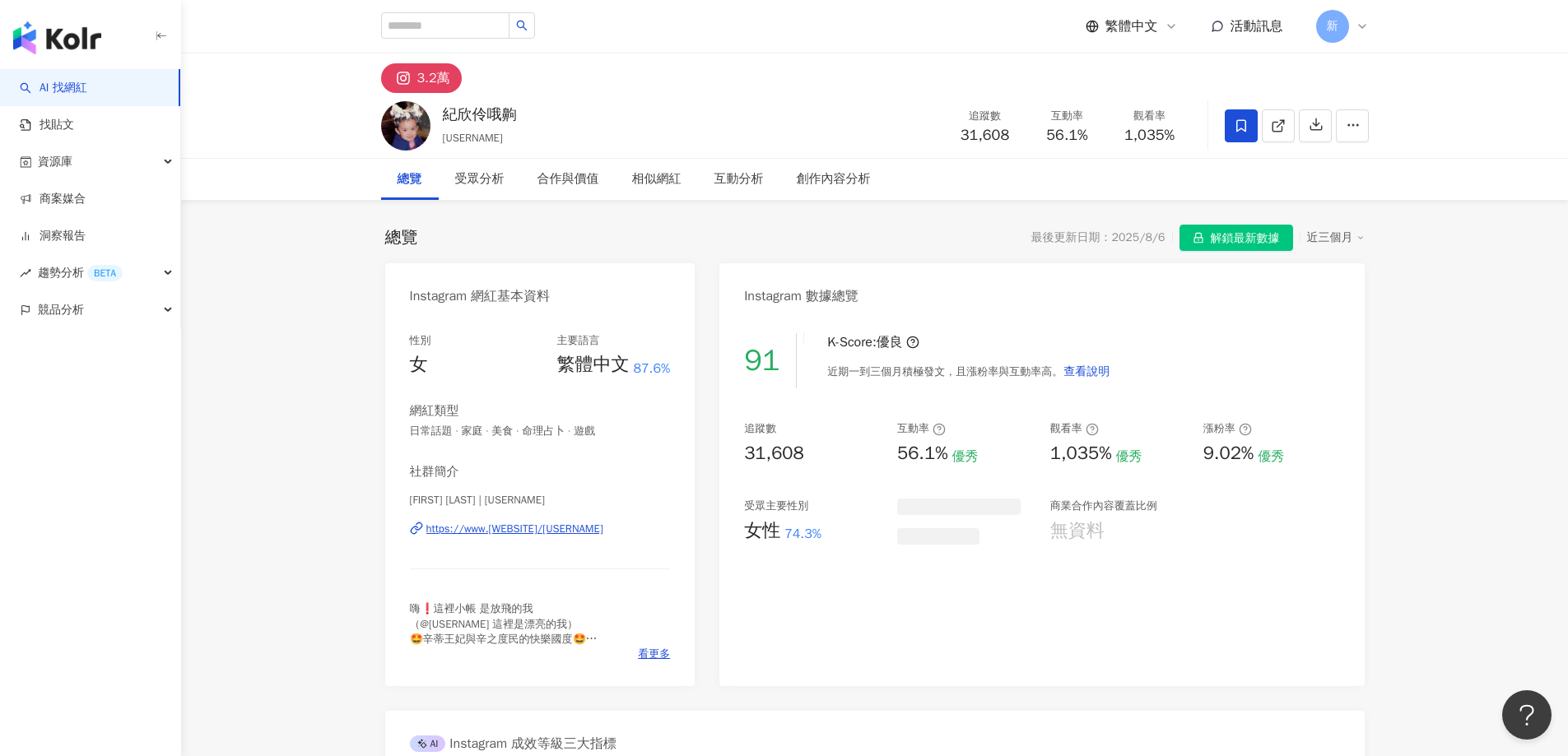 click on "https://www.instagram.com/cindychi_life/" at bounding box center [514, 529] 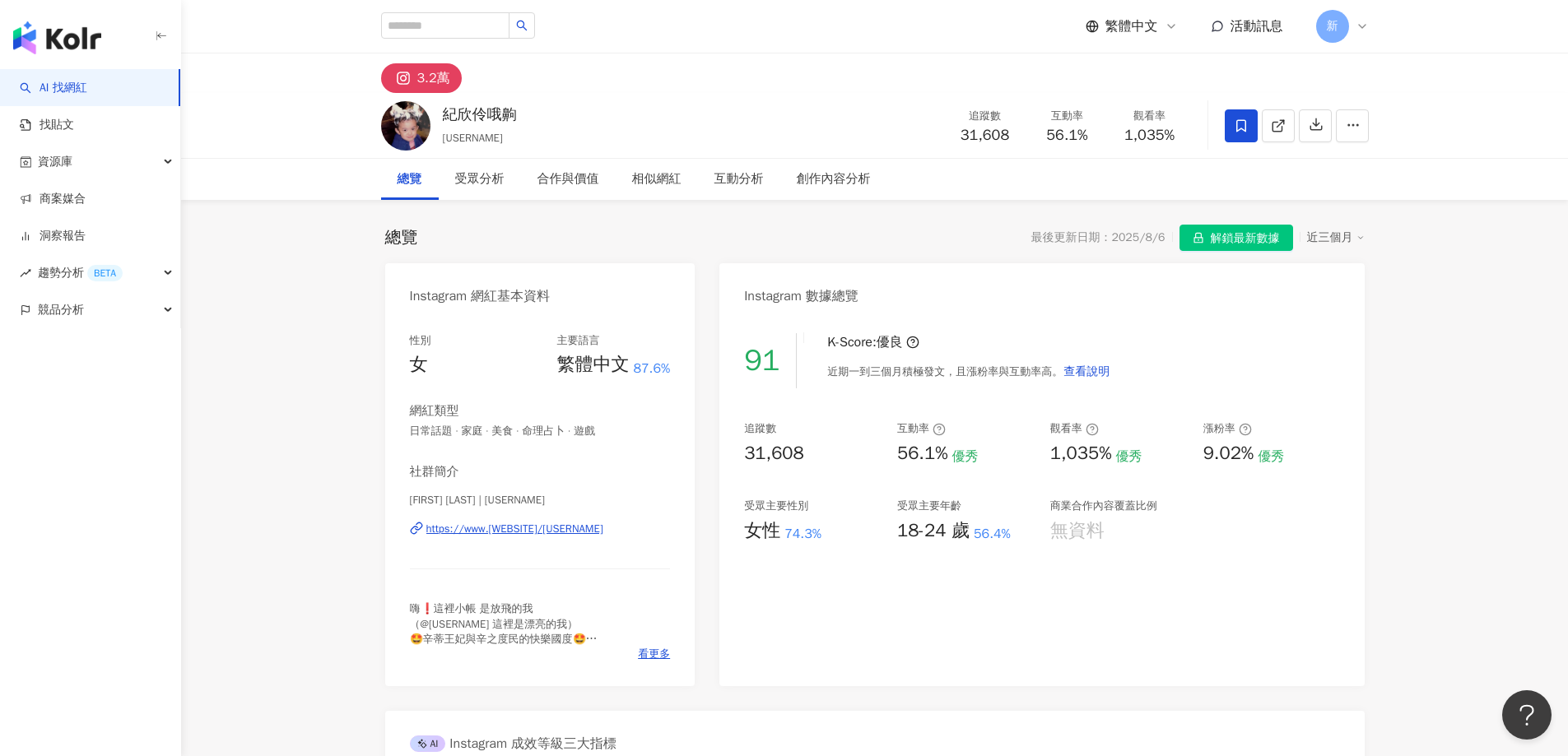 click on "❄️辛蒂王妃👑紀欣伶 | cindychi_life https://www.instagram.com/cindychi_life/" at bounding box center [540, 540] 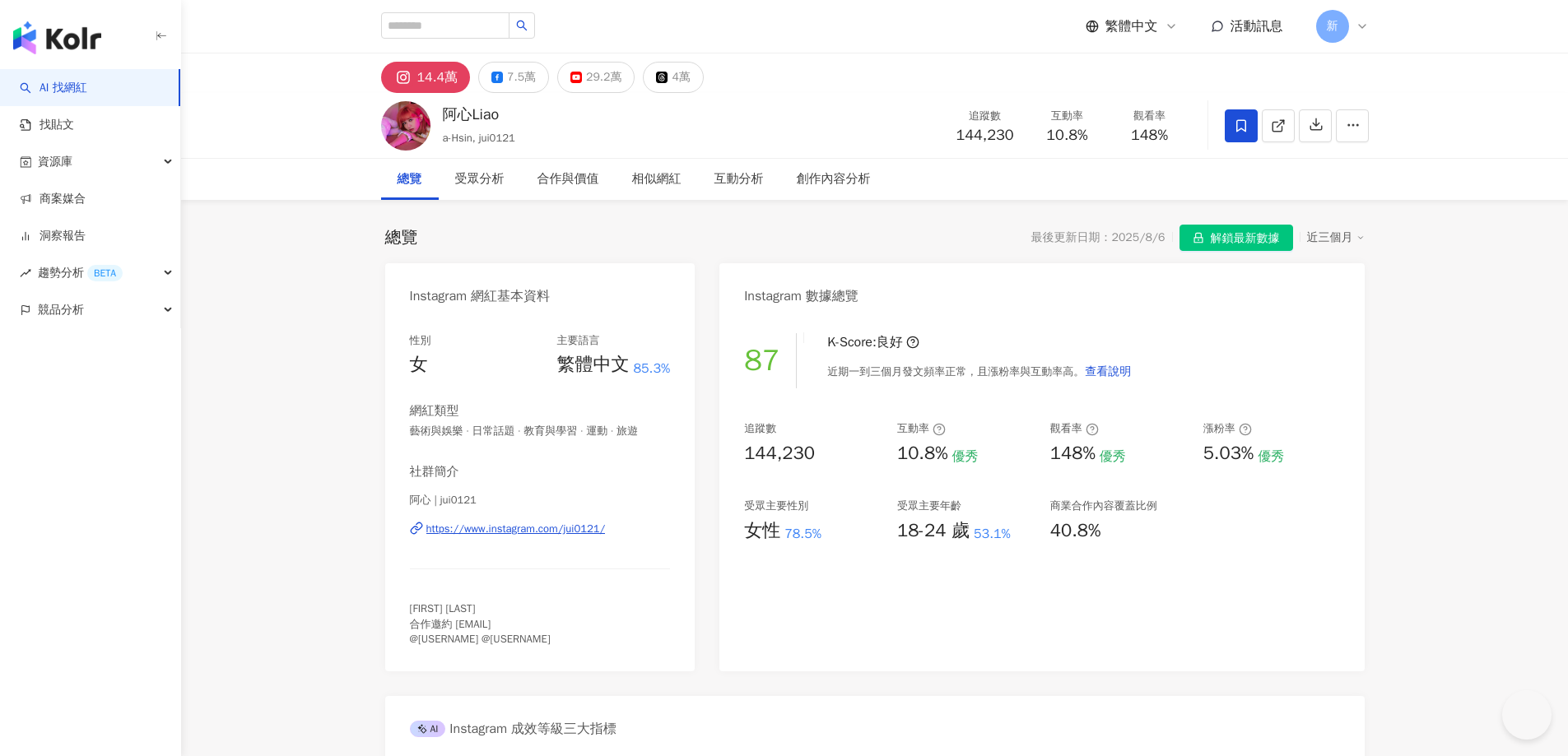 scroll, scrollTop: 0, scrollLeft: 0, axis: both 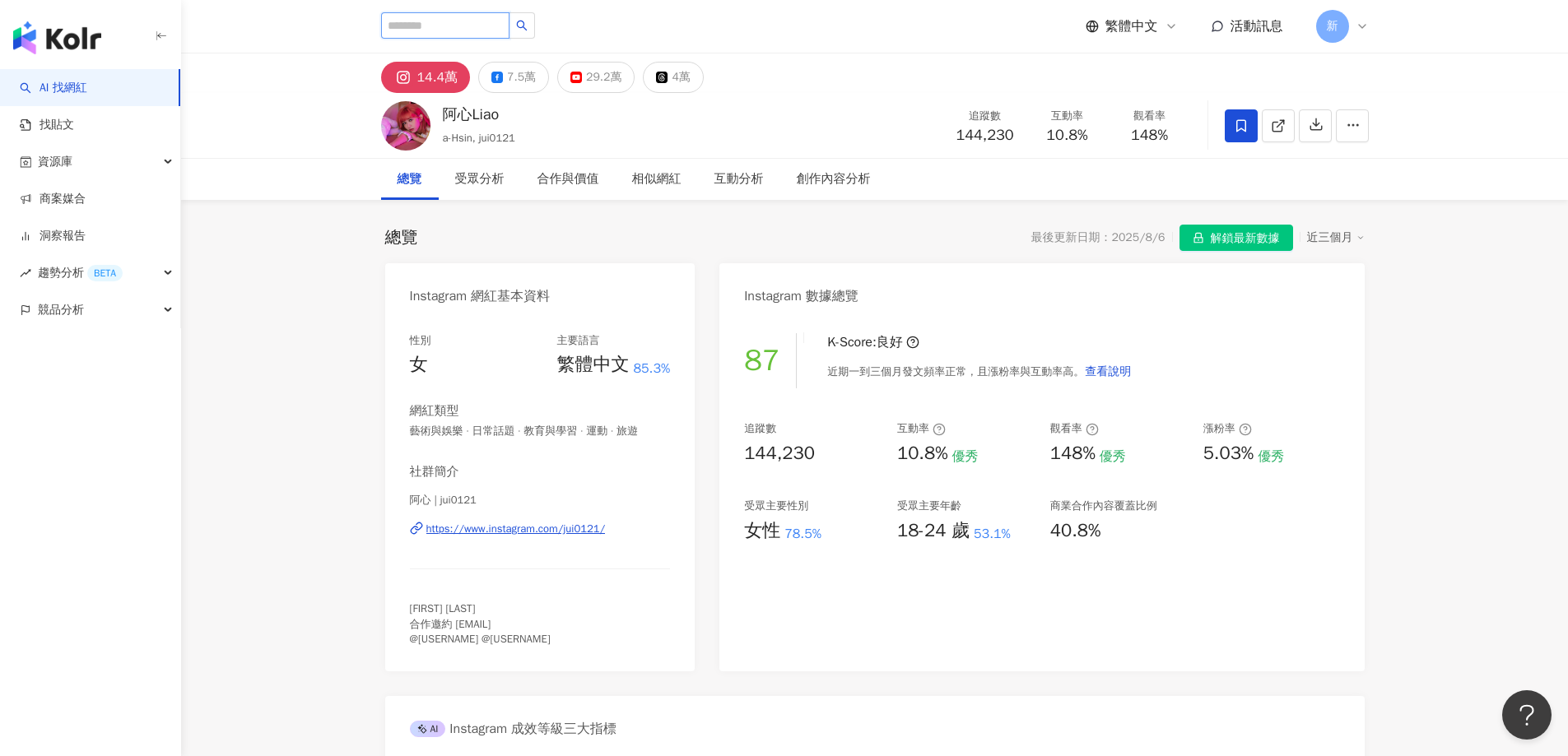 click at bounding box center (445, 26) 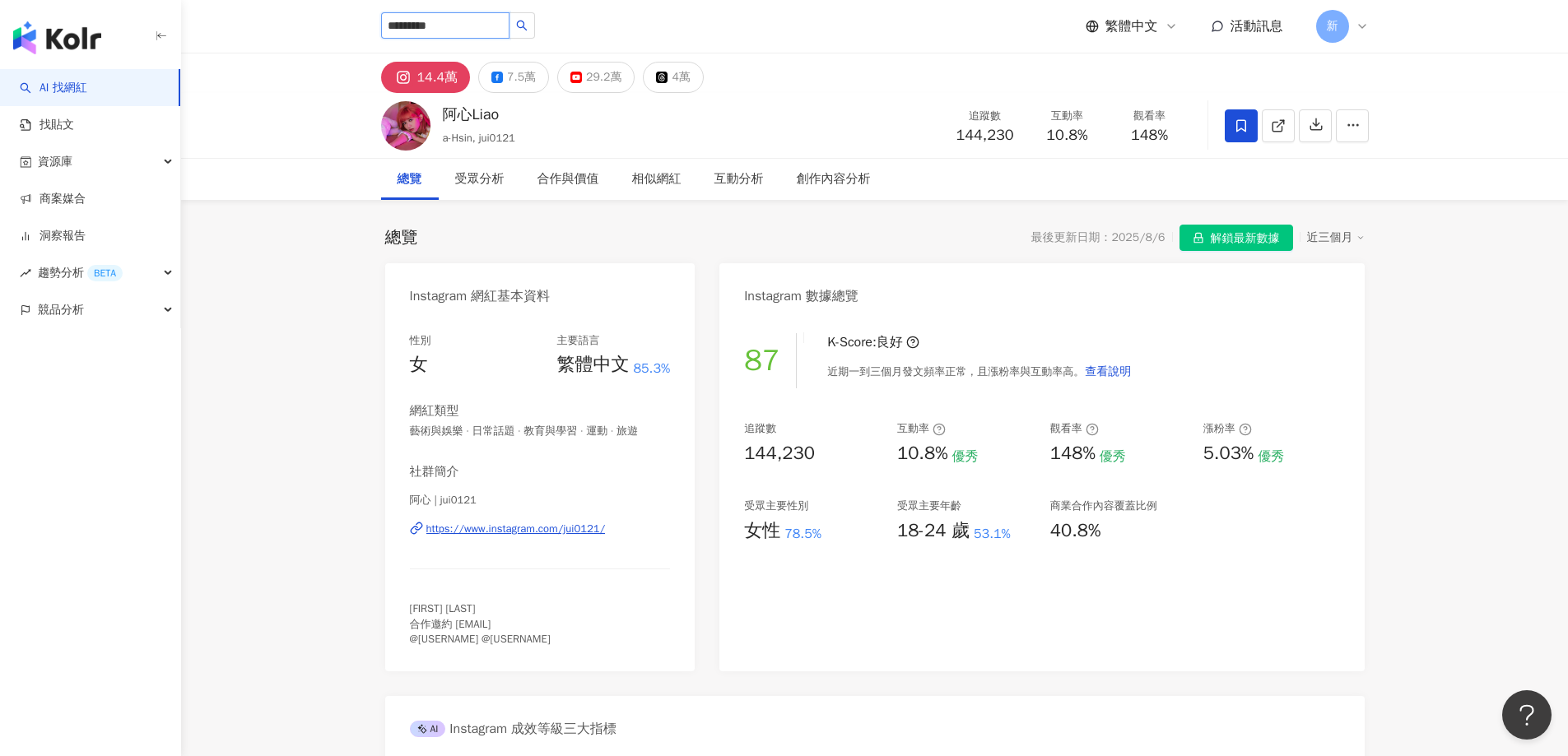 type on "********" 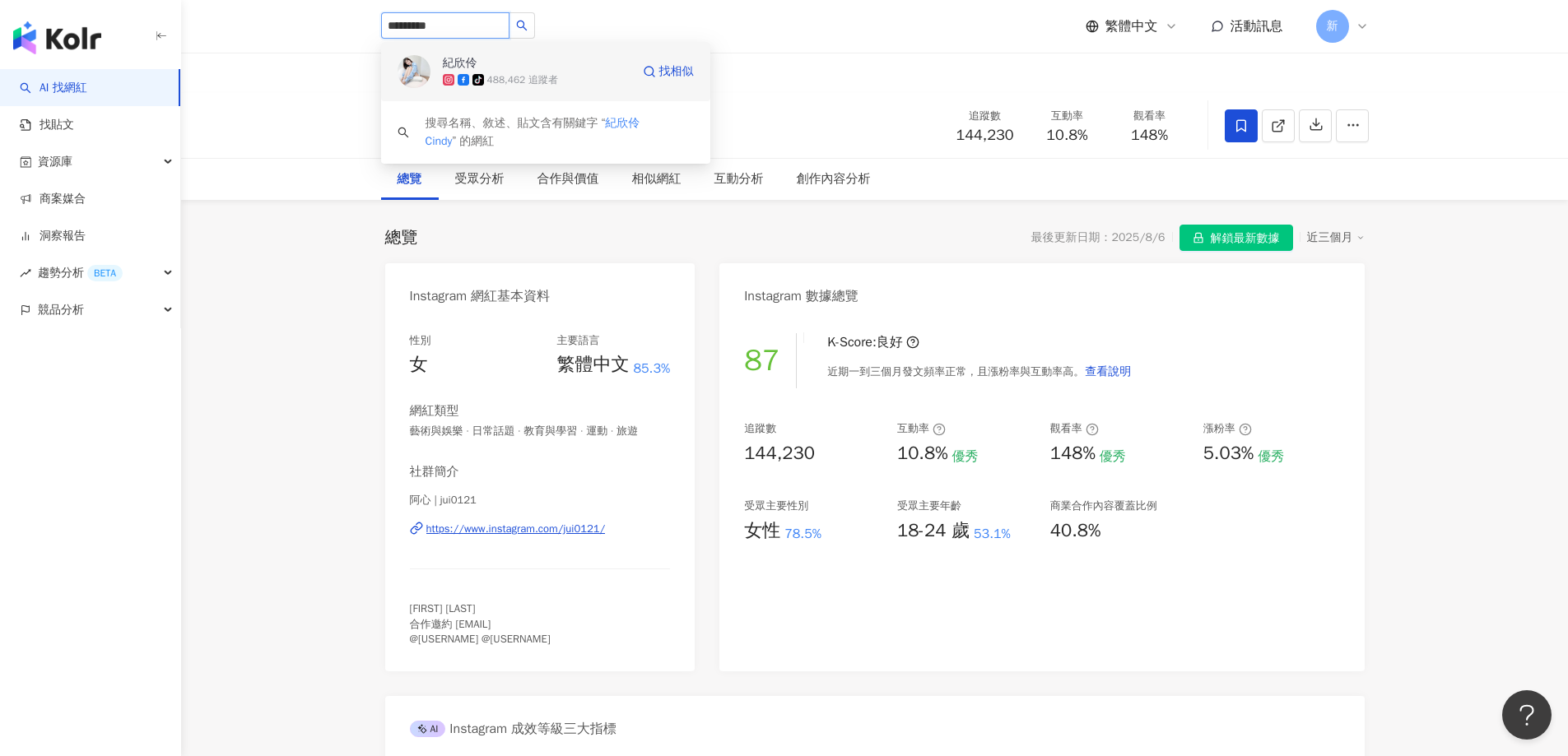 click on "紀欣伶 tiktok-icon 488,462   追蹤者" at bounding box center [537, 72] 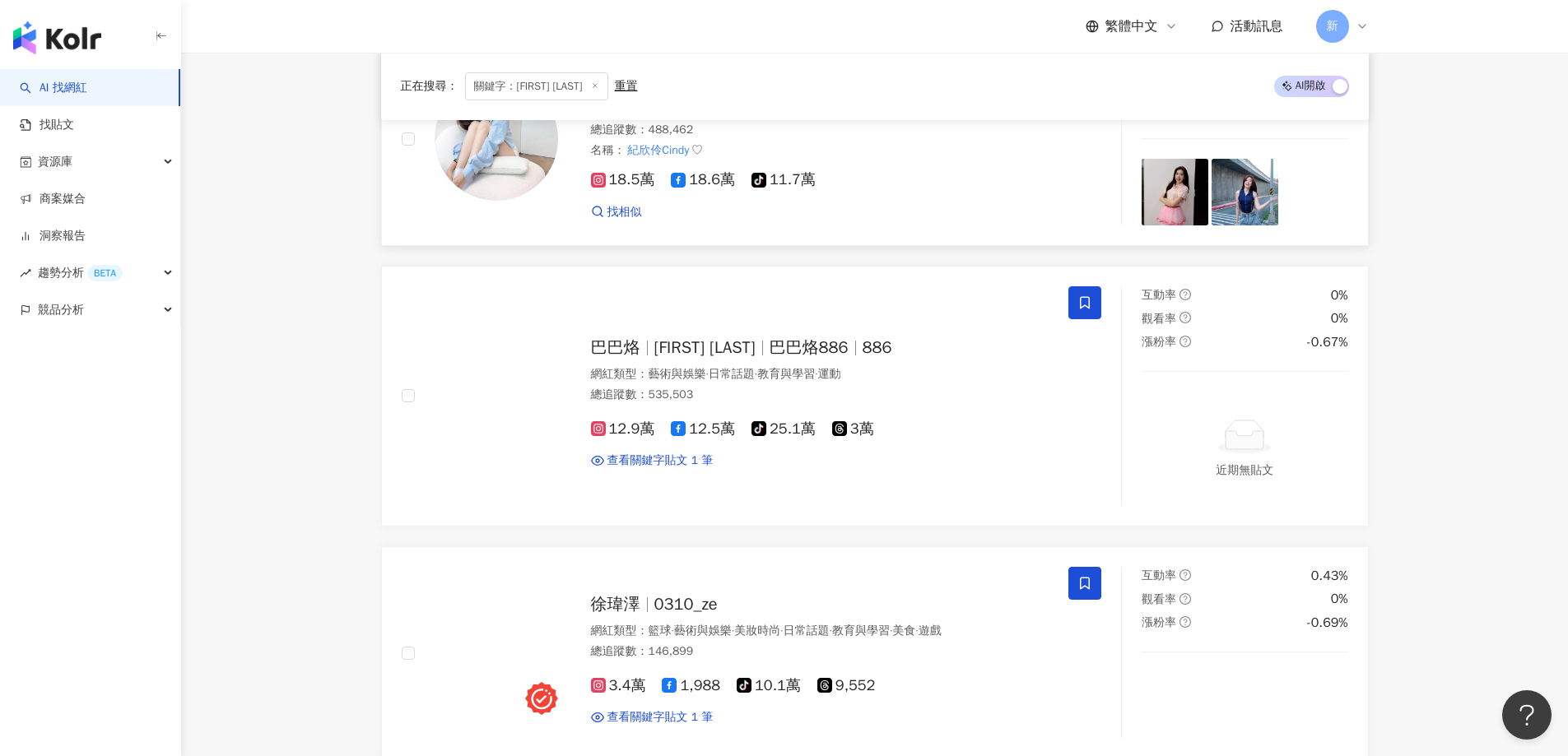 scroll, scrollTop: 329, scrollLeft: 0, axis: vertical 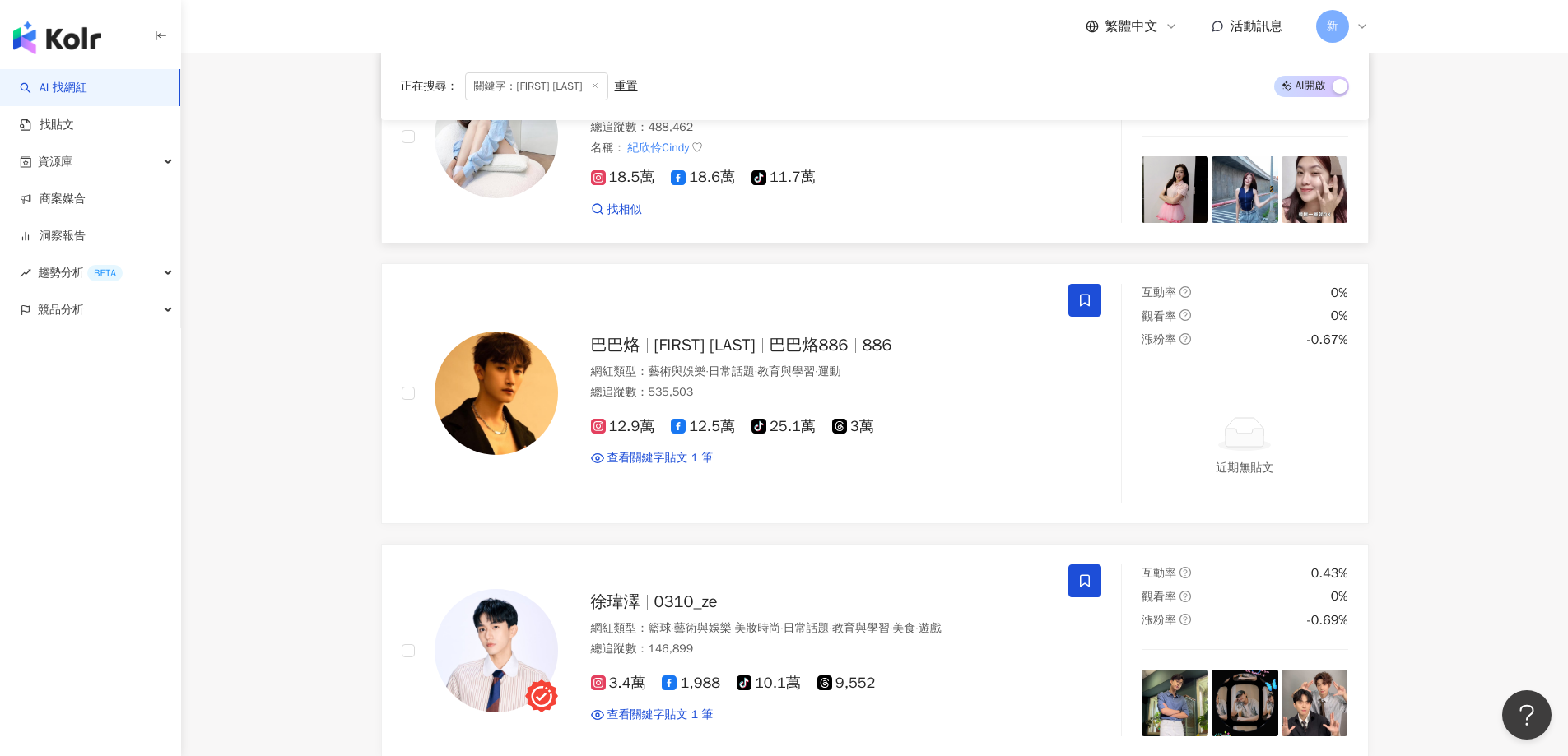 click on "18.5萬 18.6萬 tiktok-icon 11.7萬" at bounding box center [820, 178] 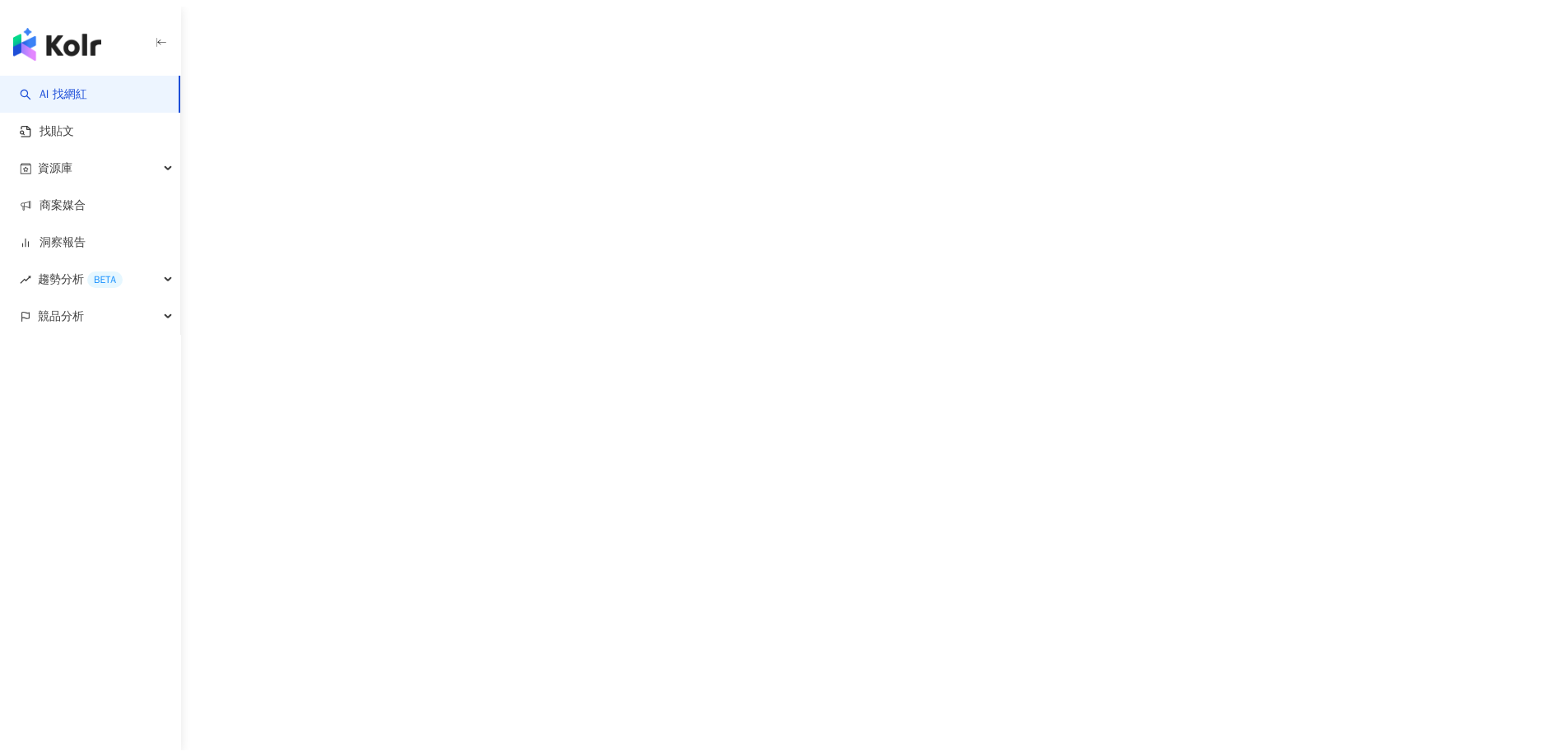 scroll, scrollTop: 0, scrollLeft: 0, axis: both 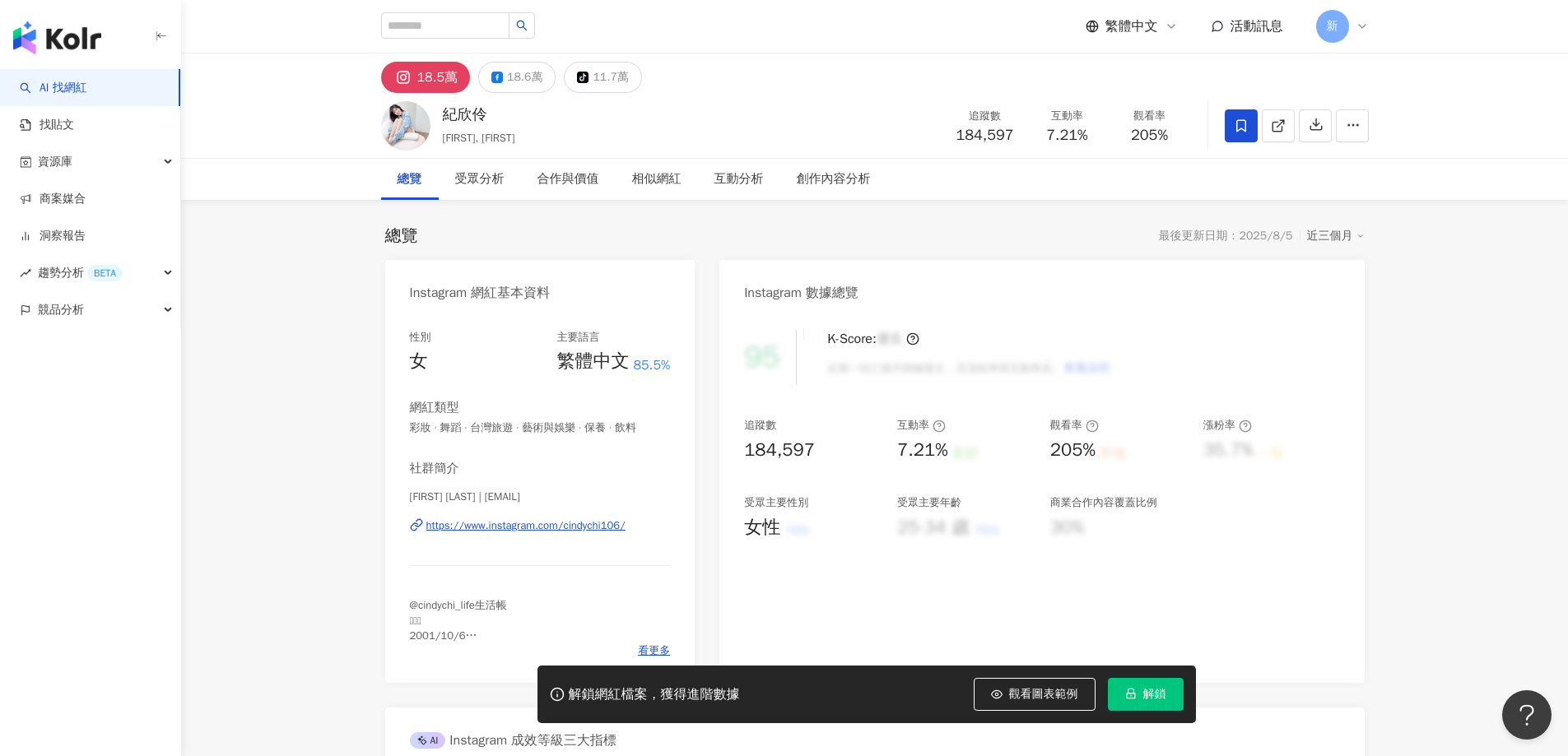 click on "解鎖" at bounding box center (1146, 694) 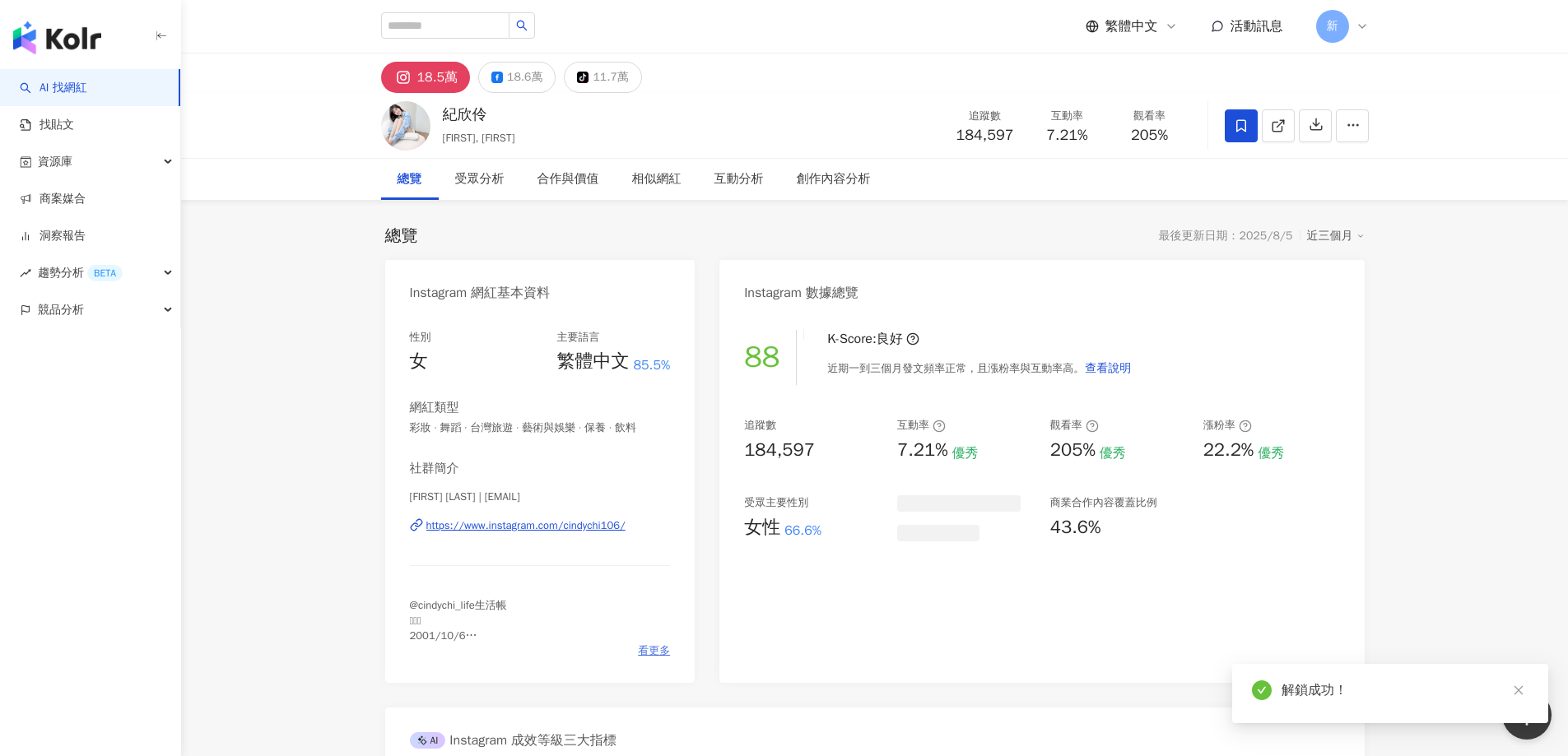 click on "看更多" at bounding box center (654, 651) 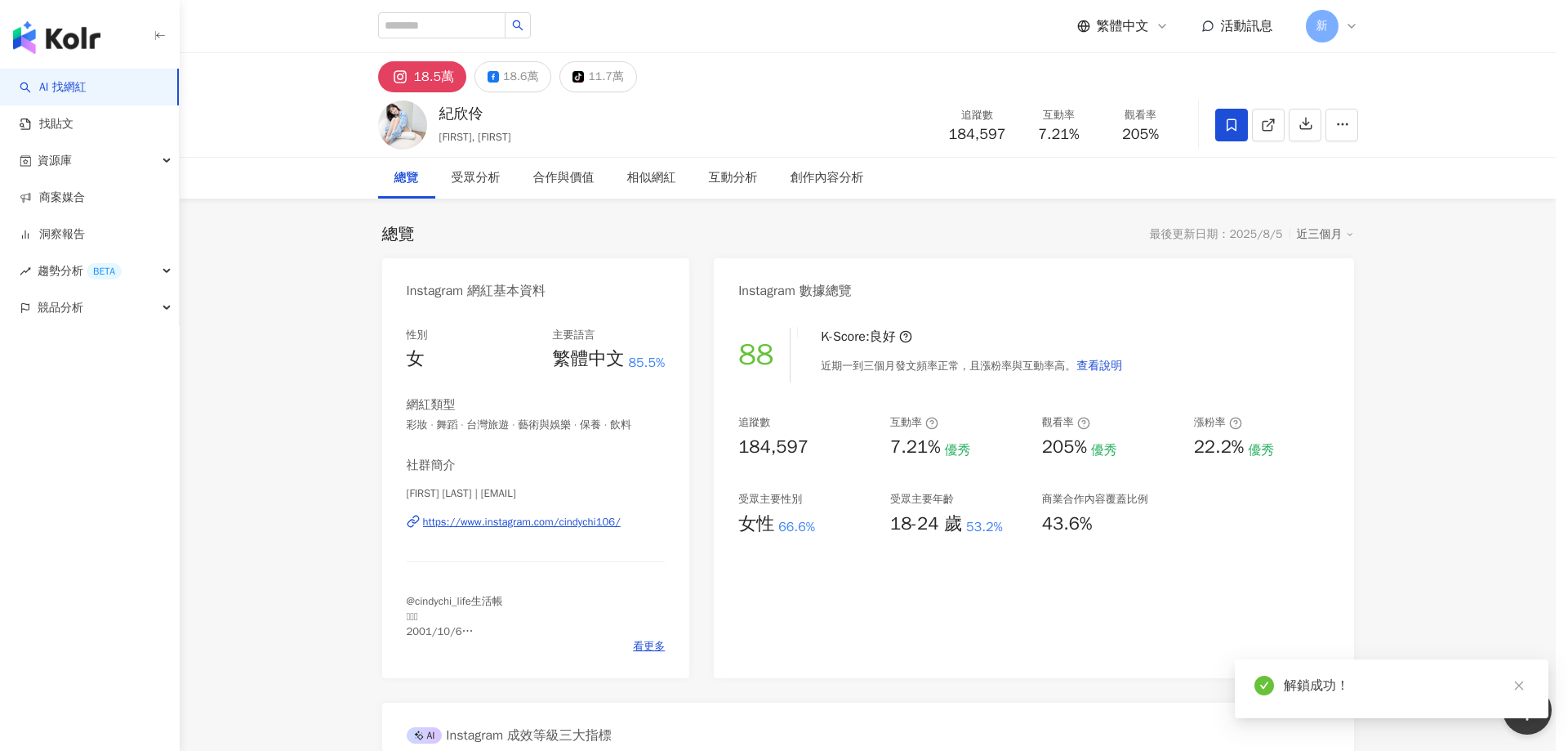 click on "網紅簡介 @cindychi_life生活帳
🩵🩵🩵
2001/10/6
官方Line🔍 @ cindychi106
💕工作邀約請聯繫email
💕耀星工作室" at bounding box center [784, 375] 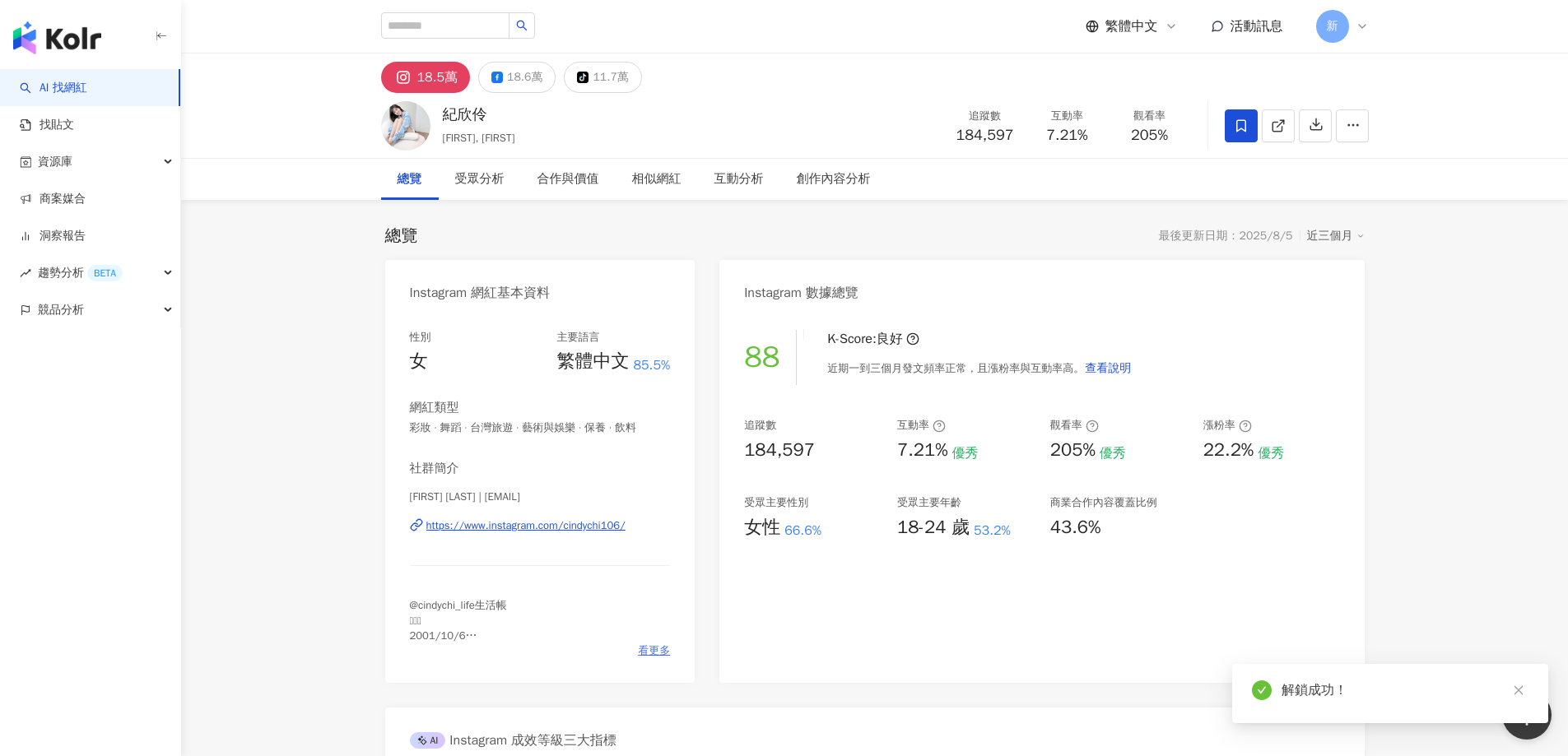 click on "看更多" at bounding box center [654, 651] 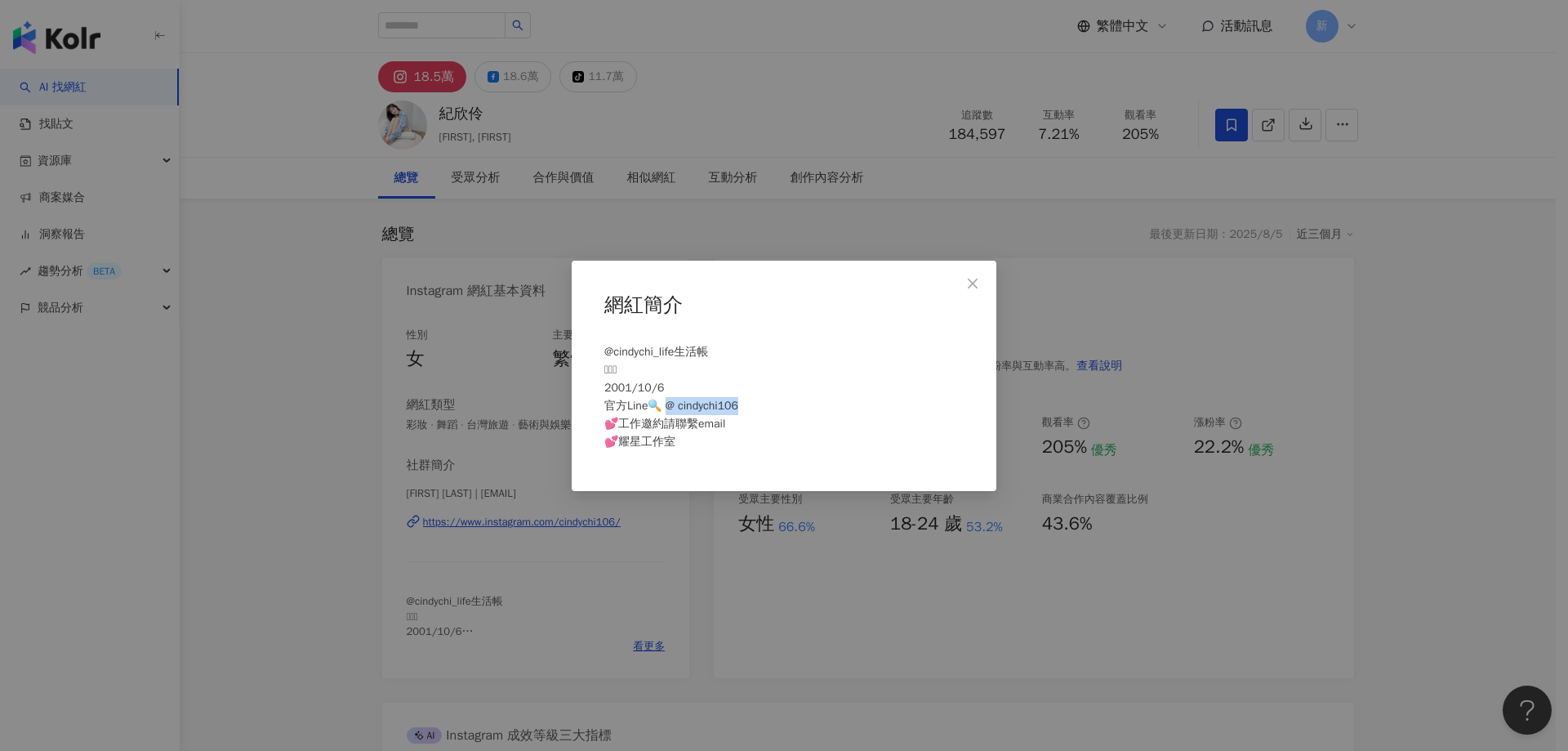 drag, startPoint x: 670, startPoint y: 409, endPoint x: 751, endPoint y: 413, distance: 81.09871 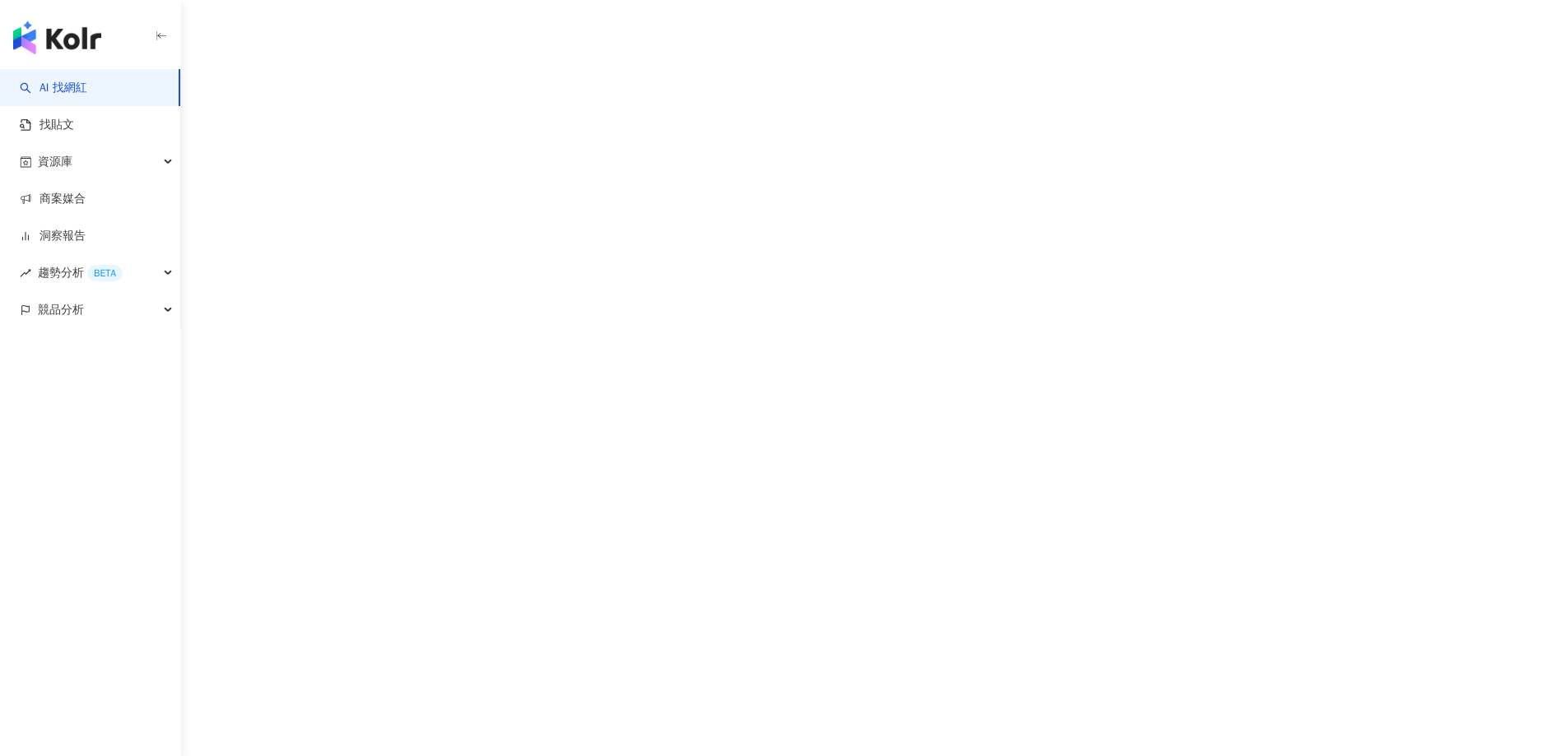 scroll, scrollTop: 0, scrollLeft: 0, axis: both 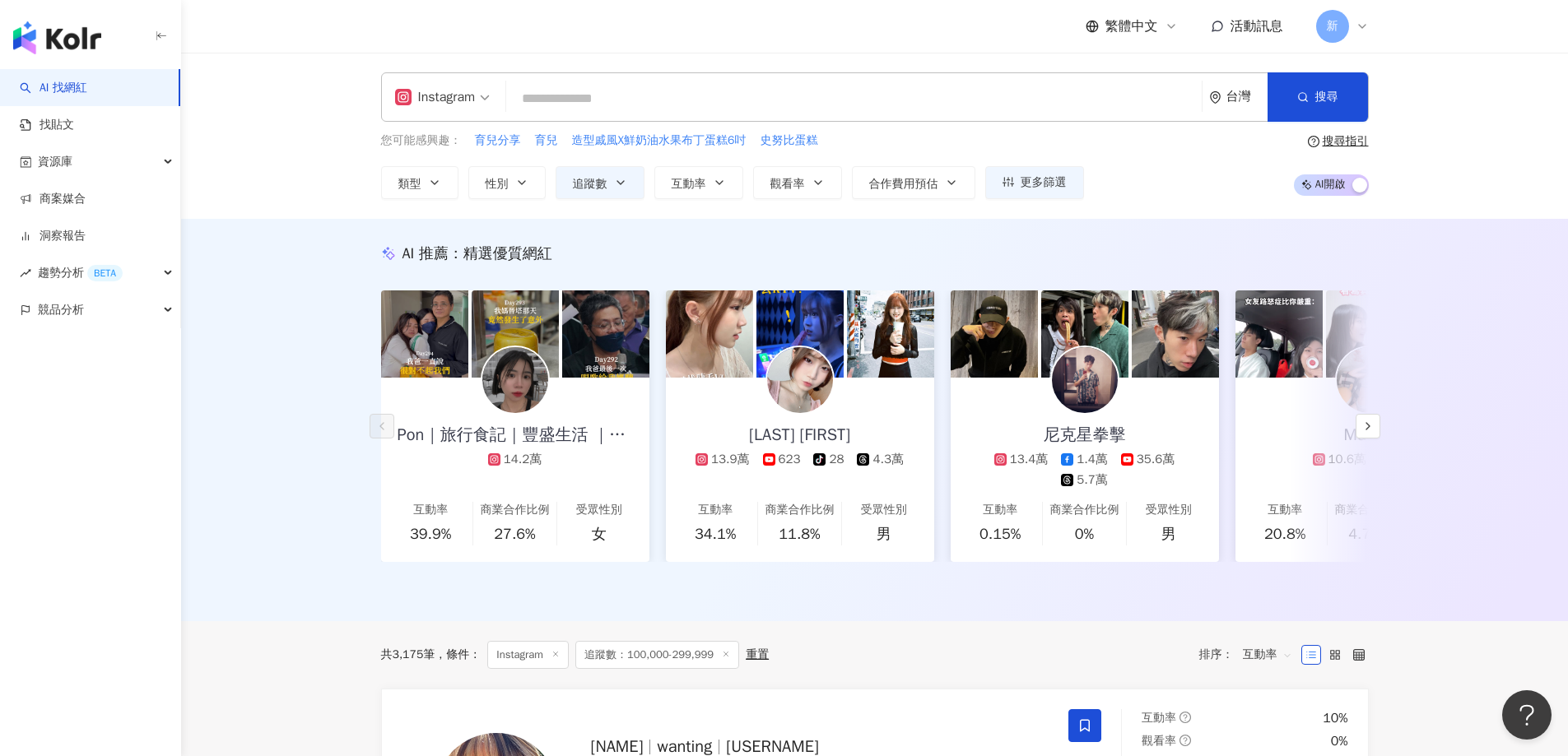 click at bounding box center (854, 99) 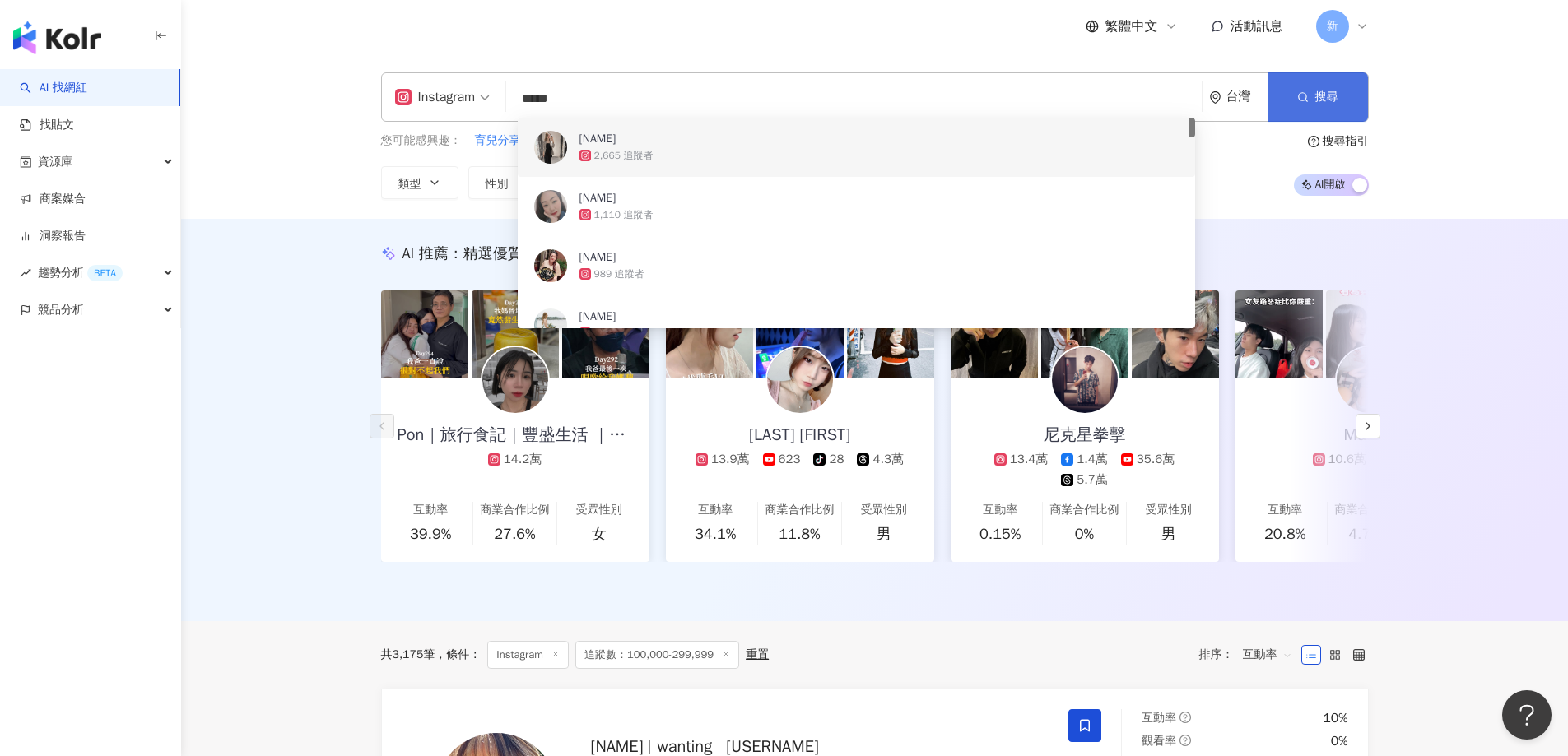 click 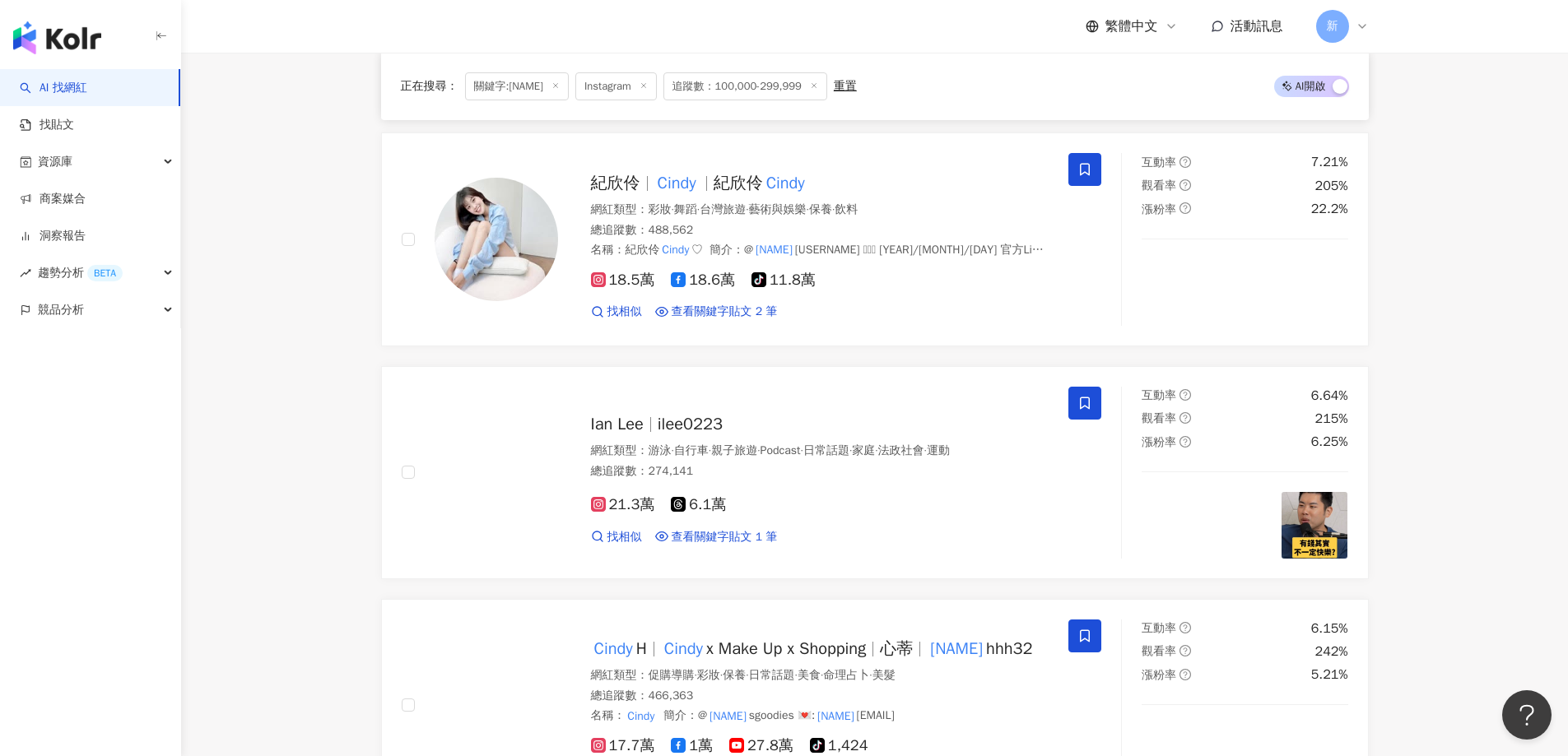 scroll, scrollTop: 1563, scrollLeft: 0, axis: vertical 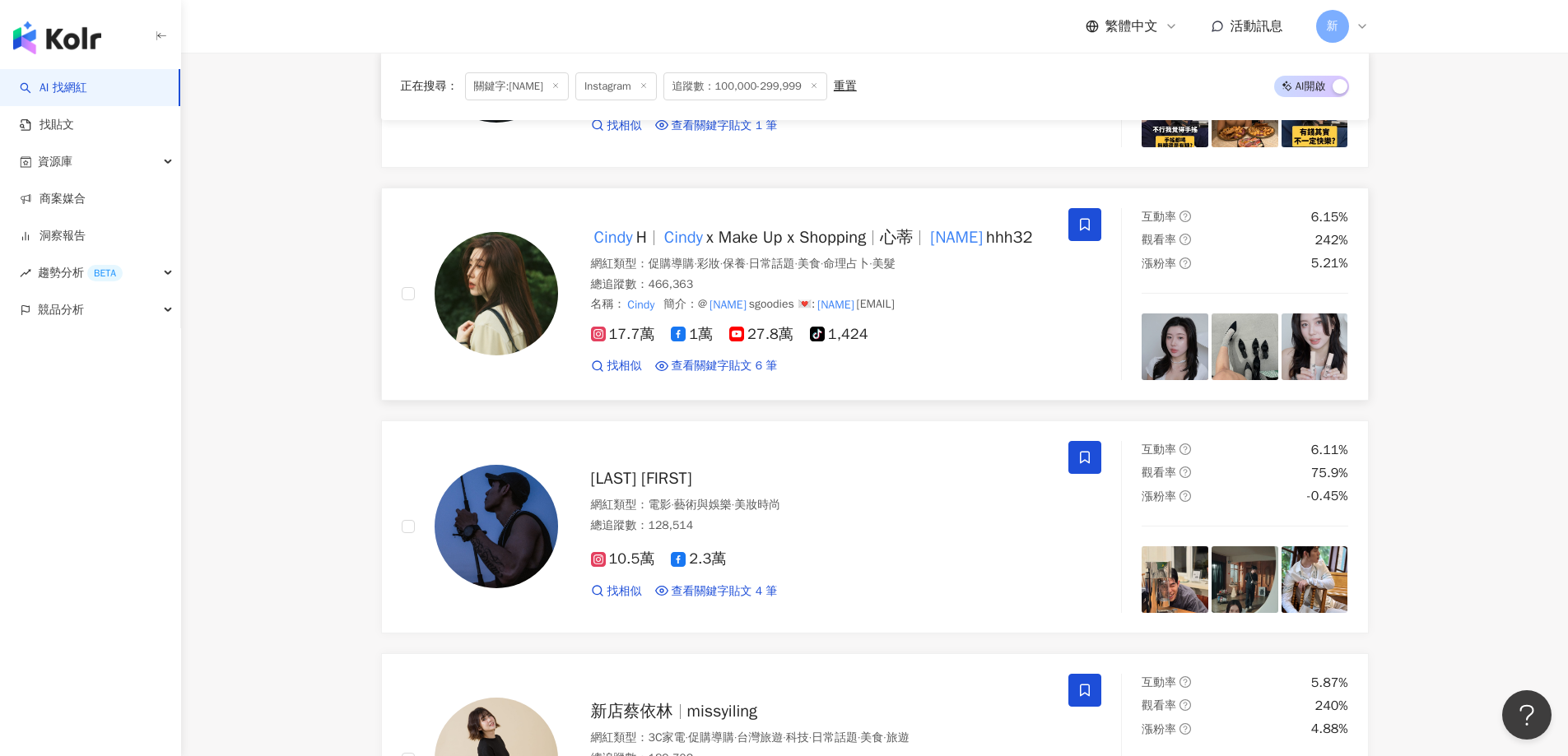 click on "x Make Up x Shopping" at bounding box center [786, 237] 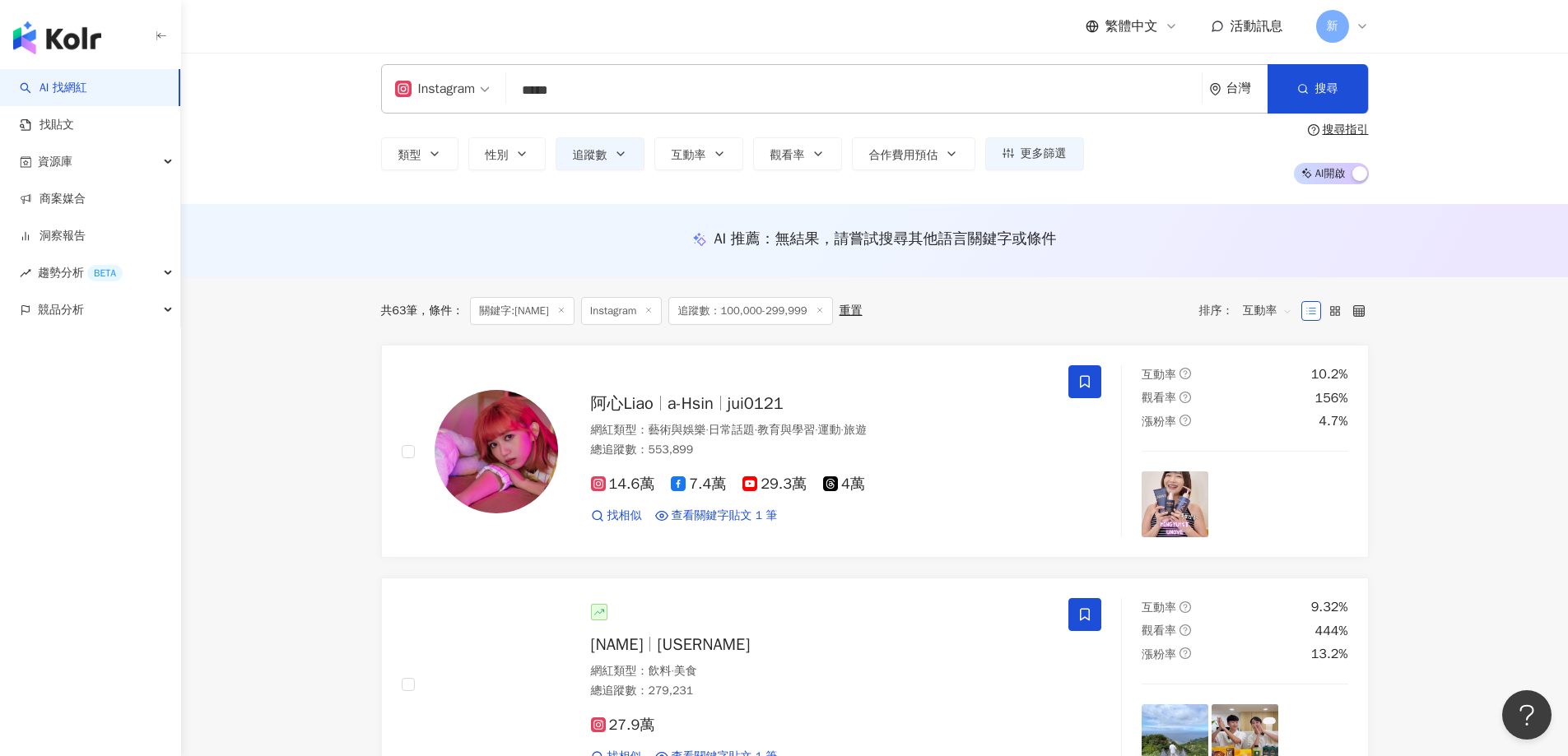 scroll, scrollTop: 0, scrollLeft: 0, axis: both 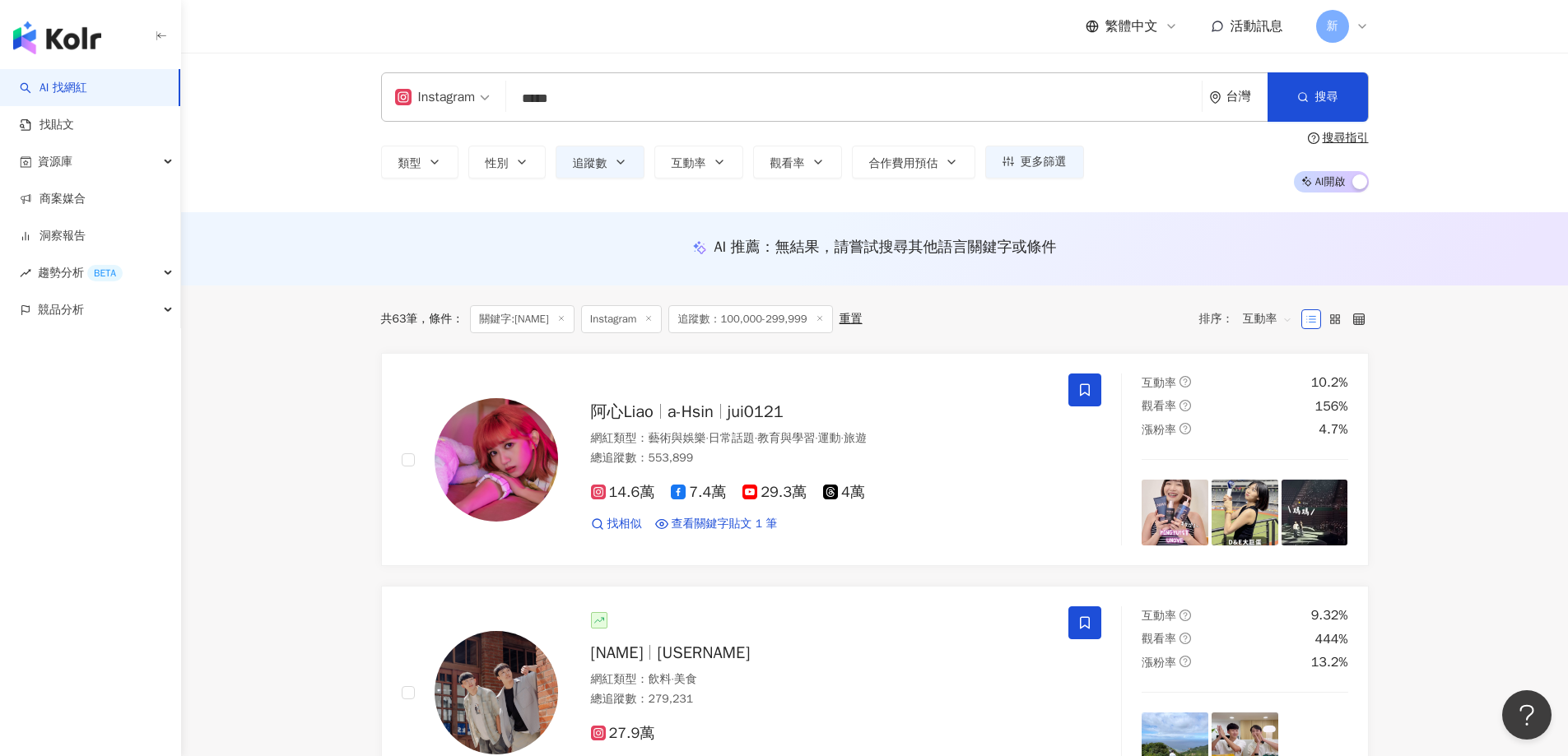 drag, startPoint x: 524, startPoint y: 82, endPoint x: 458, endPoint y: 68, distance: 67.468511 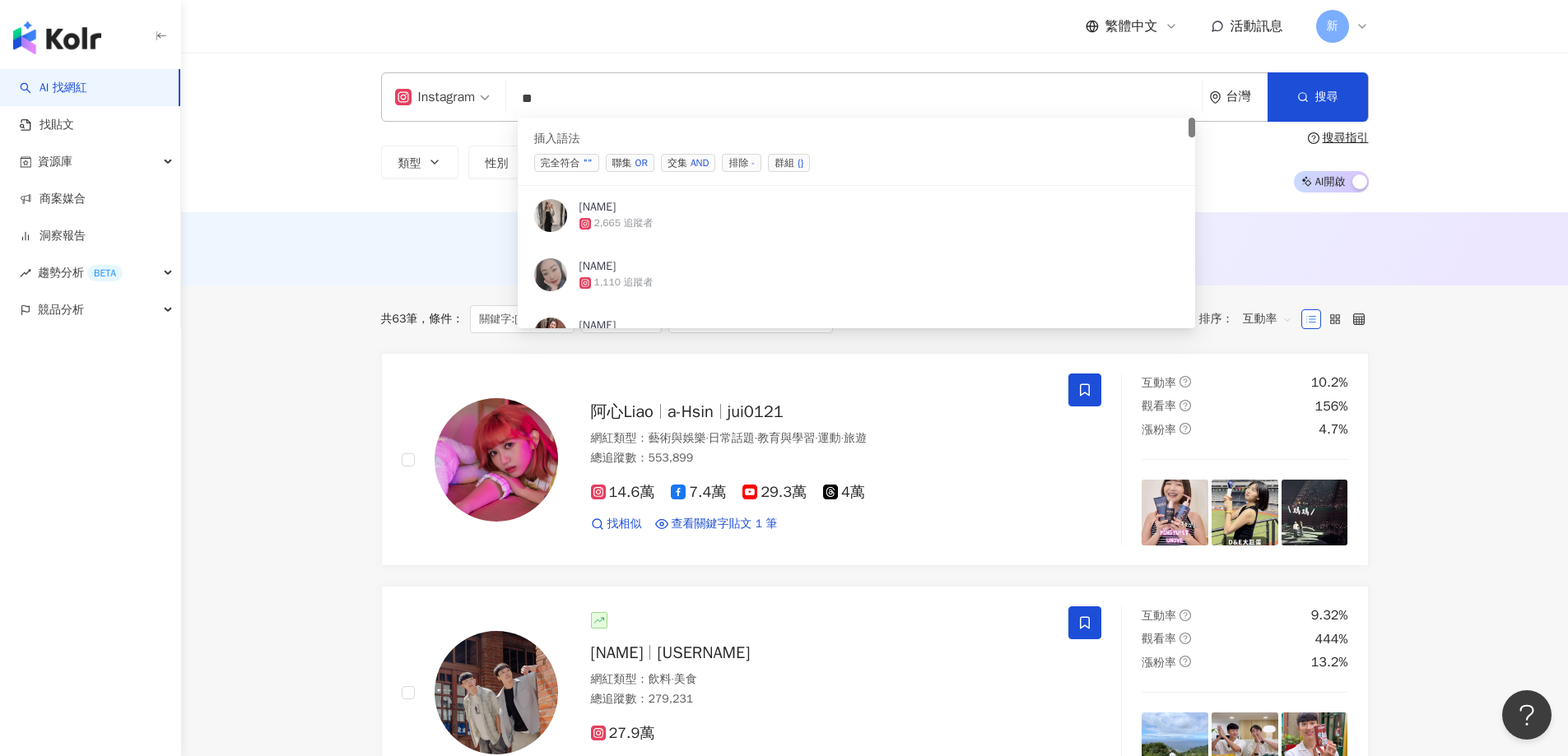 type on "*" 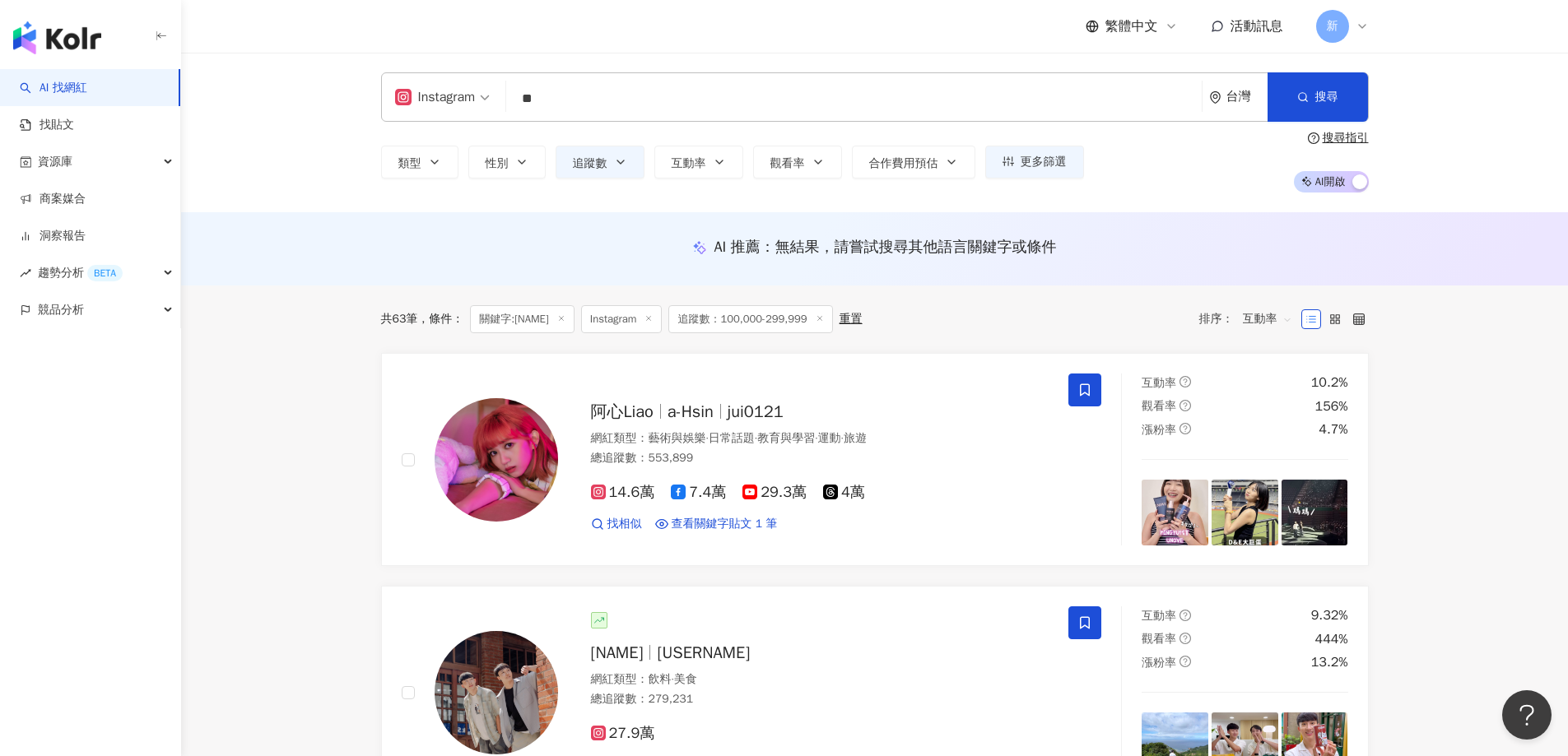 type on "**" 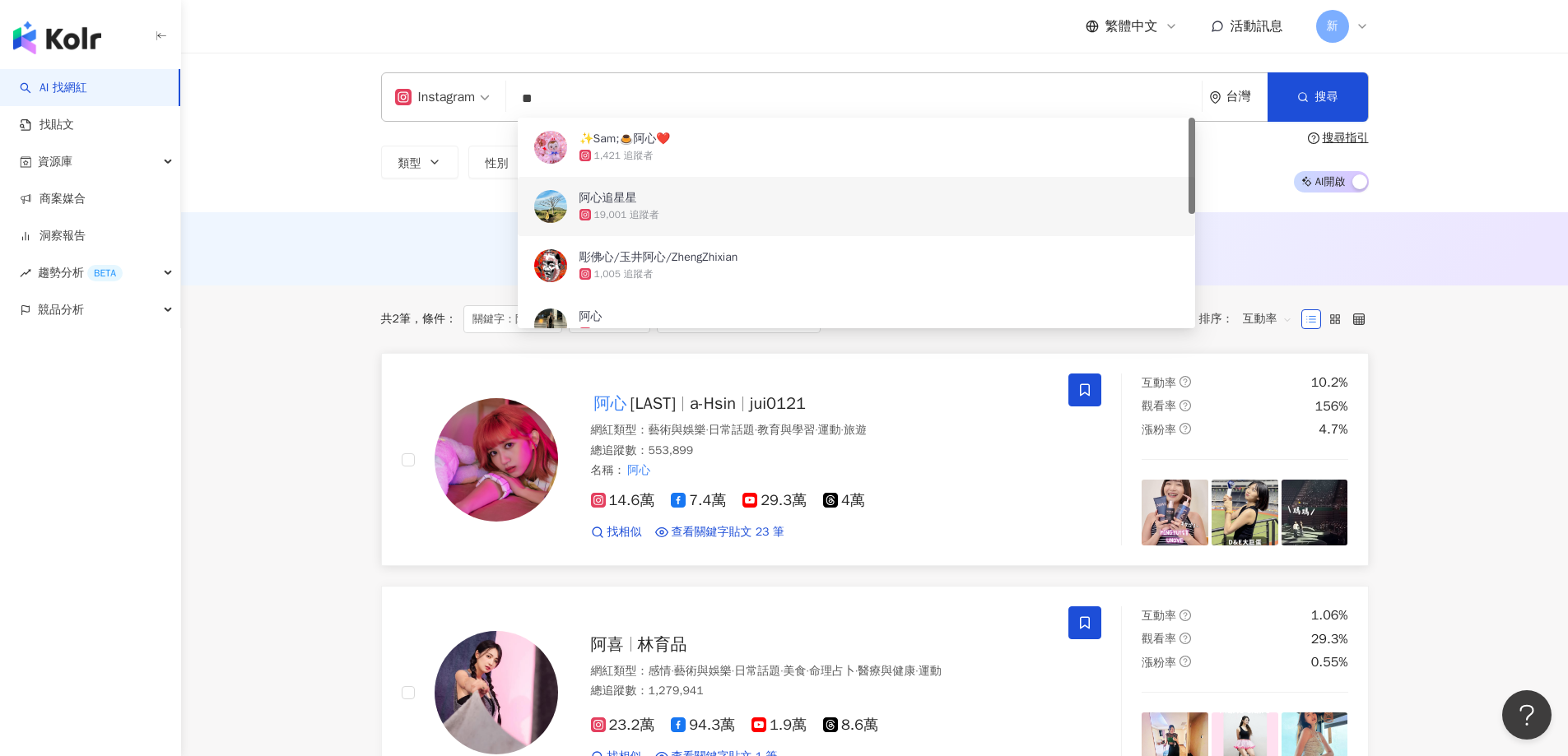click on "日常話題" at bounding box center [732, 429] 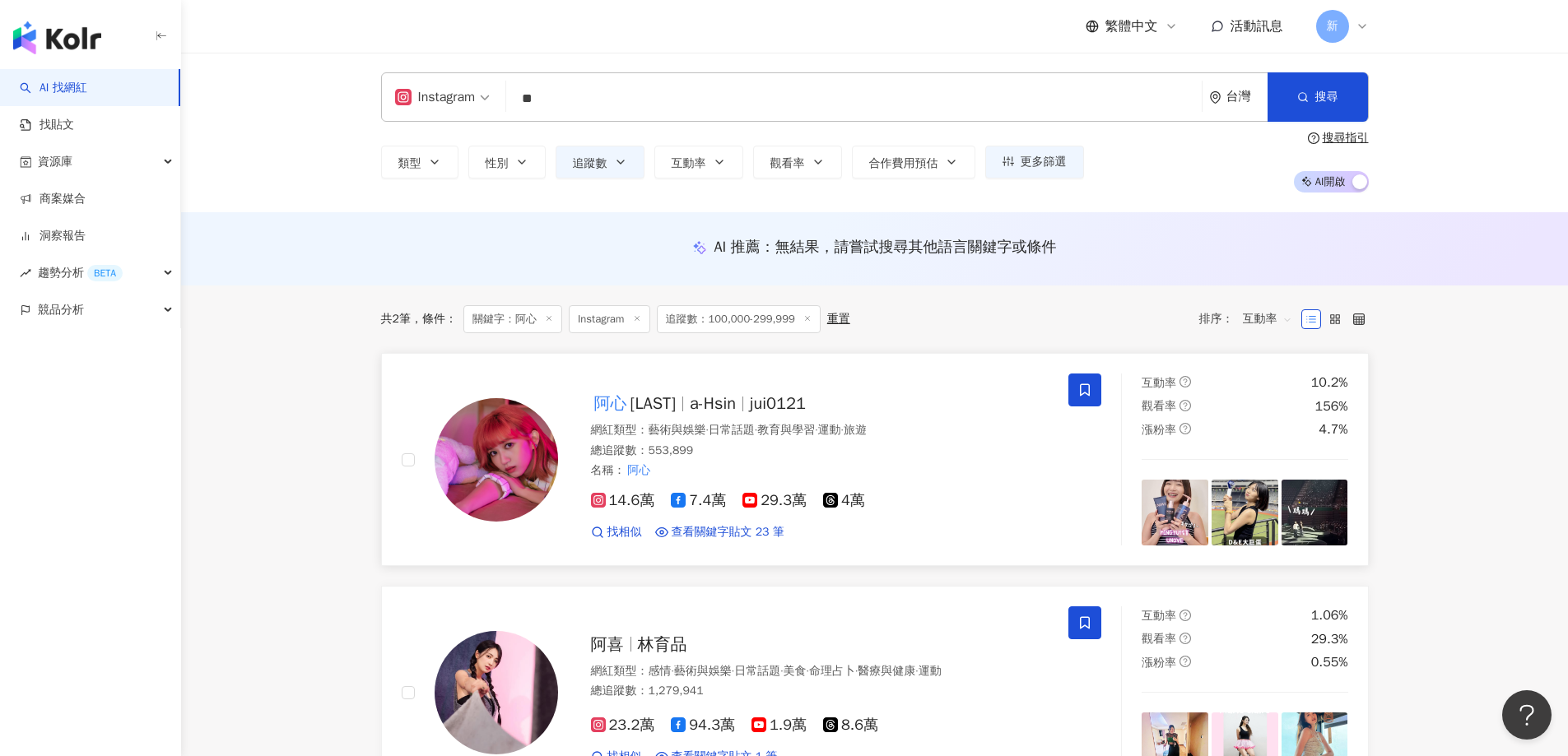 click at bounding box center (496, 460) 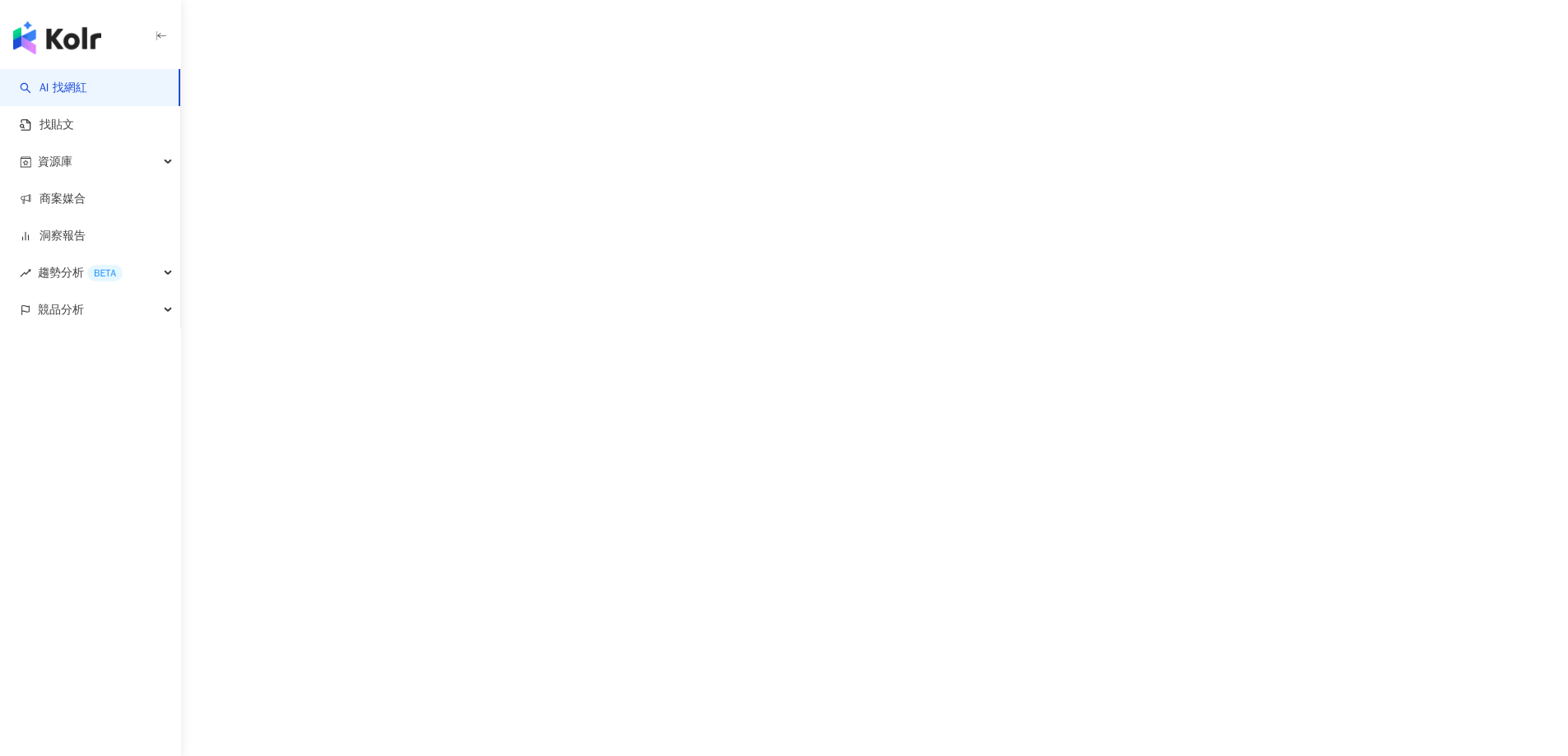 scroll, scrollTop: 0, scrollLeft: 0, axis: both 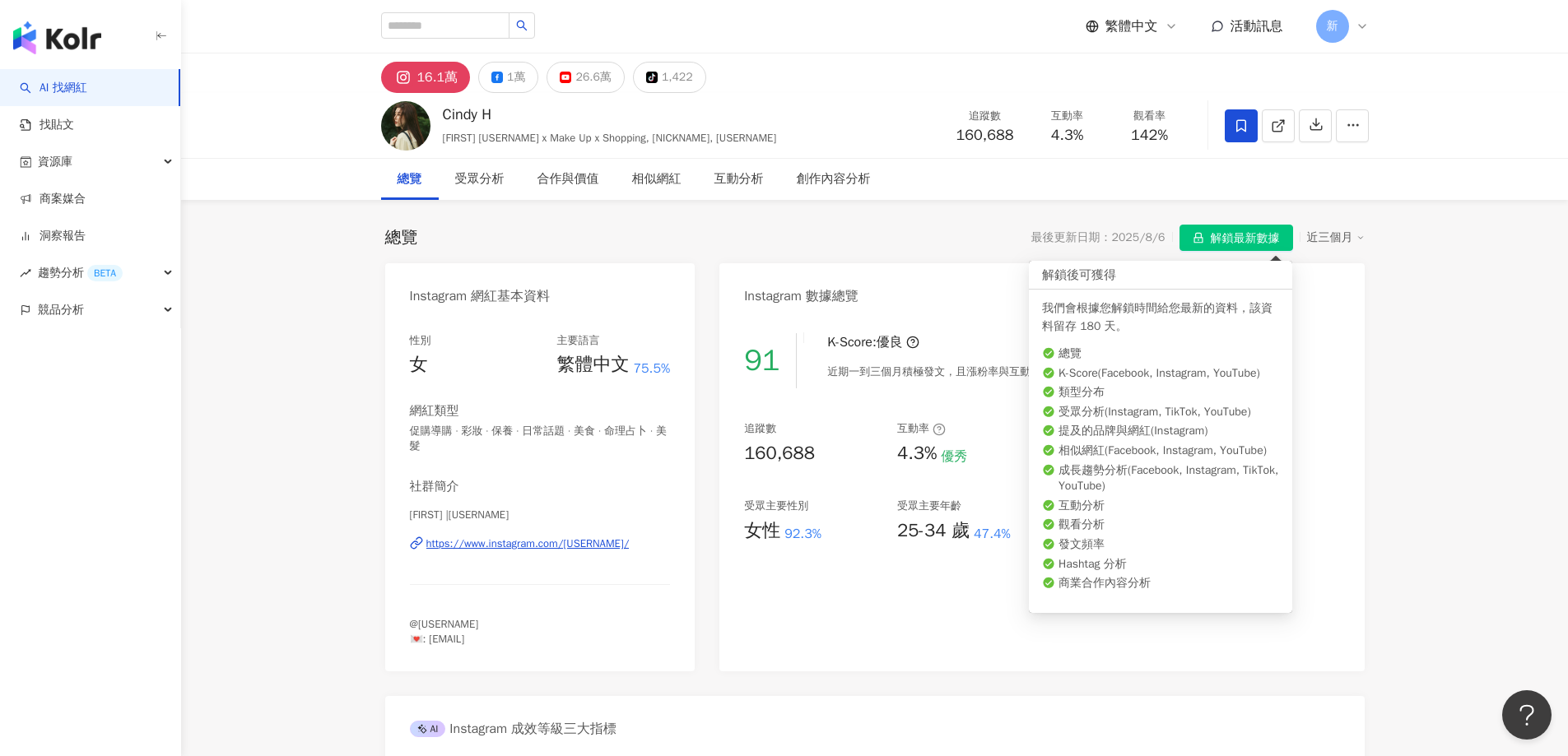 click on "解鎖最新數據" at bounding box center [1245, 239] 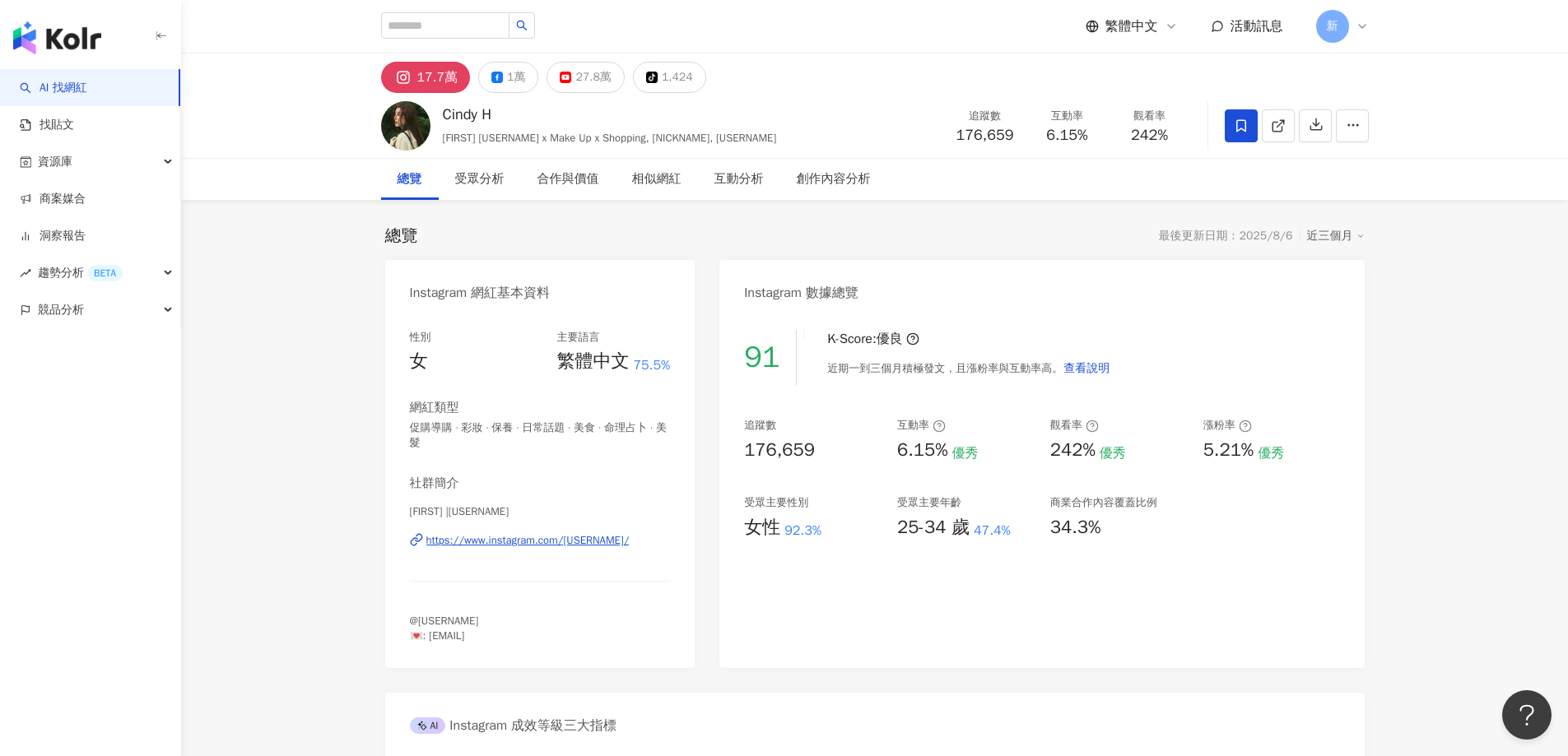 click on "https://www.instagram.com/cindyhhh32/" at bounding box center [528, 540] 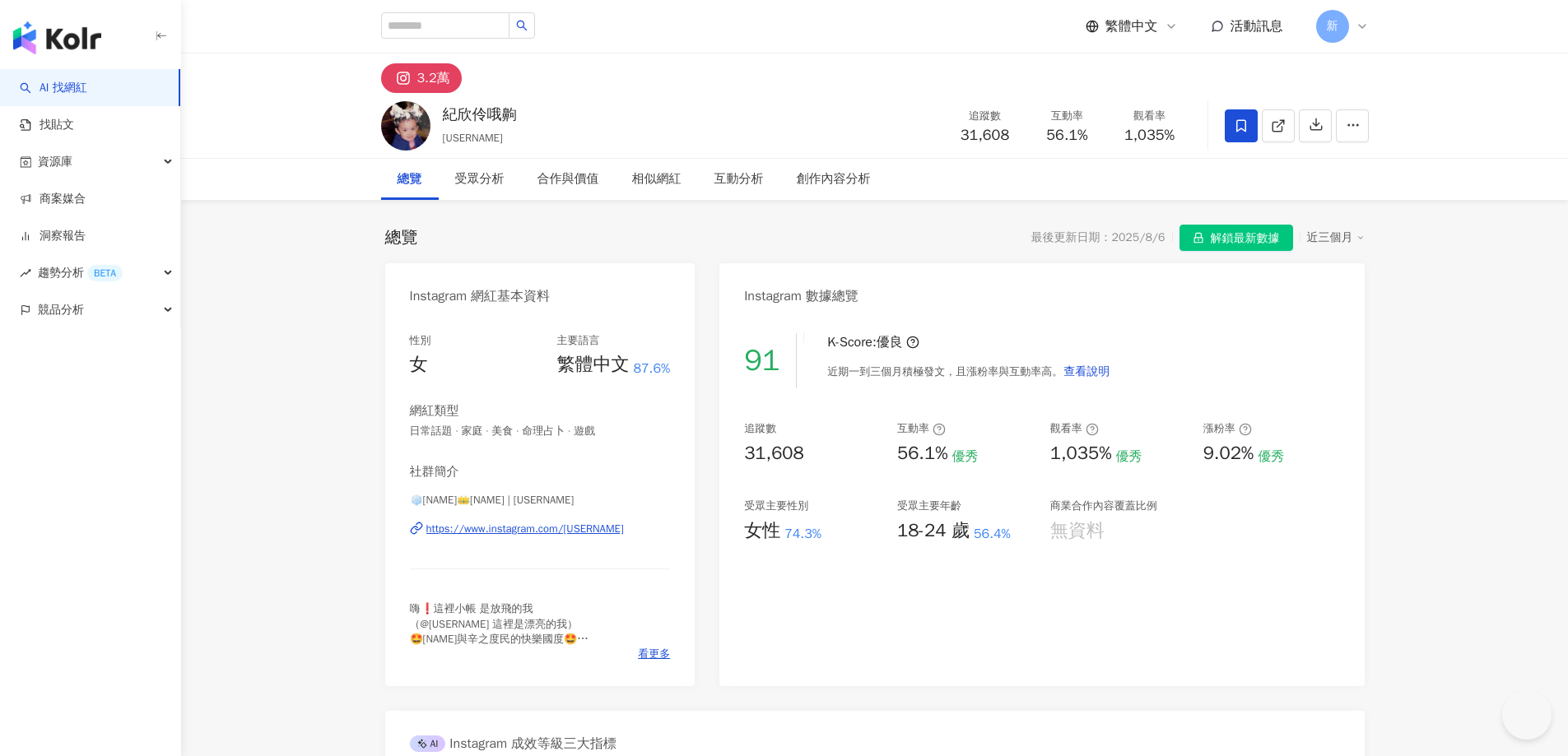 scroll, scrollTop: 0, scrollLeft: 0, axis: both 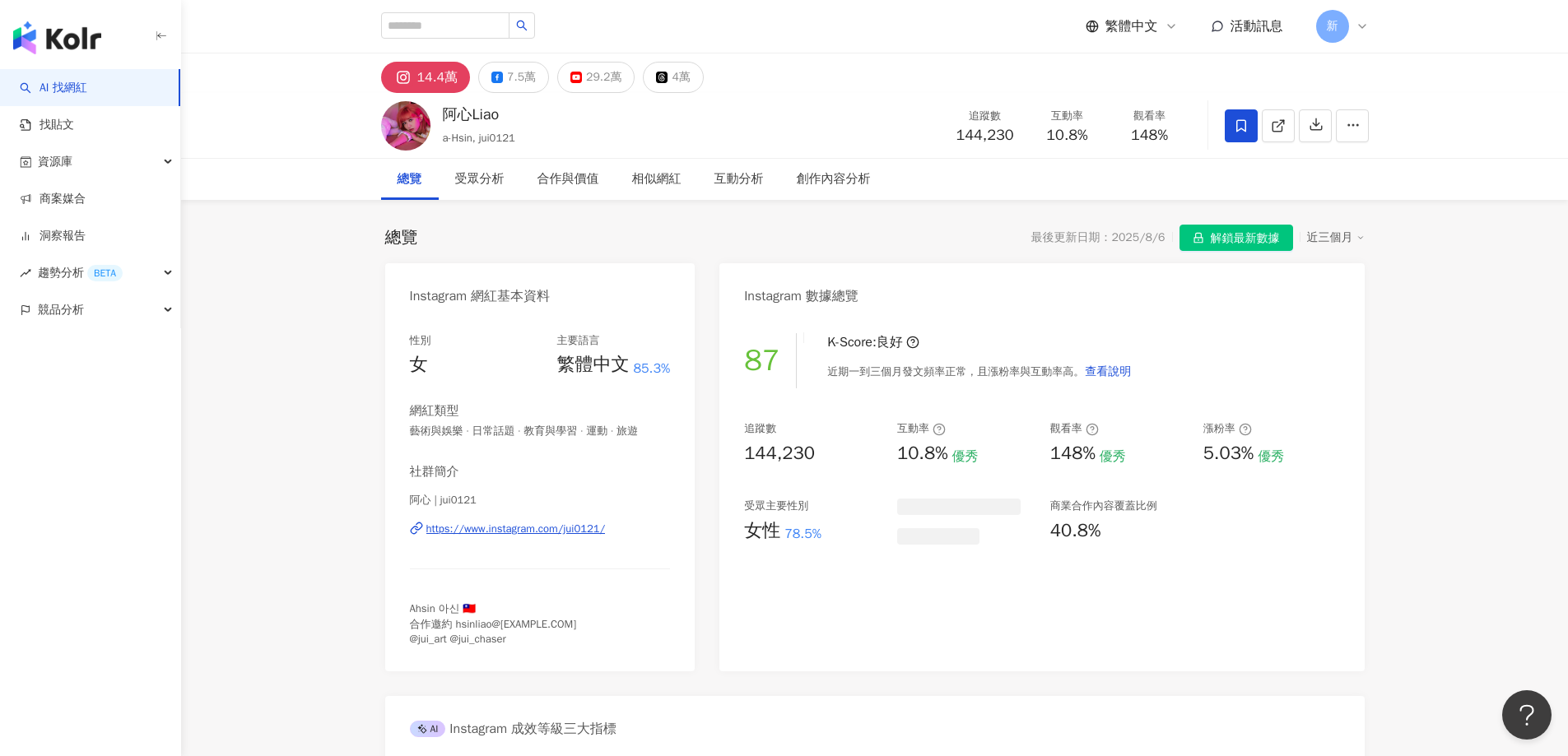 click on "解鎖最新數據" at bounding box center (1245, 239) 